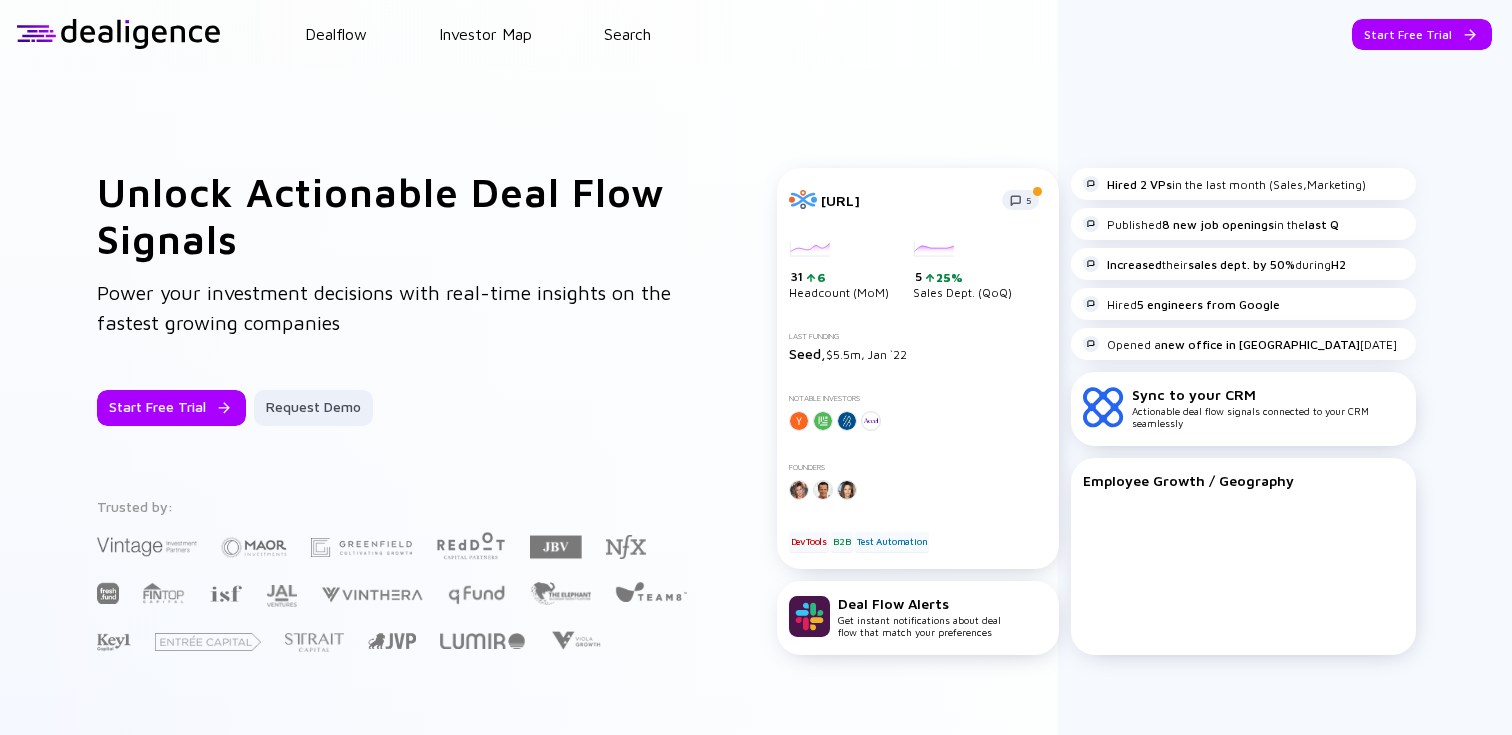 scroll, scrollTop: 0, scrollLeft: 0, axis: both 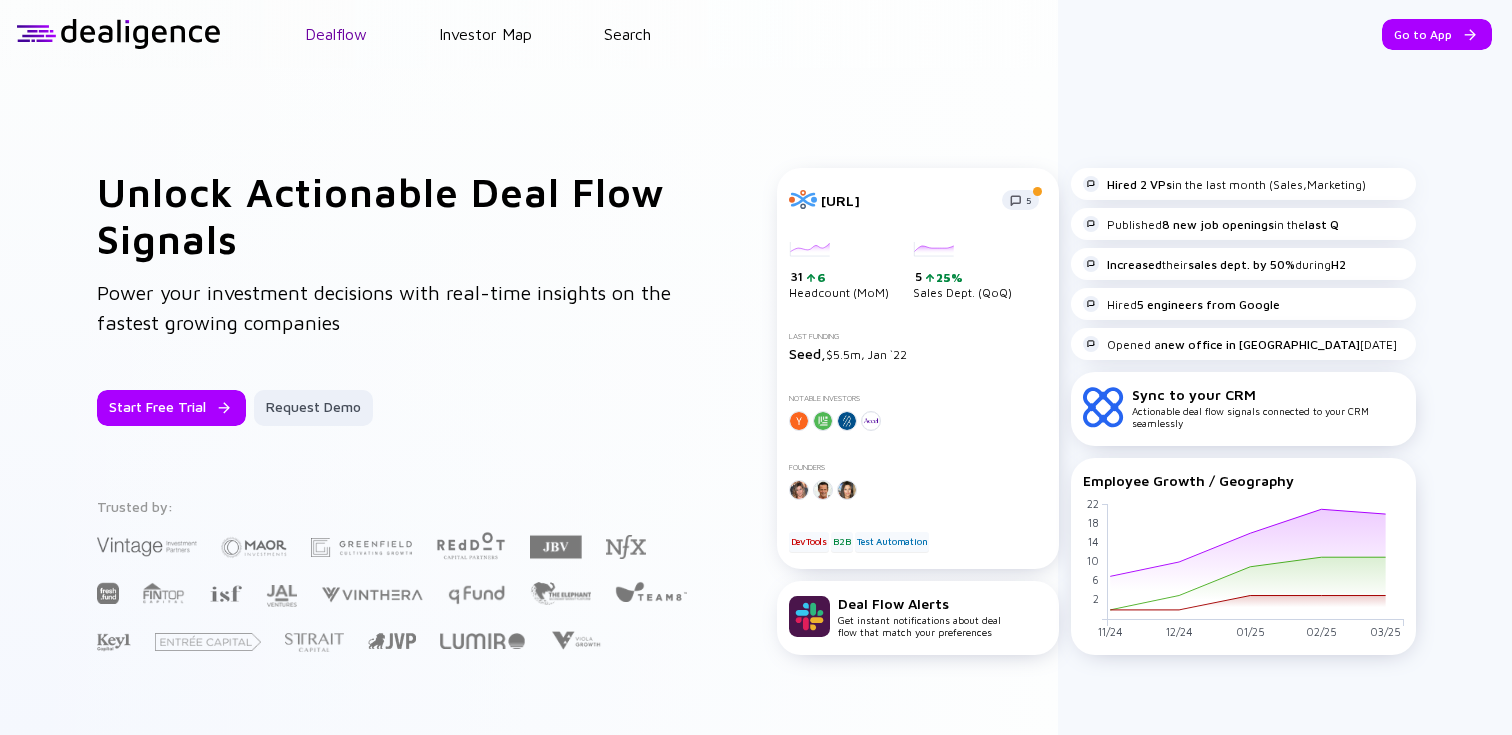 click on "Dealflow" at bounding box center (336, 34) 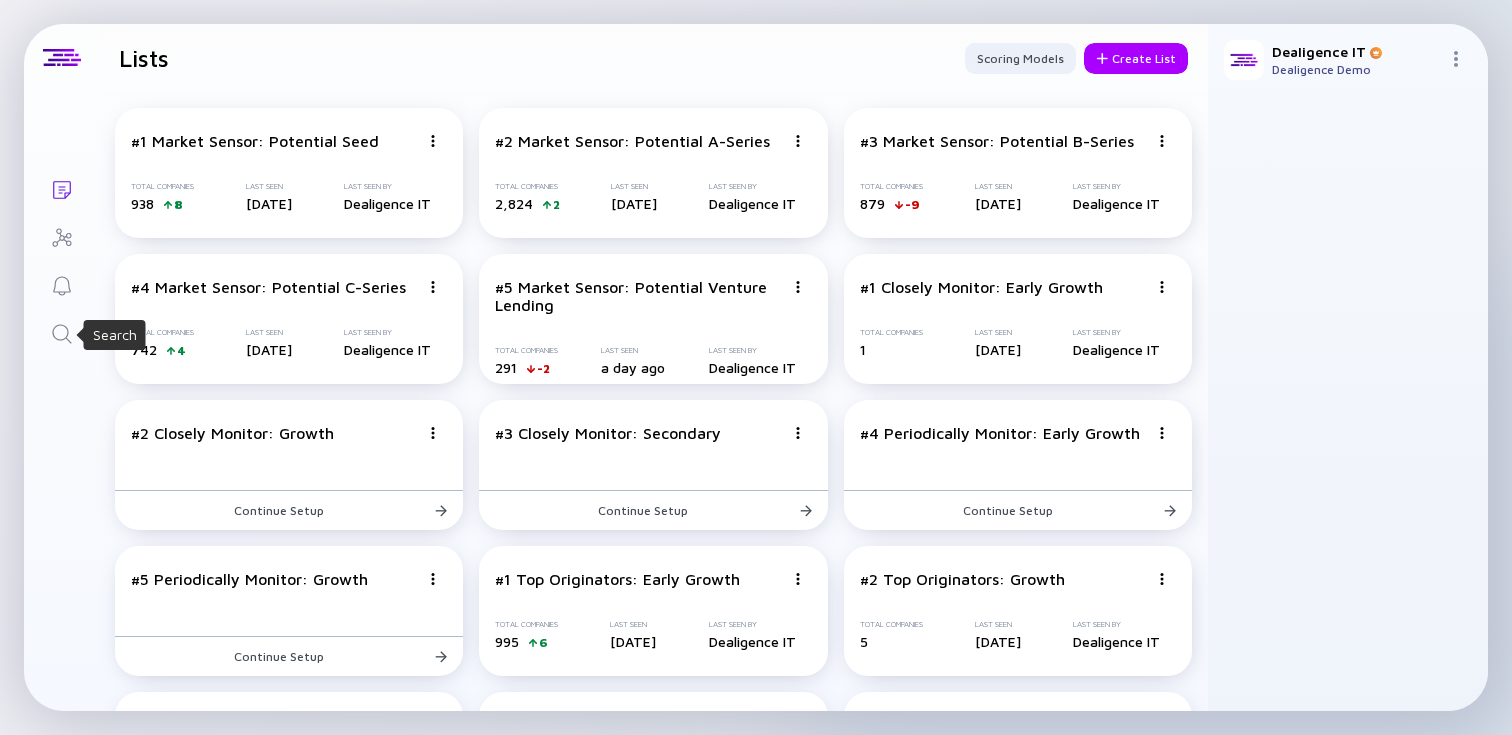 click 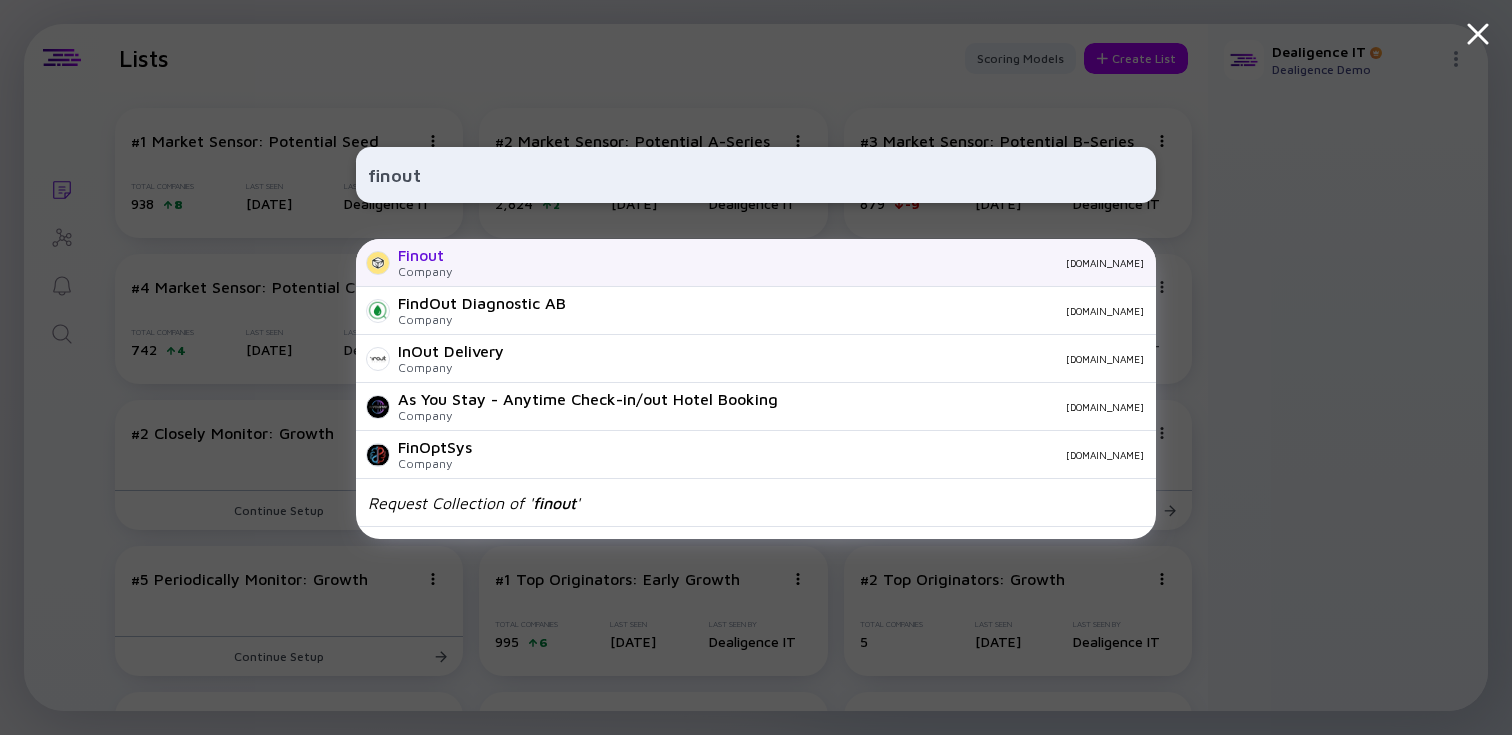 type on "finout" 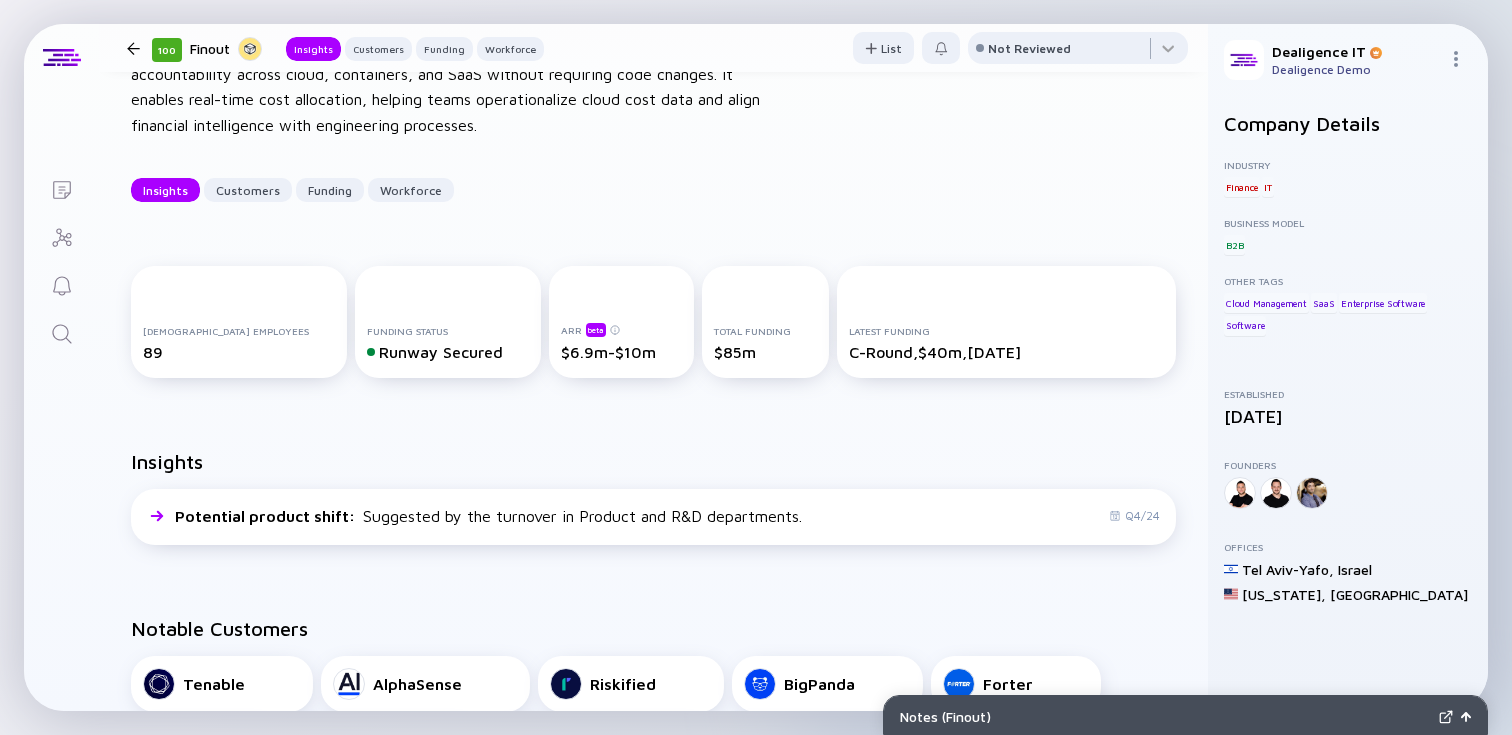 scroll, scrollTop: 149, scrollLeft: 0, axis: vertical 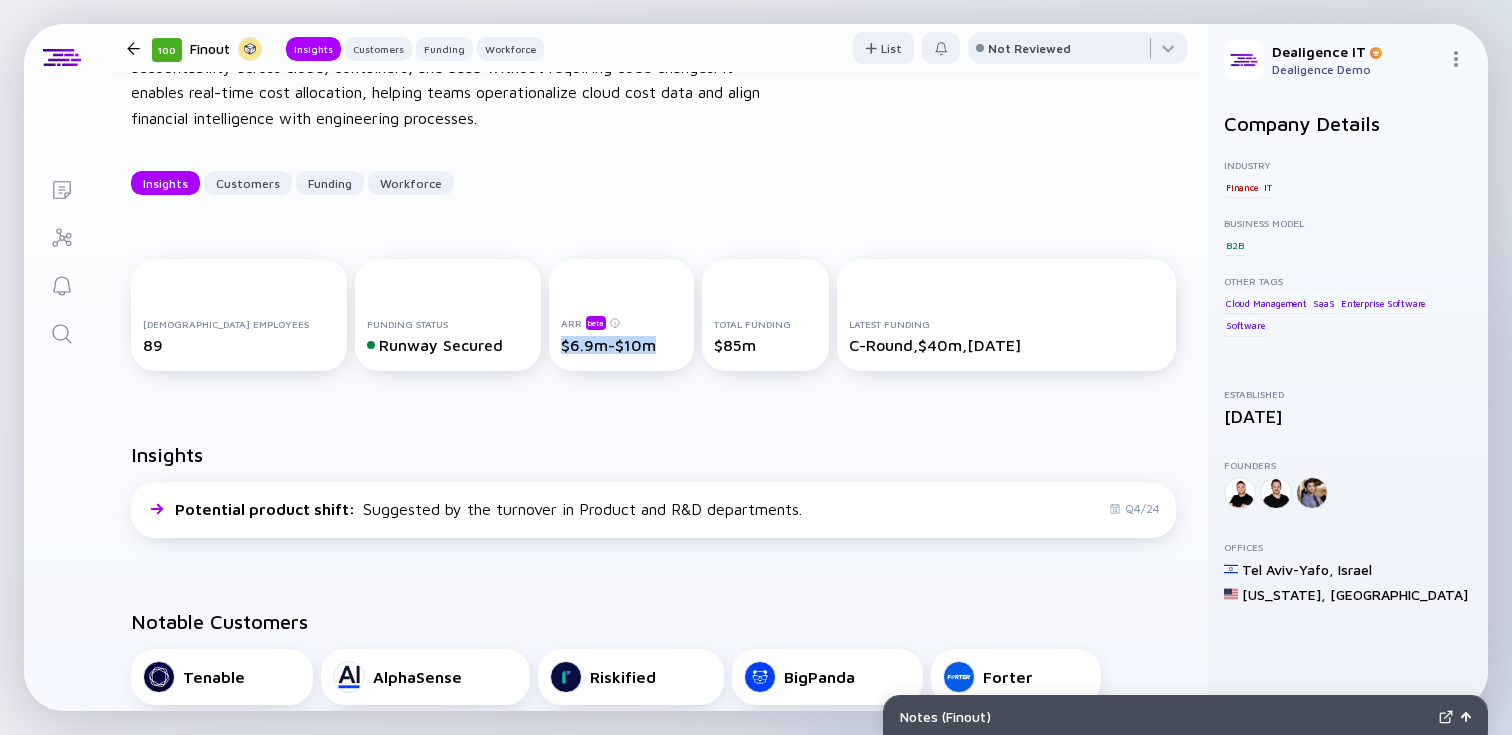 drag, startPoint x: 524, startPoint y: 347, endPoint x: 615, endPoint y: 354, distance: 91.26884 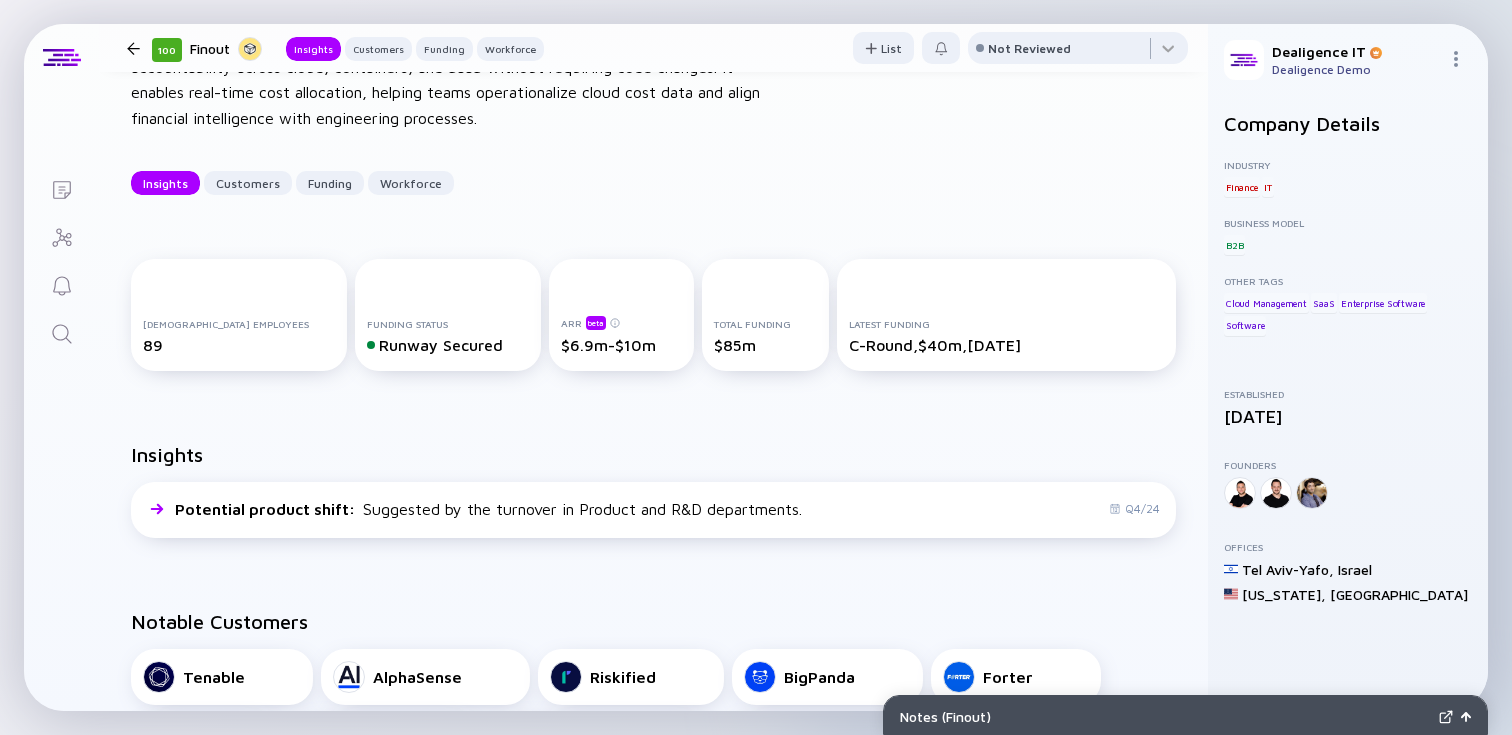 click on "ARR beta $6.9m-$10m" at bounding box center [621, 315] 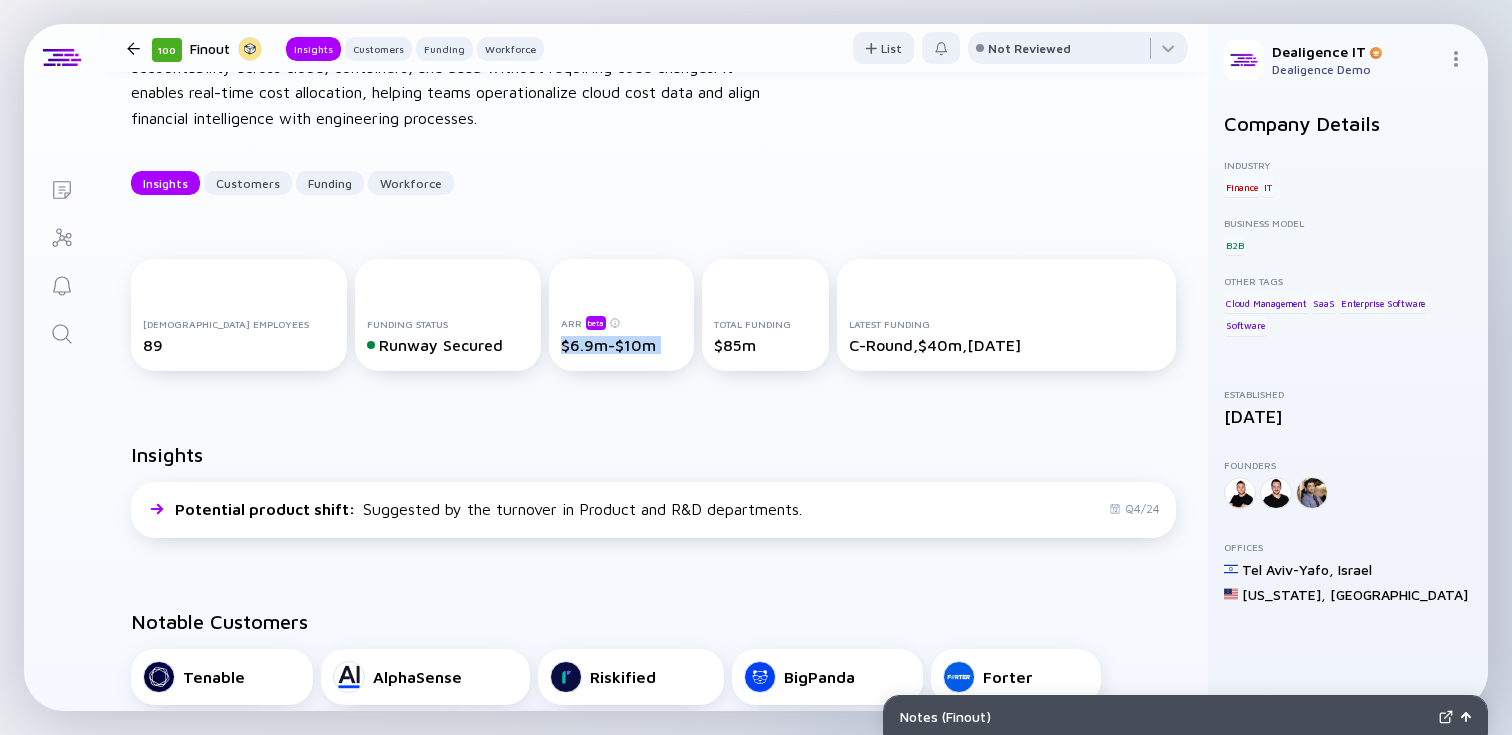 click on "ARR beta $6.9m-$10m" at bounding box center (621, 315) 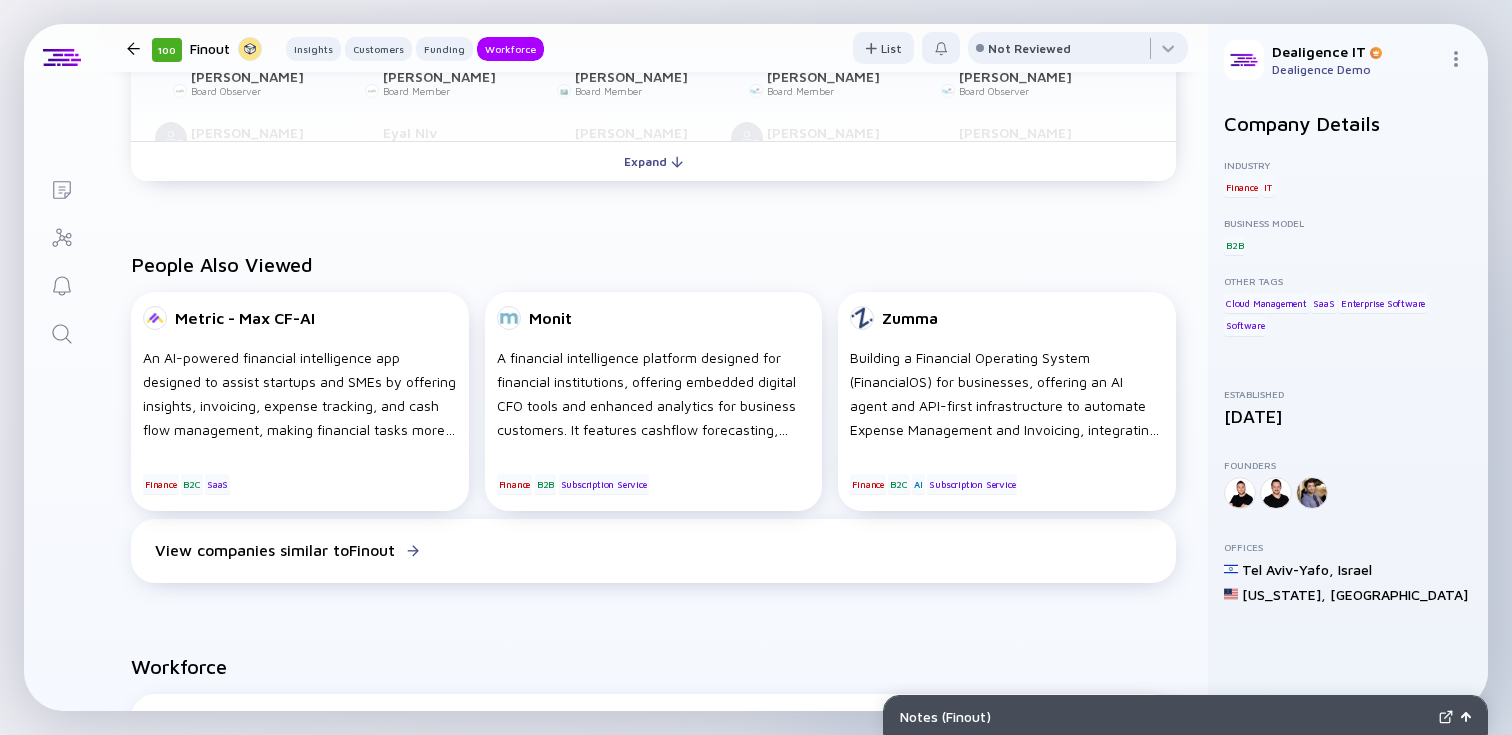 scroll, scrollTop: 1444, scrollLeft: 0, axis: vertical 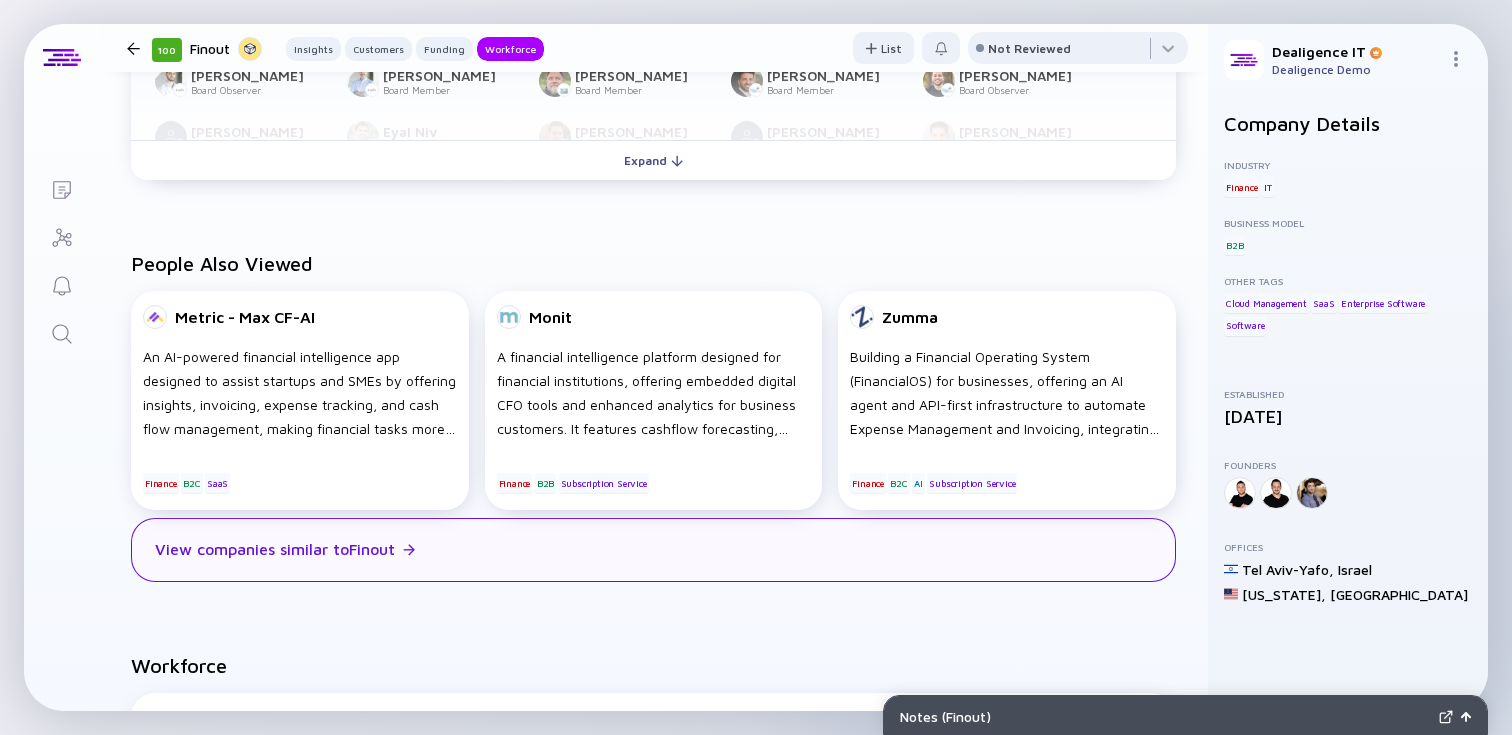 click on "View companies similar to  Finout" at bounding box center (275, 549) 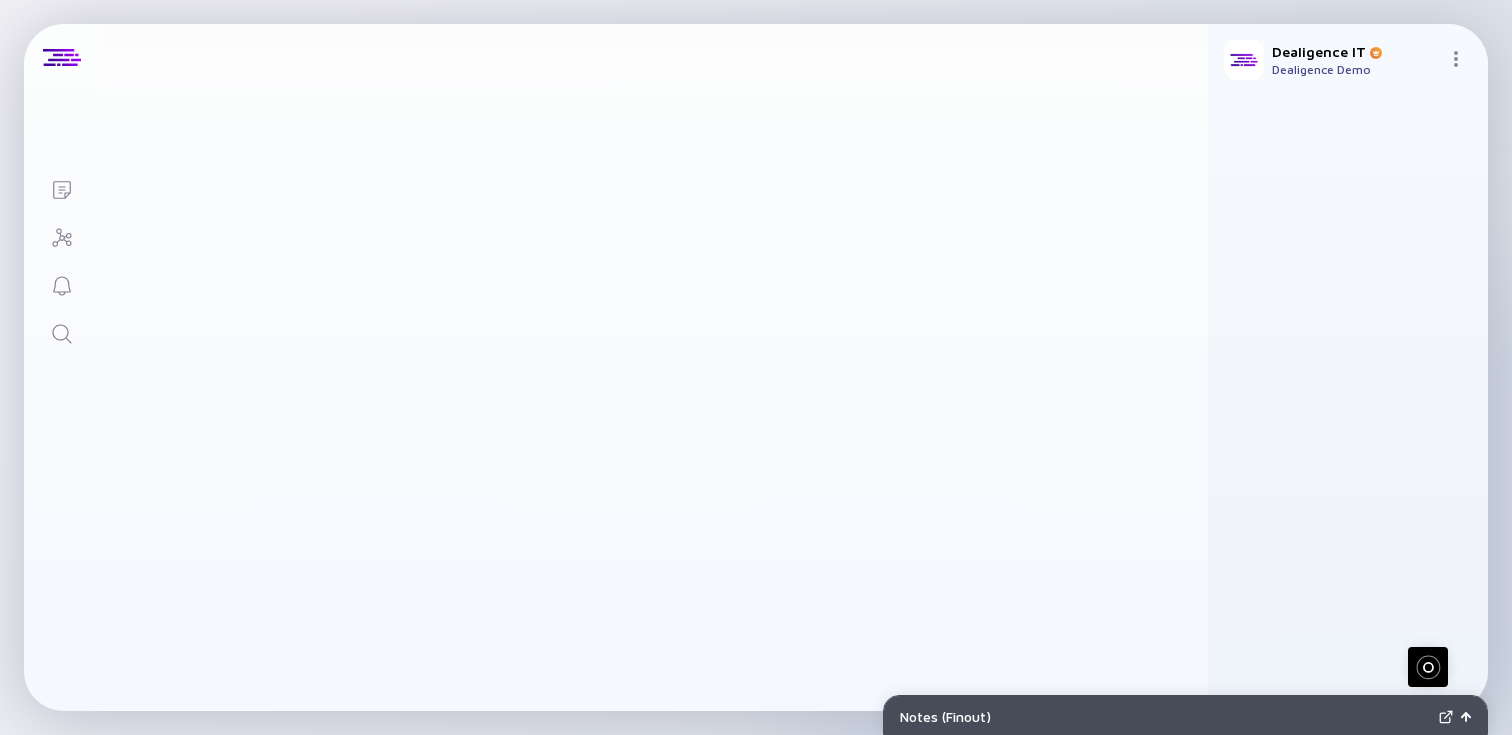 scroll, scrollTop: 6, scrollLeft: 0, axis: vertical 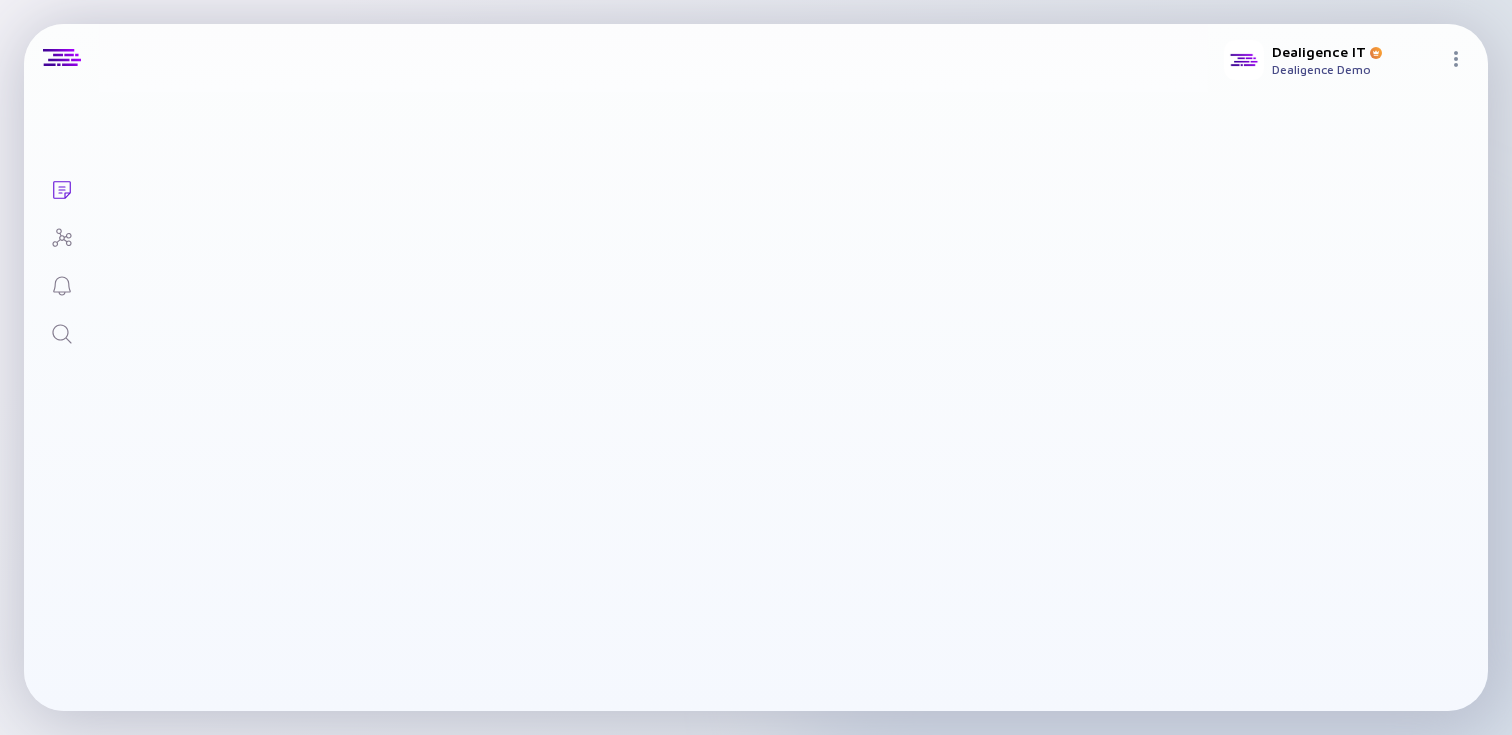checkbox on "true" 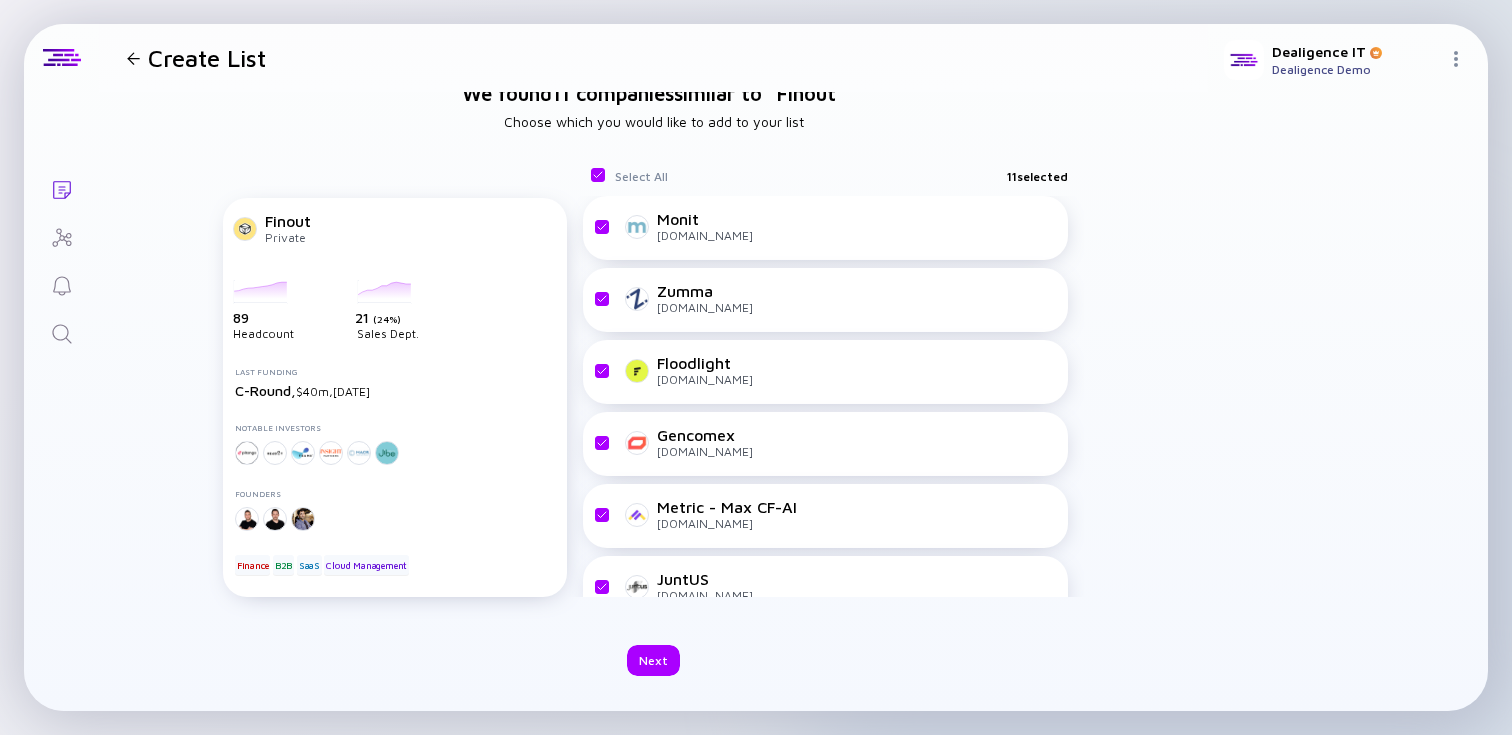 scroll, scrollTop: 0, scrollLeft: 0, axis: both 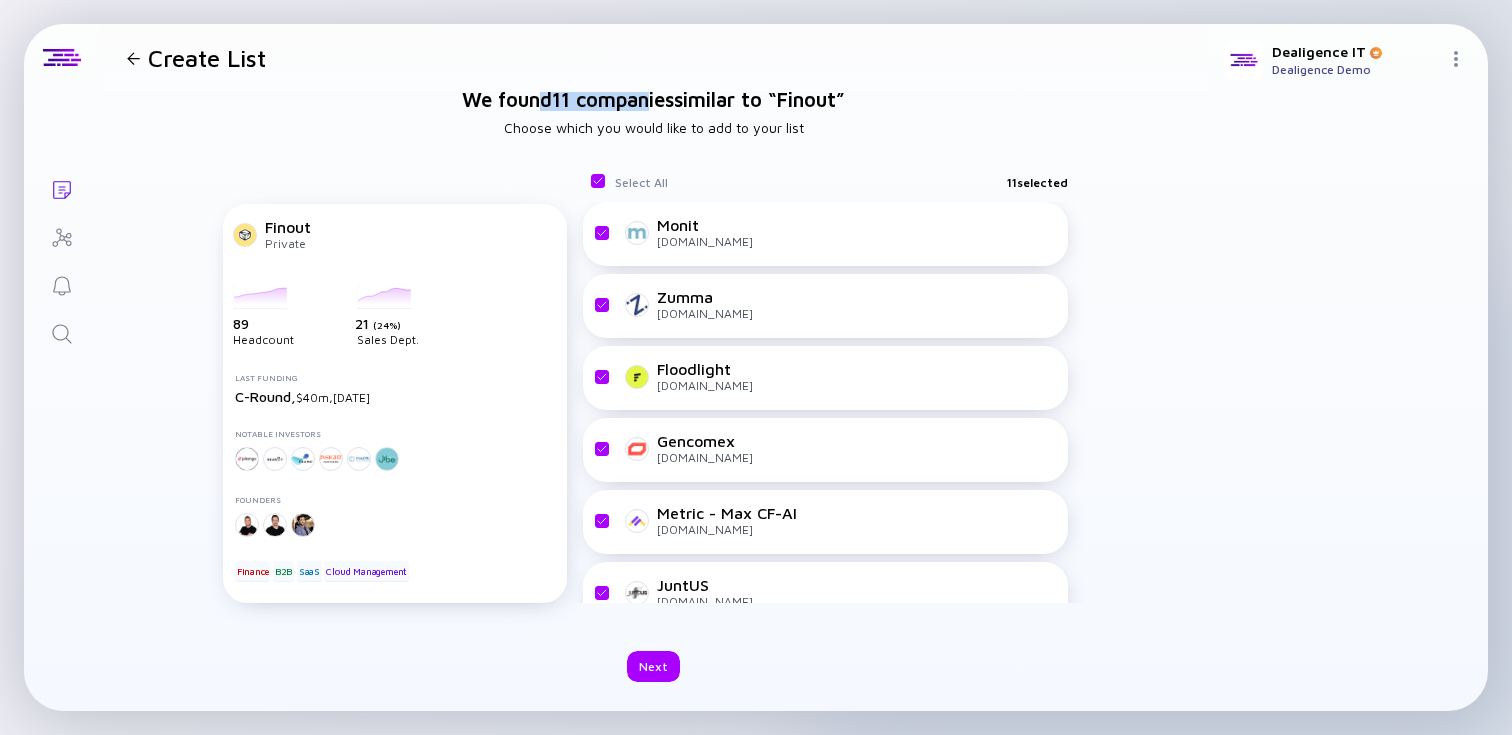 drag, startPoint x: 530, startPoint y: 94, endPoint x: 641, endPoint y: 106, distance: 111.64677 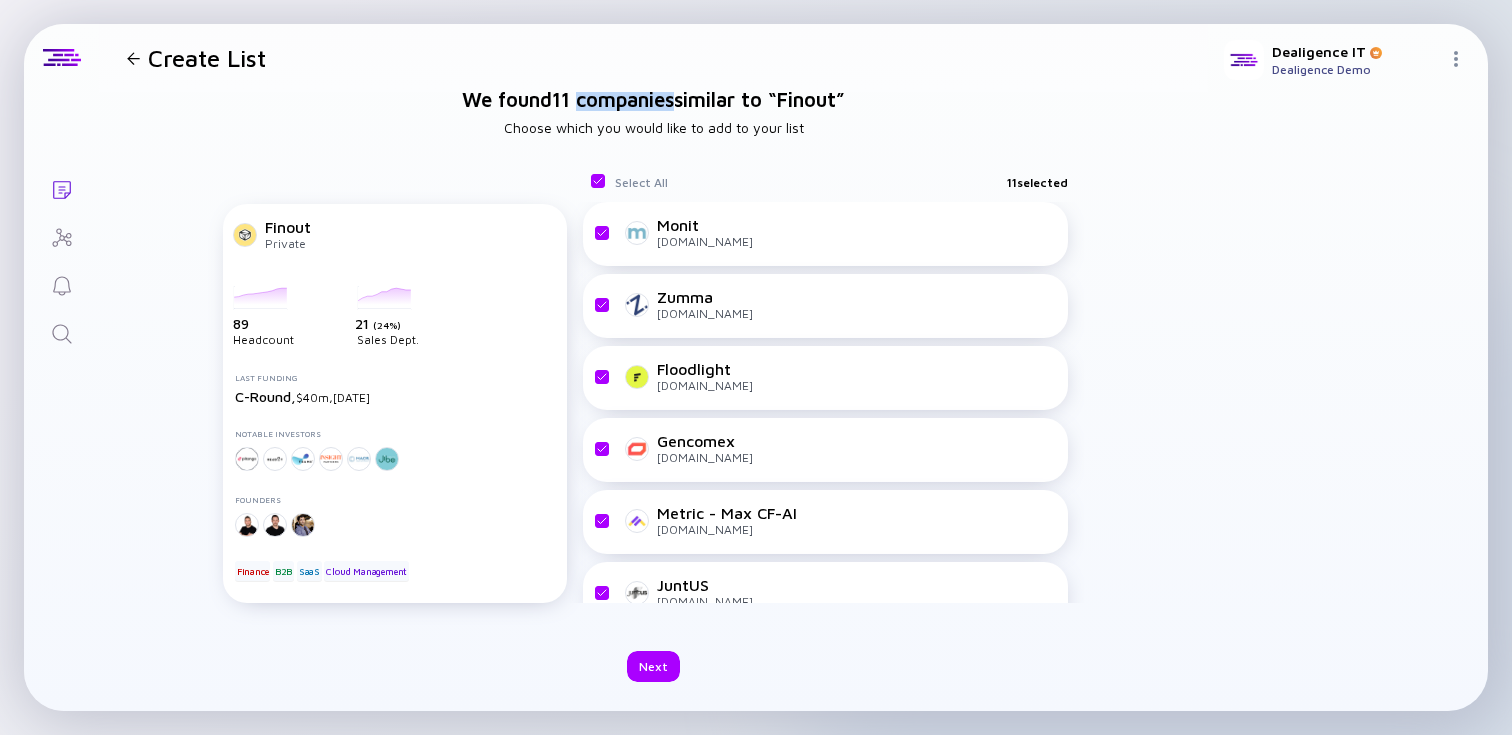 click on "We found  11   companies  similar to “ Finout ”" at bounding box center (653, 99) 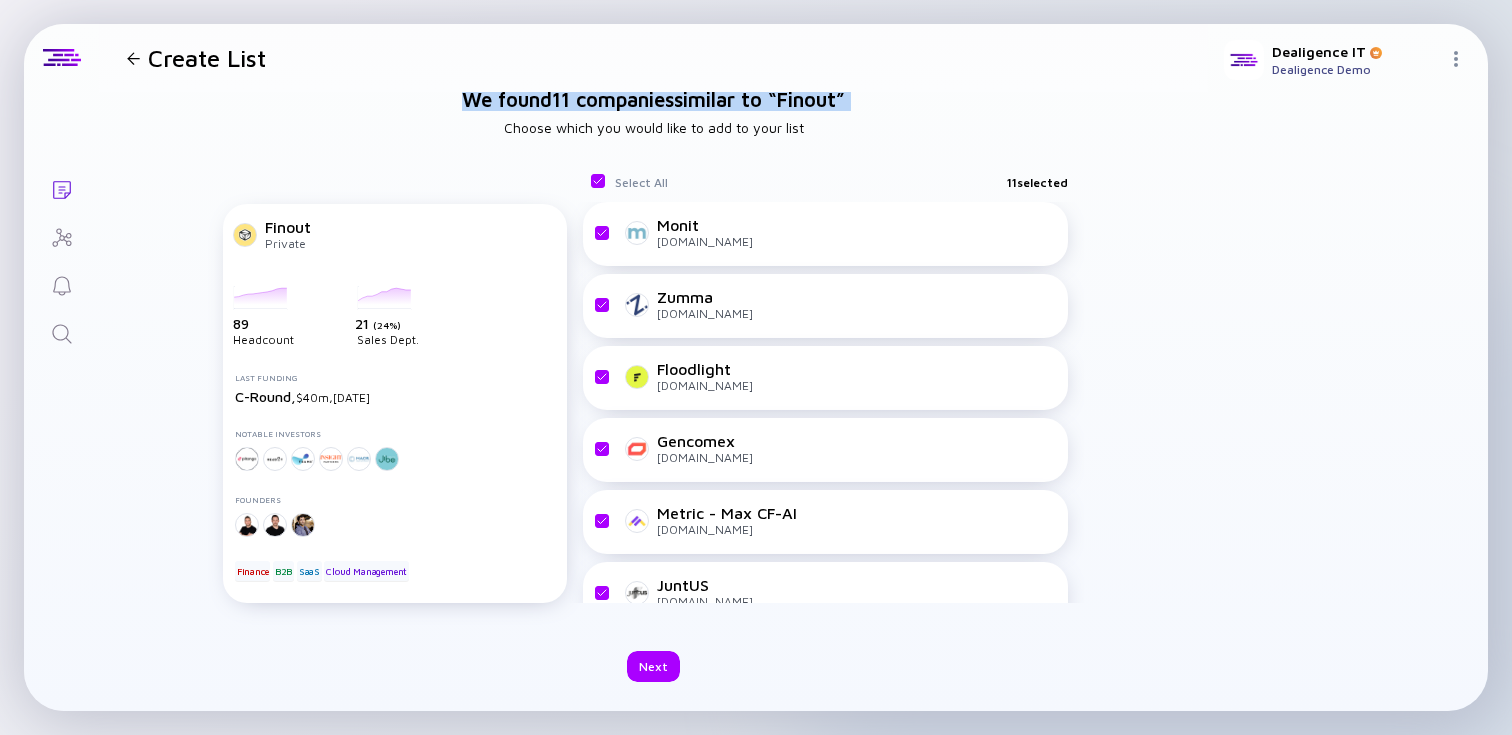 click on "We found  11   companies  similar to “ Finout ”" at bounding box center (653, 99) 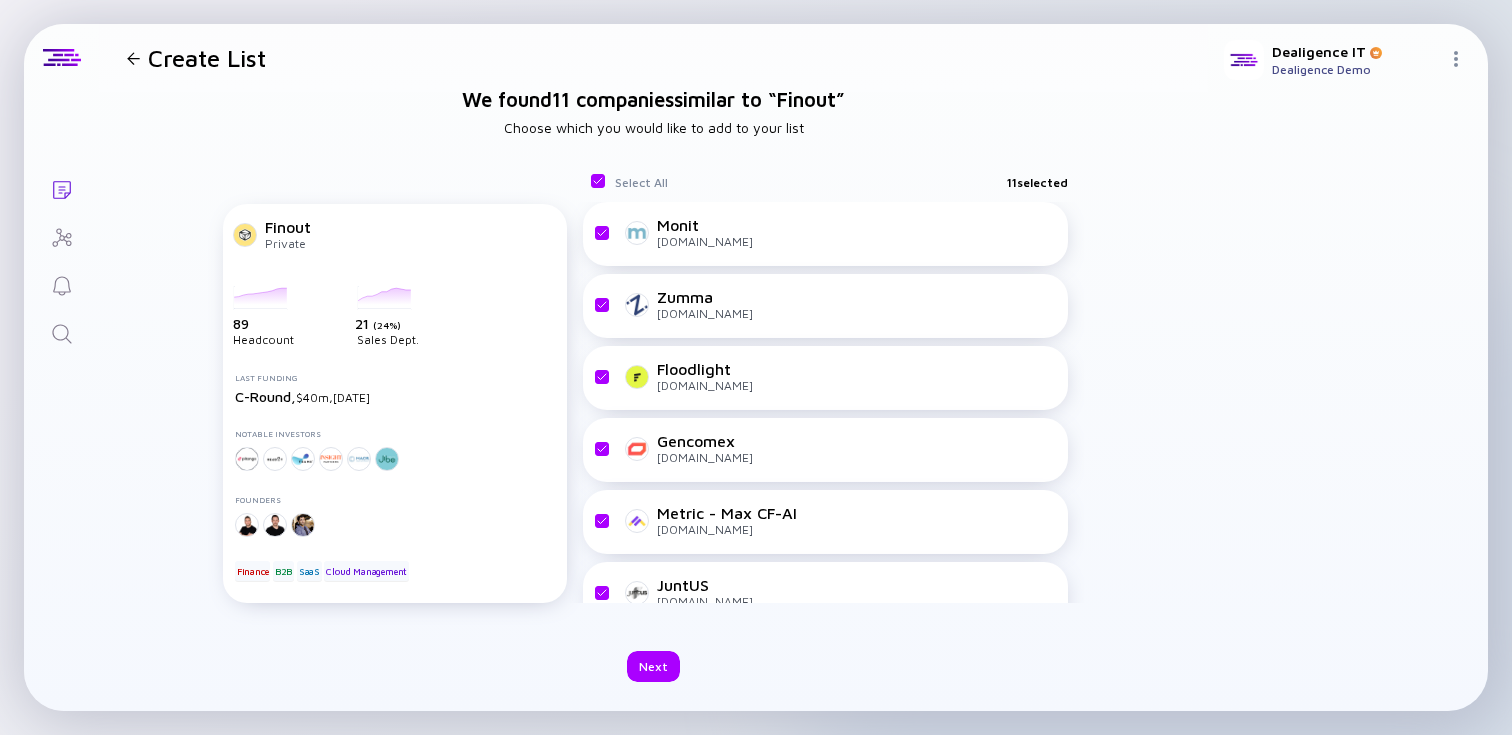 click at bounding box center (133, 58) 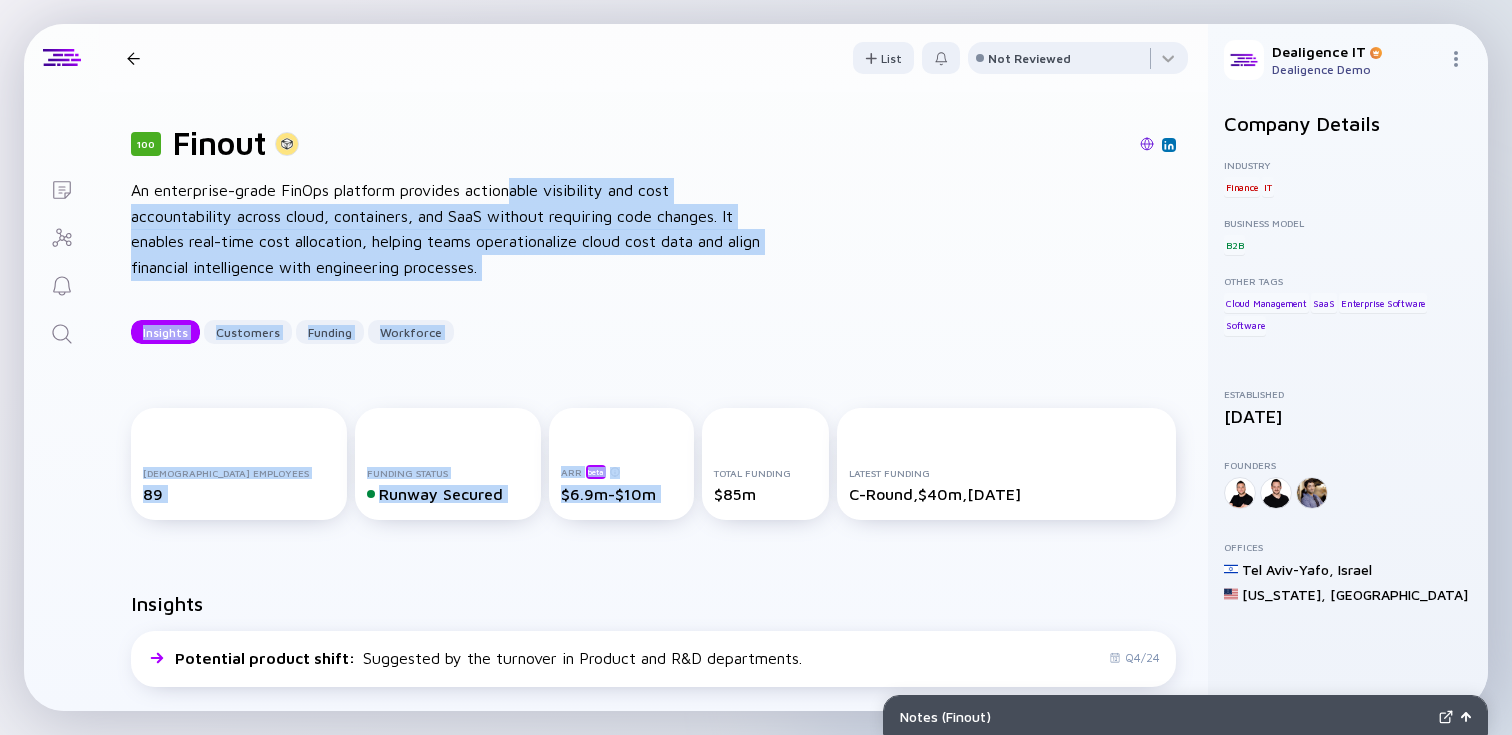 drag, startPoint x: 638, startPoint y: 232, endPoint x: 671, endPoint y: 395, distance: 166.30695 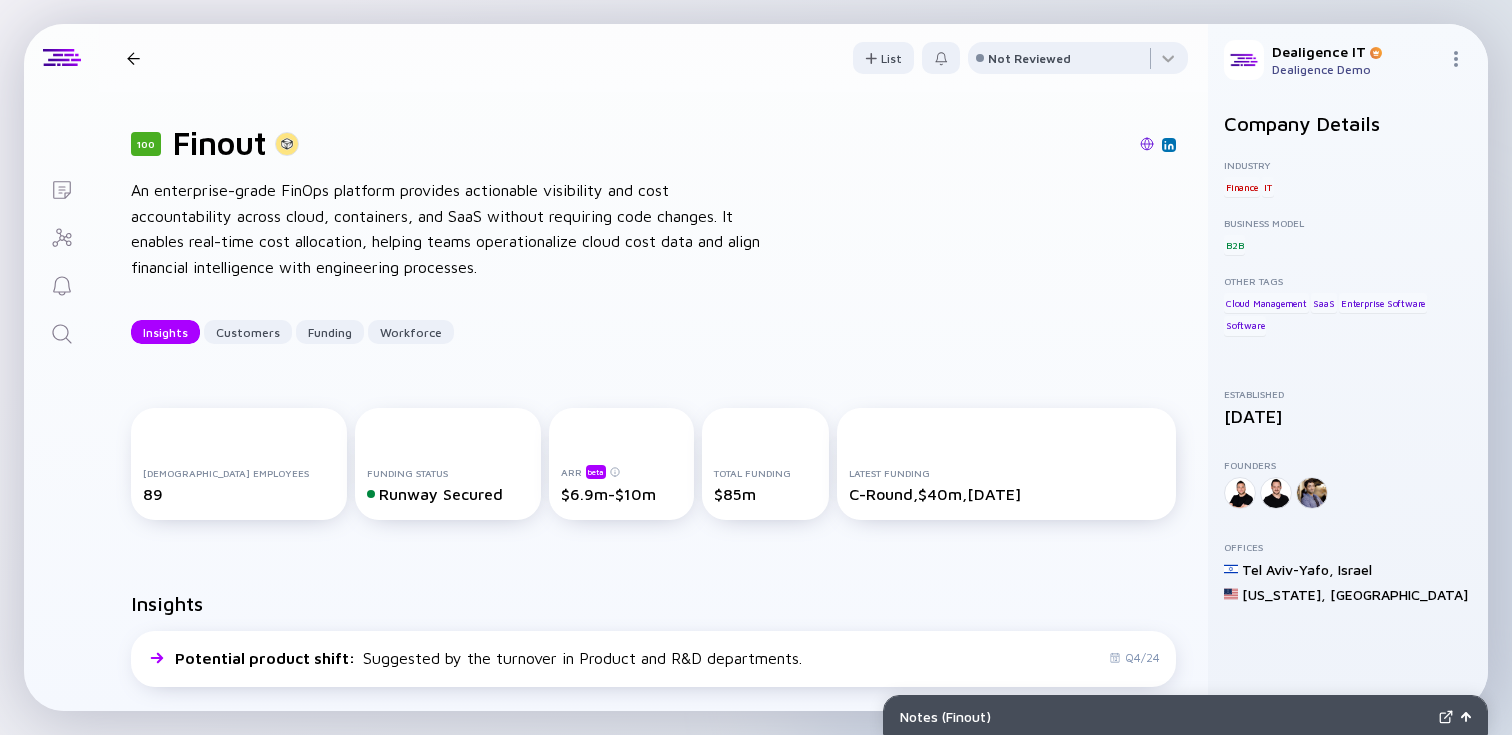 click on "Insights Customers Funding Workforce" at bounding box center (653, 332) 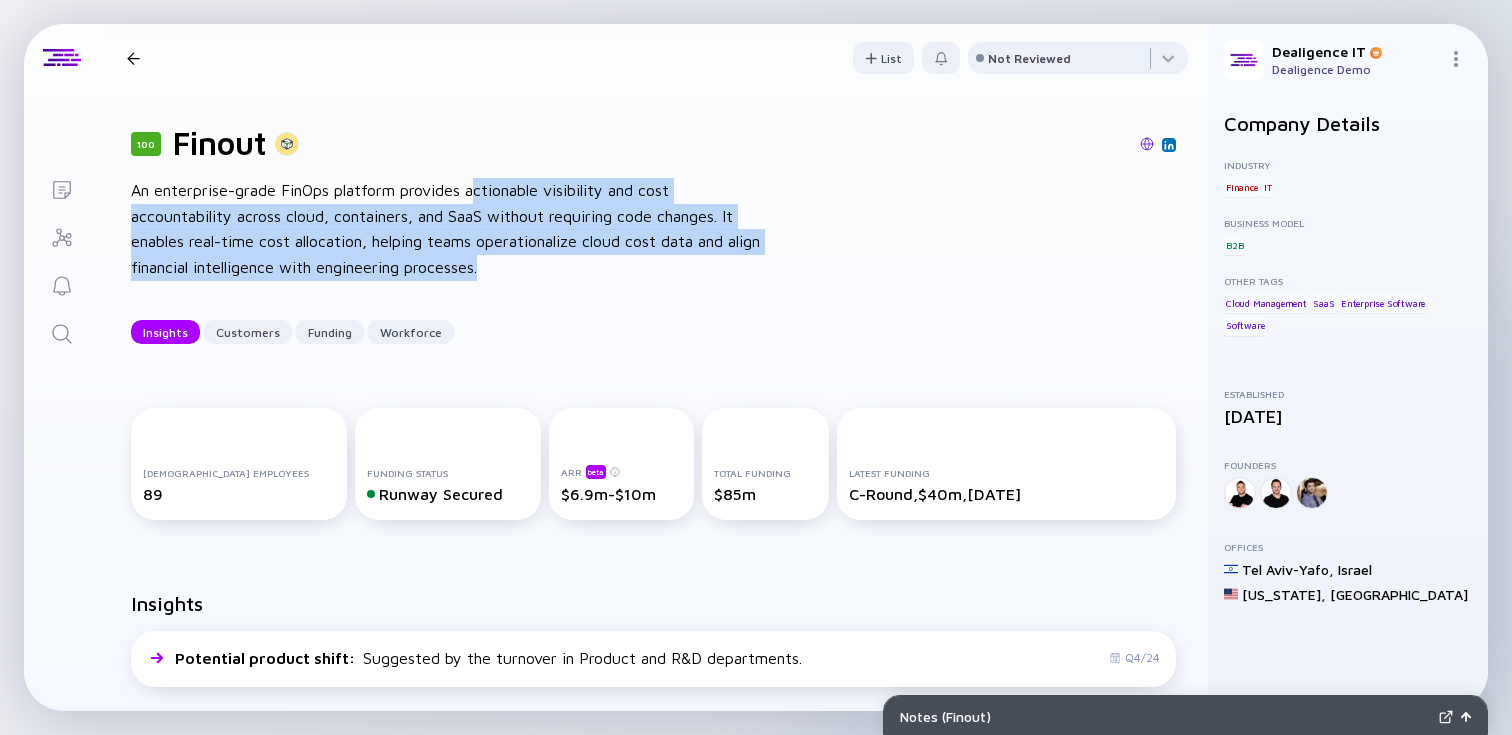 drag, startPoint x: 478, startPoint y: 182, endPoint x: 654, endPoint y: 302, distance: 213.01643 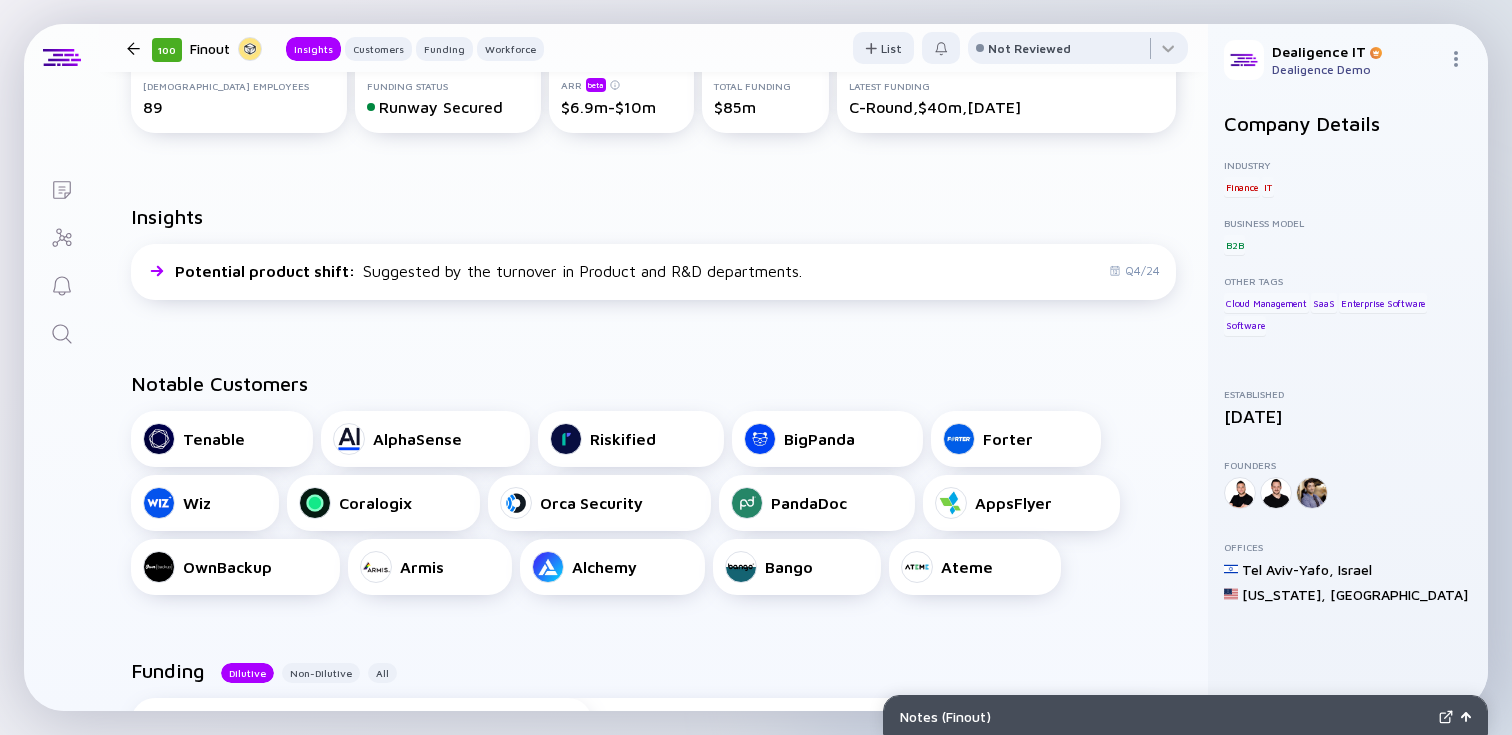 scroll, scrollTop: 0, scrollLeft: 0, axis: both 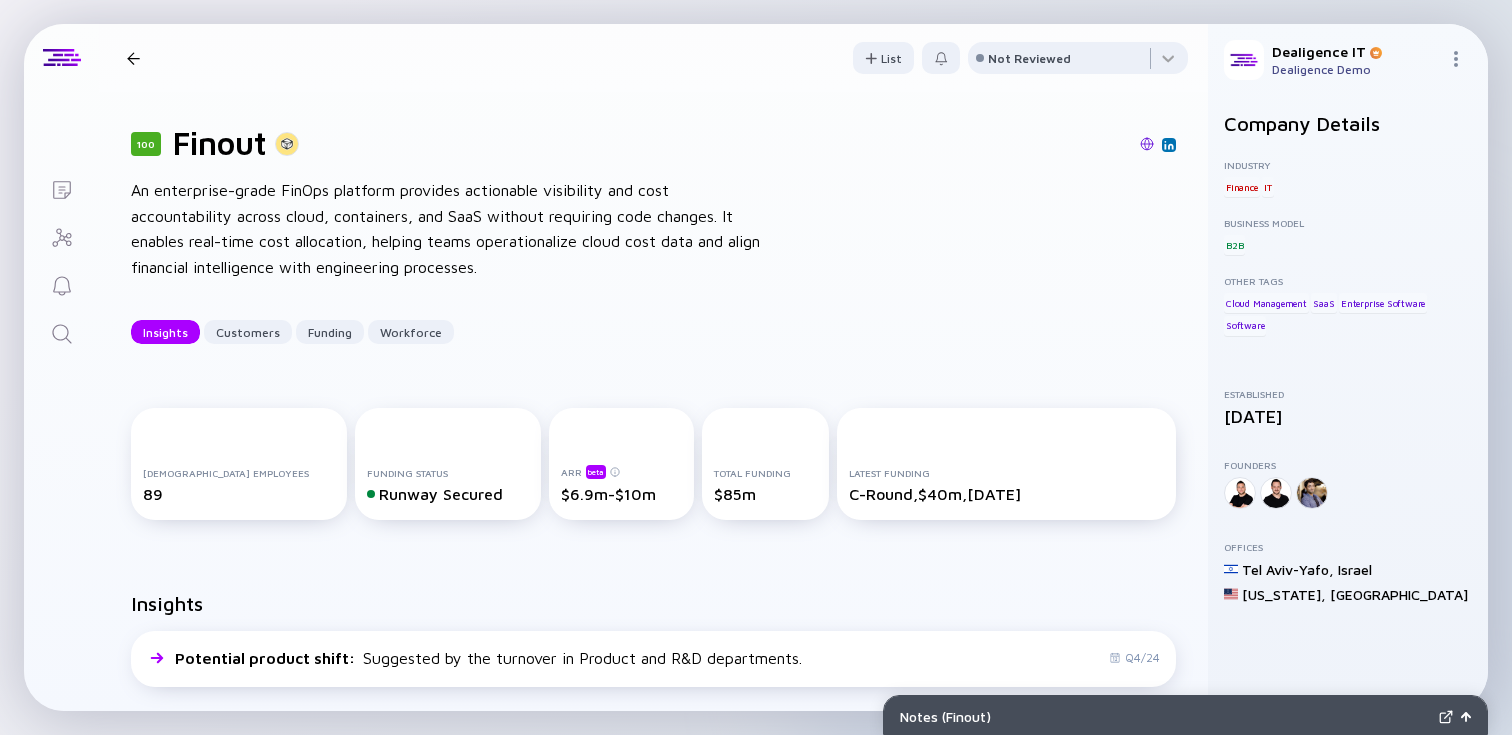 click on "An enterprise-grade FinOps platform provides actionable visibility and cost accountability across cloud, containers, and SaaS without requiring code changes. It enables real-time cost allocation, helping teams operationalize cloud cost data and align financial intelligence with engineering processes." at bounding box center (451, 229) 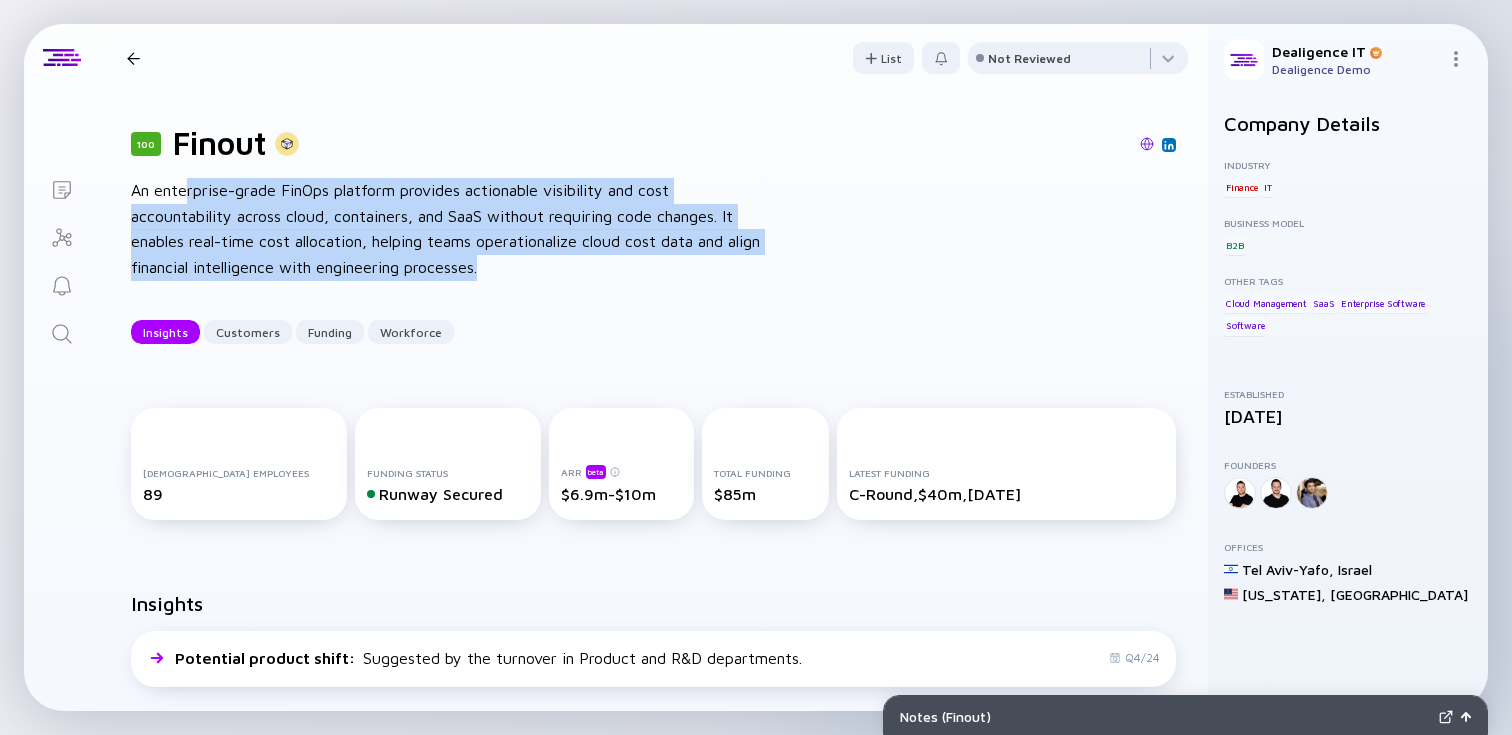 drag, startPoint x: 185, startPoint y: 190, endPoint x: 674, endPoint y: 271, distance: 495.66318 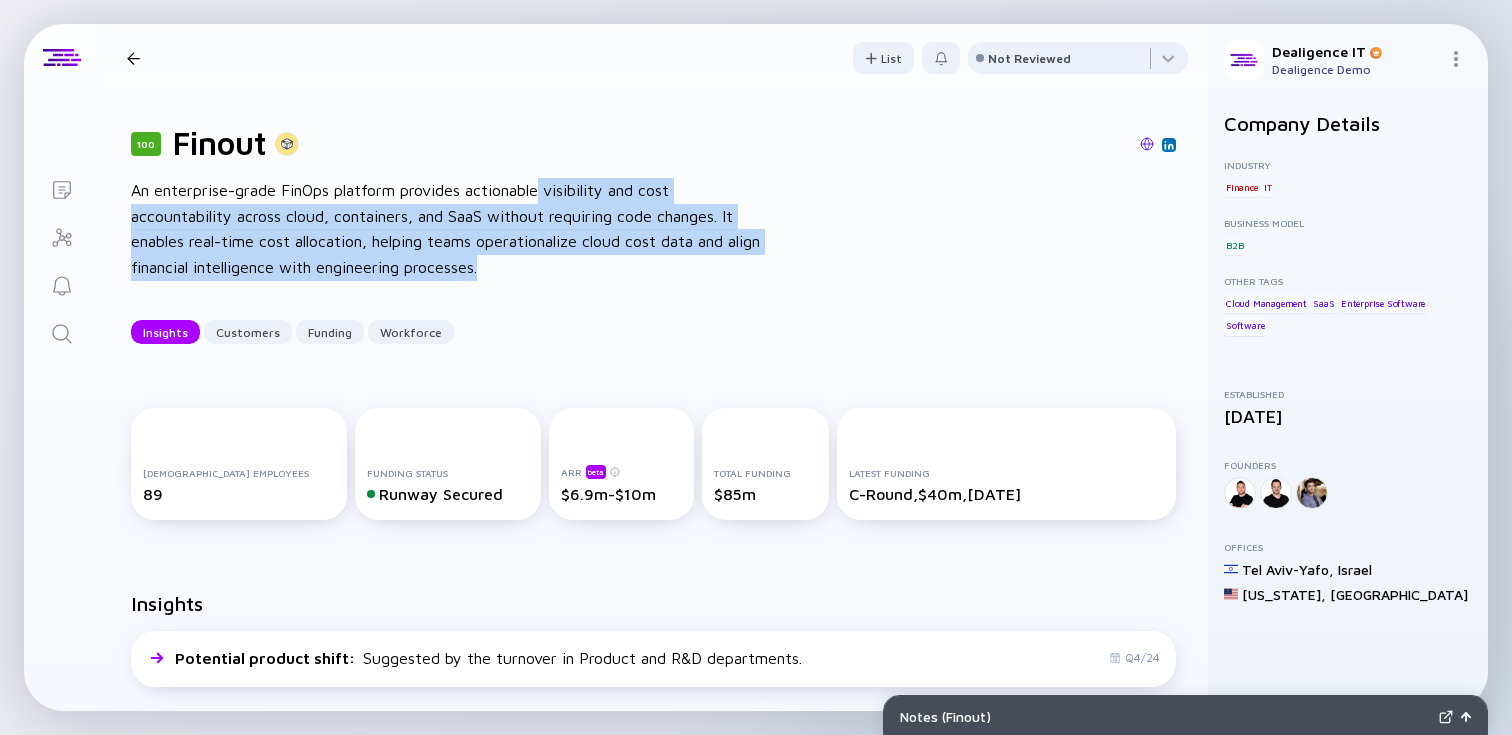 drag, startPoint x: 542, startPoint y: 187, endPoint x: 576, endPoint y: 273, distance: 92.47703 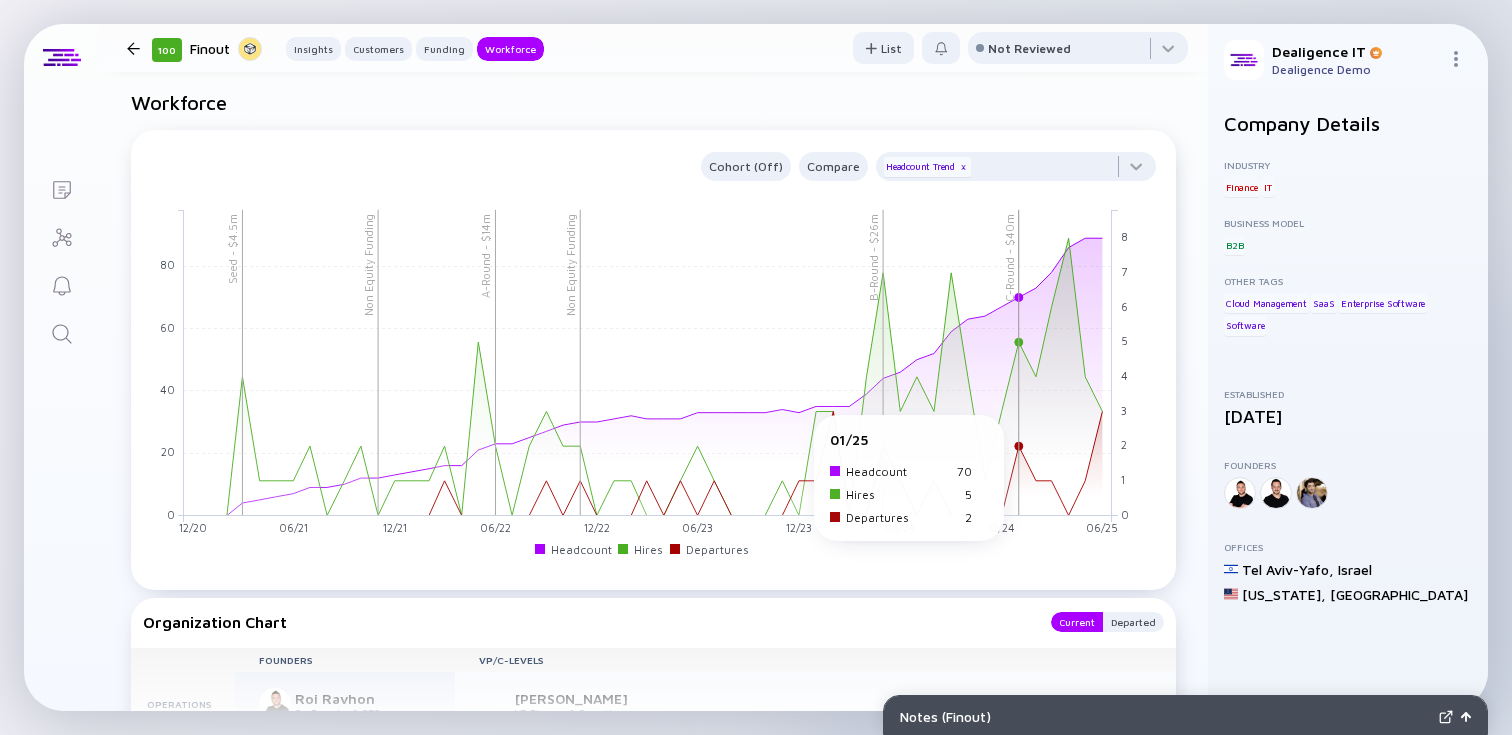 scroll, scrollTop: 2003, scrollLeft: 0, axis: vertical 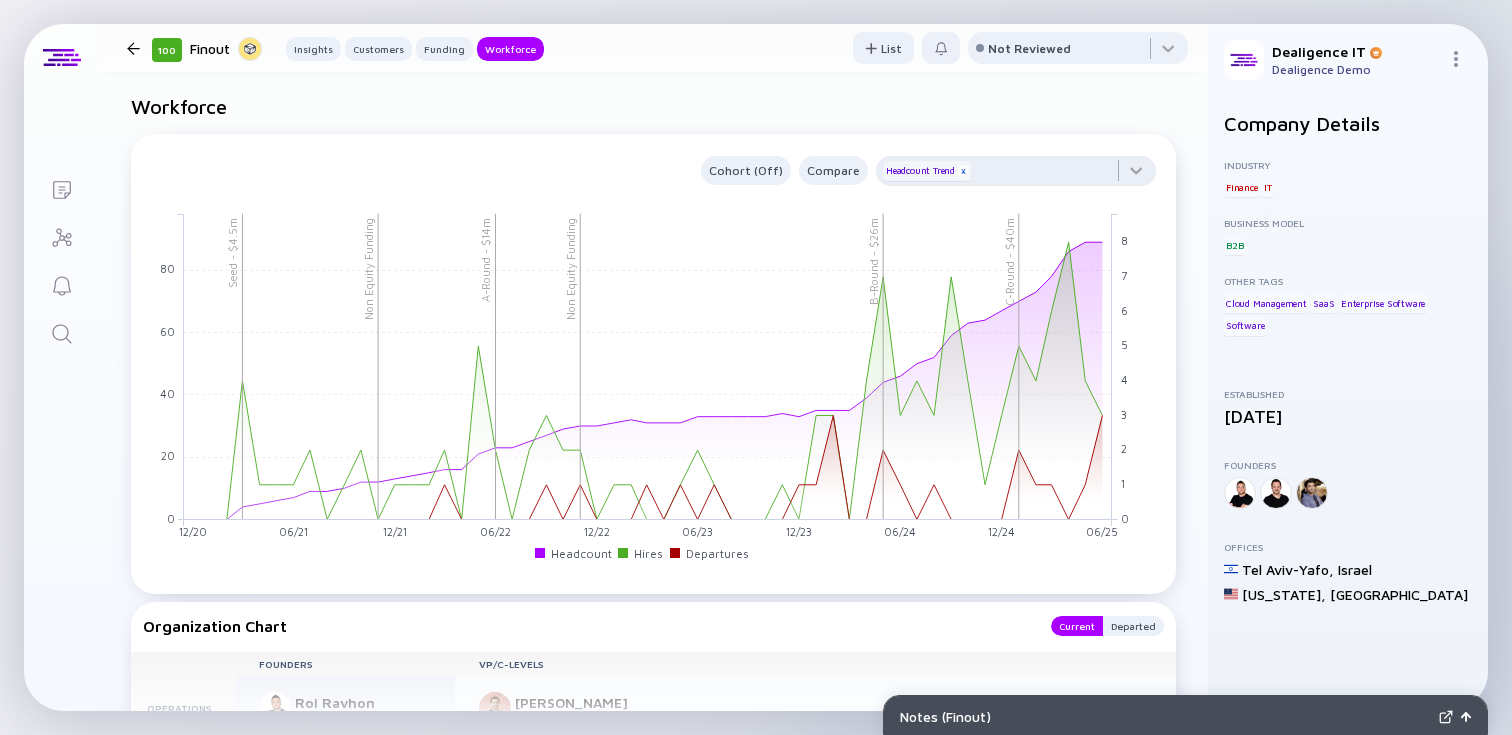 click on "x" at bounding box center (963, 171) 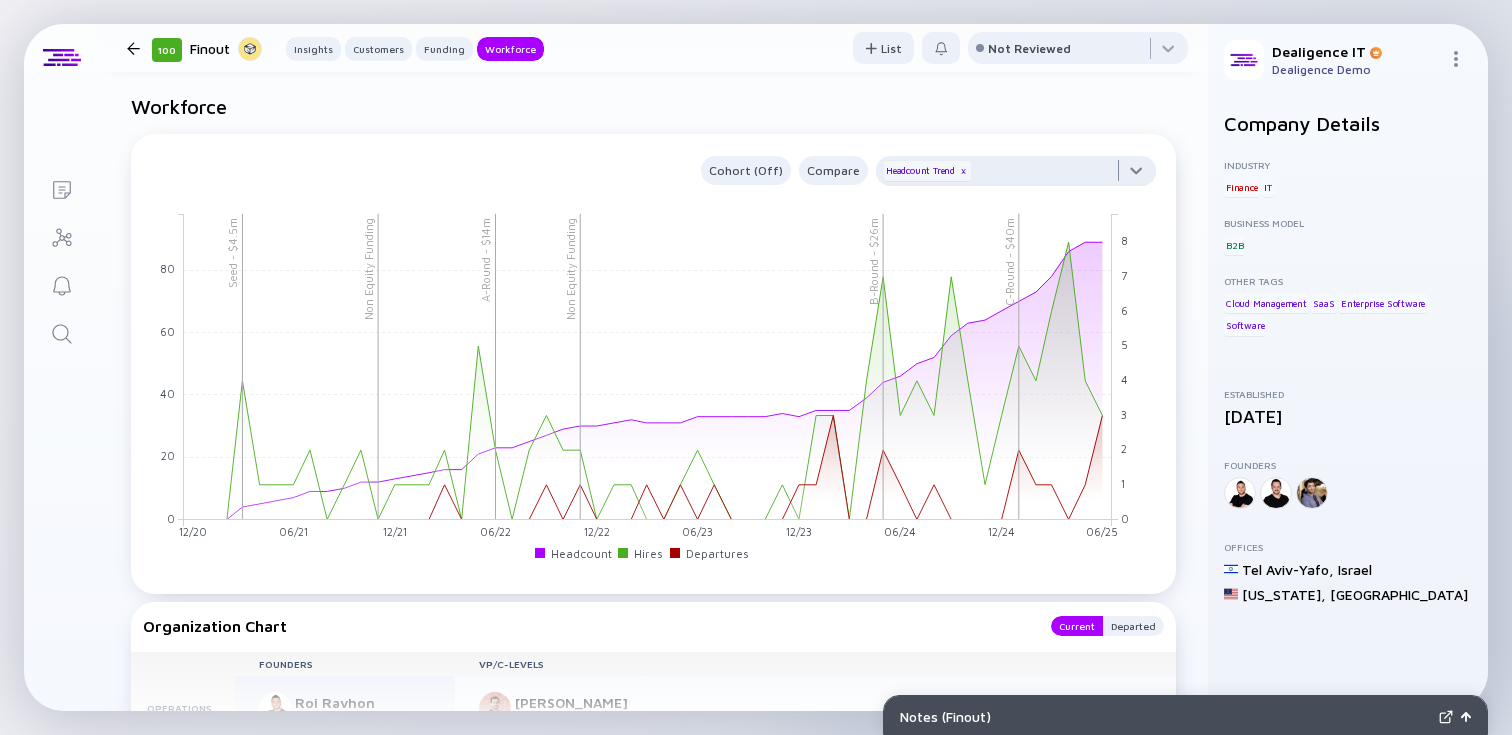click at bounding box center (1016, 176) 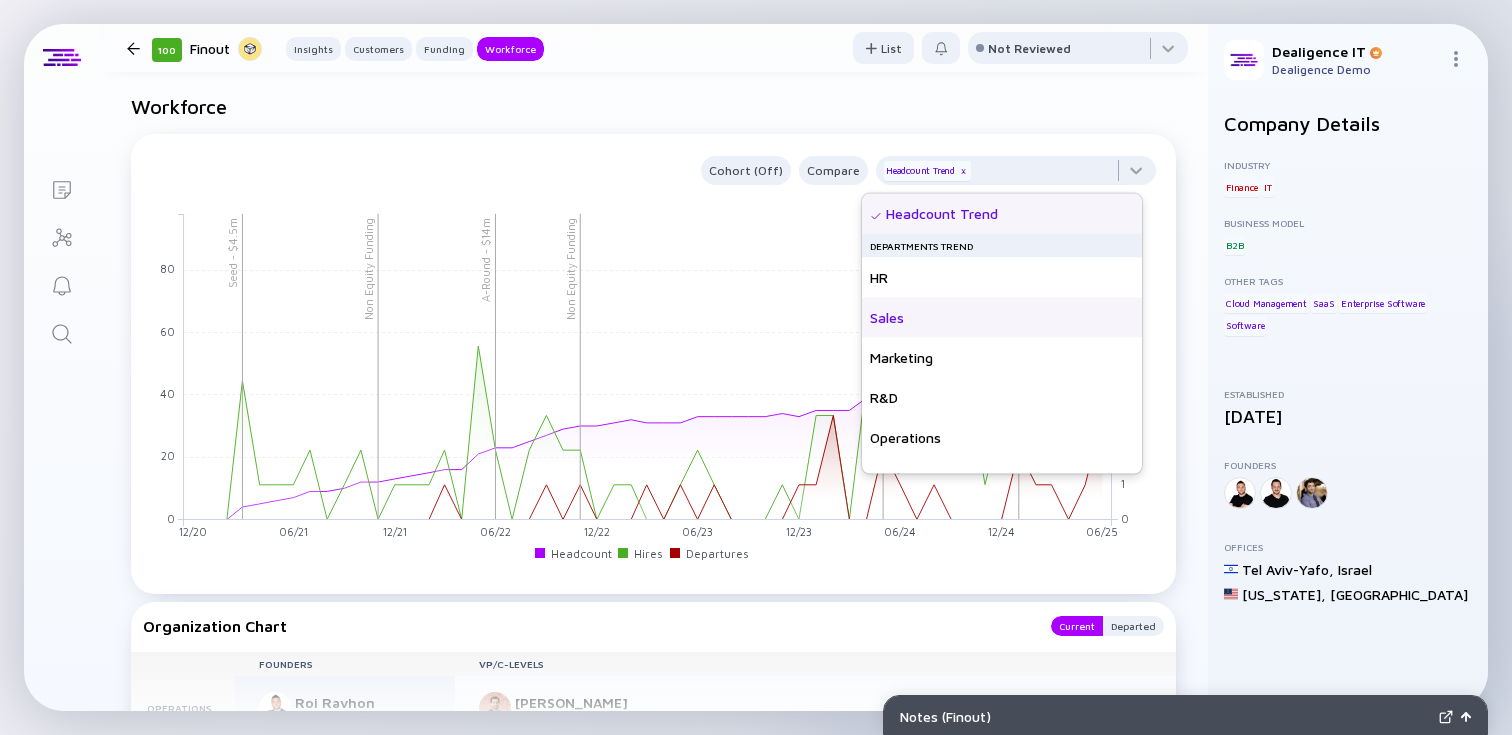 click on "Sales" at bounding box center (1002, 318) 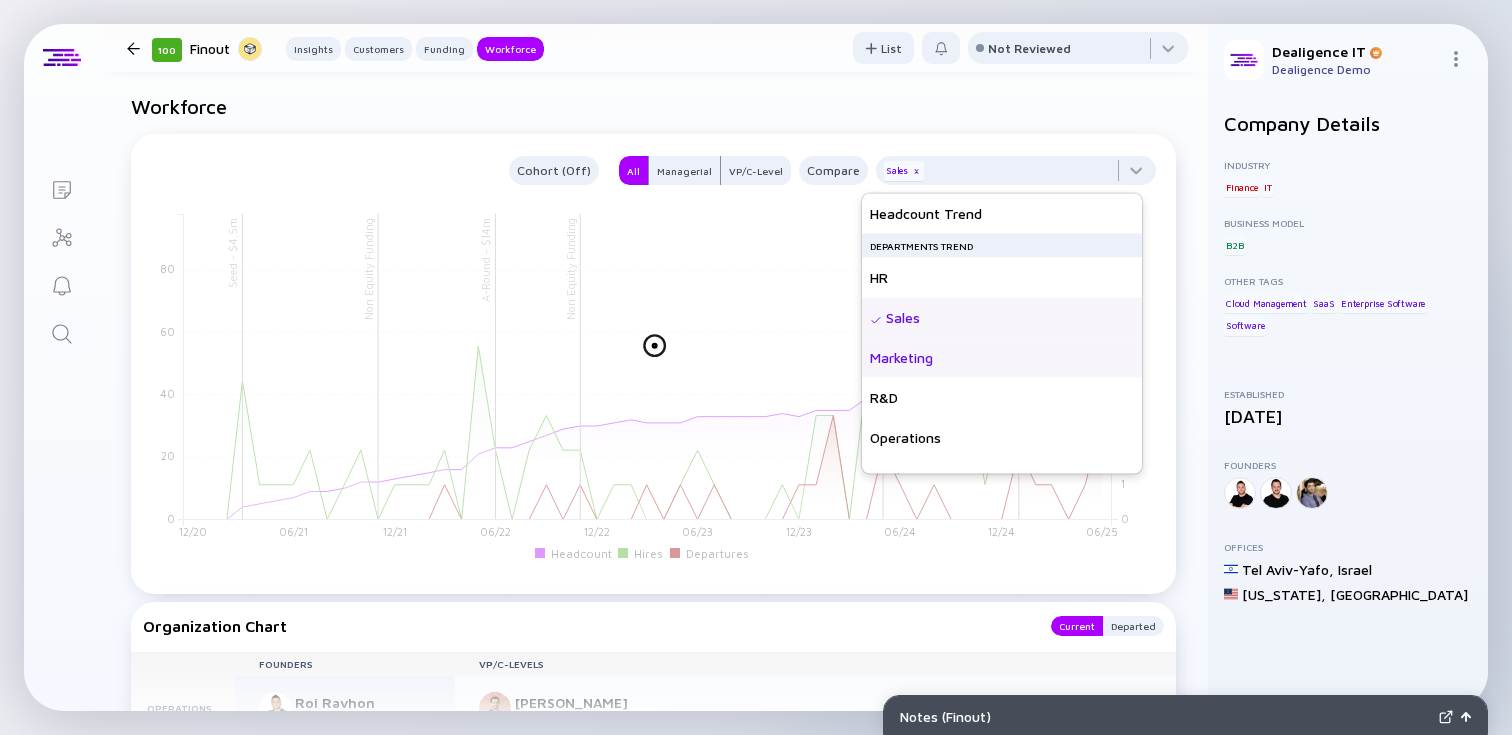 click on "Marketing" at bounding box center [1002, 358] 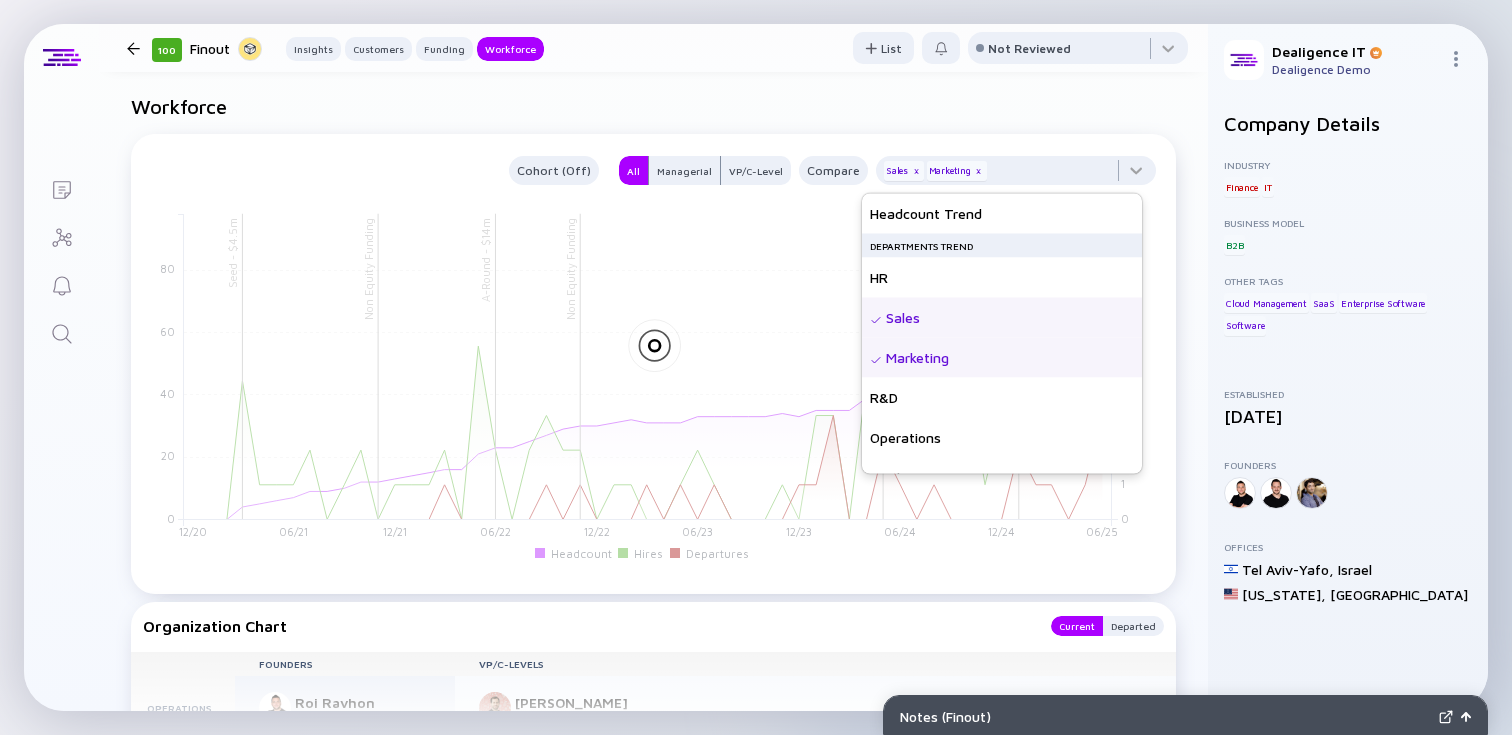 click on "Workforce   Cohort (Off) All Managerial VP/C-Level Compare   Sales x Marketing x   C-Round - $40m B-Round - $26m Non Equity Funding A-Round - $14m Non Equity Funding Seed - $4.5m 12/20 01/21 02/21 03/21 04/21 05/21 06/21 07/21 08/21 09/21 10/21 11/21 12/21 01/22 02/22 03/22 04/22 05/22 06/22 07/22 08/22 09/22 10/22 11/22 12/22 01/23 02/23 03/23 04/23 05/23 06/23 07/23 08/23 09/23 10/23 11/23 12/23 01/24 02/24 03/24 04/24 05/24 06/24 07/24 08/24 09/24 10/24 11/24 12/24 01/25 02/25 03/25 04/25 05/25 06/25 0 10 20 30 40 50 60 70 80 90 0 1 2 3 4 5 6 7 8 Headcount Hires Departures 02/24 Headcount 35 Hires 3 Departures 3 Organization Chart Current Departed Founders VP/C-Levels Operations Roi Ravhon Co-Founder & CEO Tomer Meridor VP Finance & Operations R&D Yizhar Gilboa Co-Founder & CTO Idan Bauer VP Engineering Sales Jeremy Hurst VP Sales New Hire Elissa Livingston VP, Partners & Alliances Marketing Promotion Yoav Golub  VP Marketing Product Asaf Liveanu Co-Founder & CPO HR Michal Ston VP HR CS Sarah Tarvin Expand" at bounding box center (653, 902) 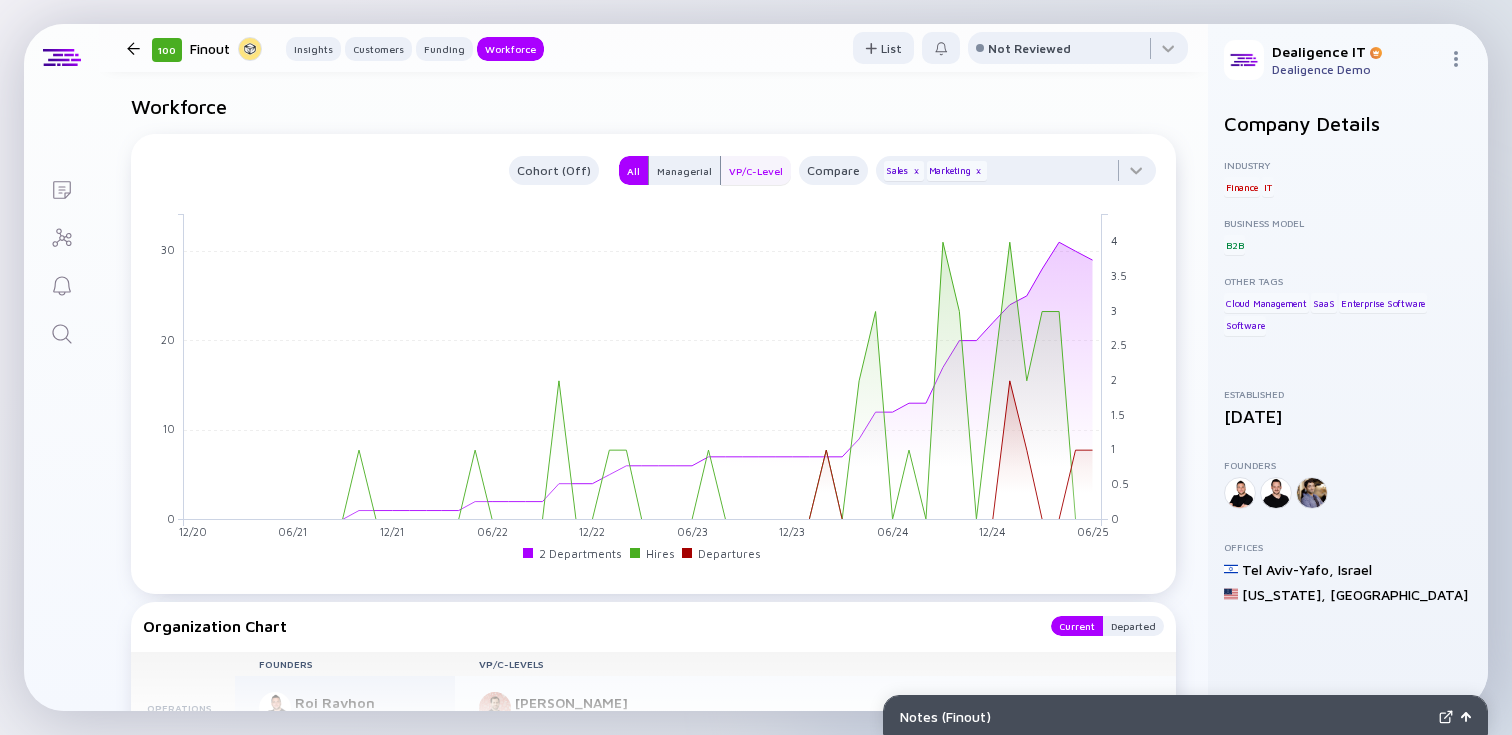 click on "VP/C-Level" at bounding box center (756, 171) 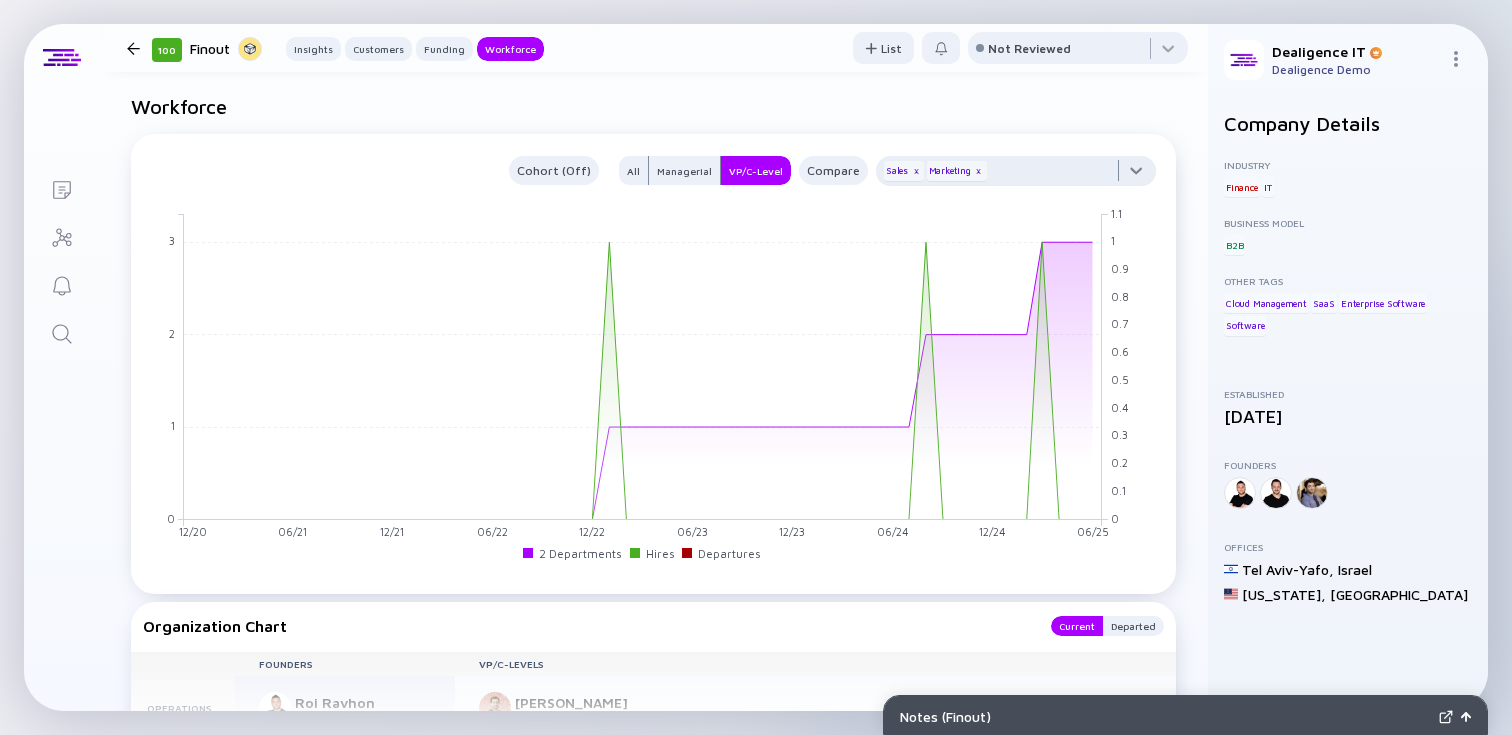 click at bounding box center [1016, 176] 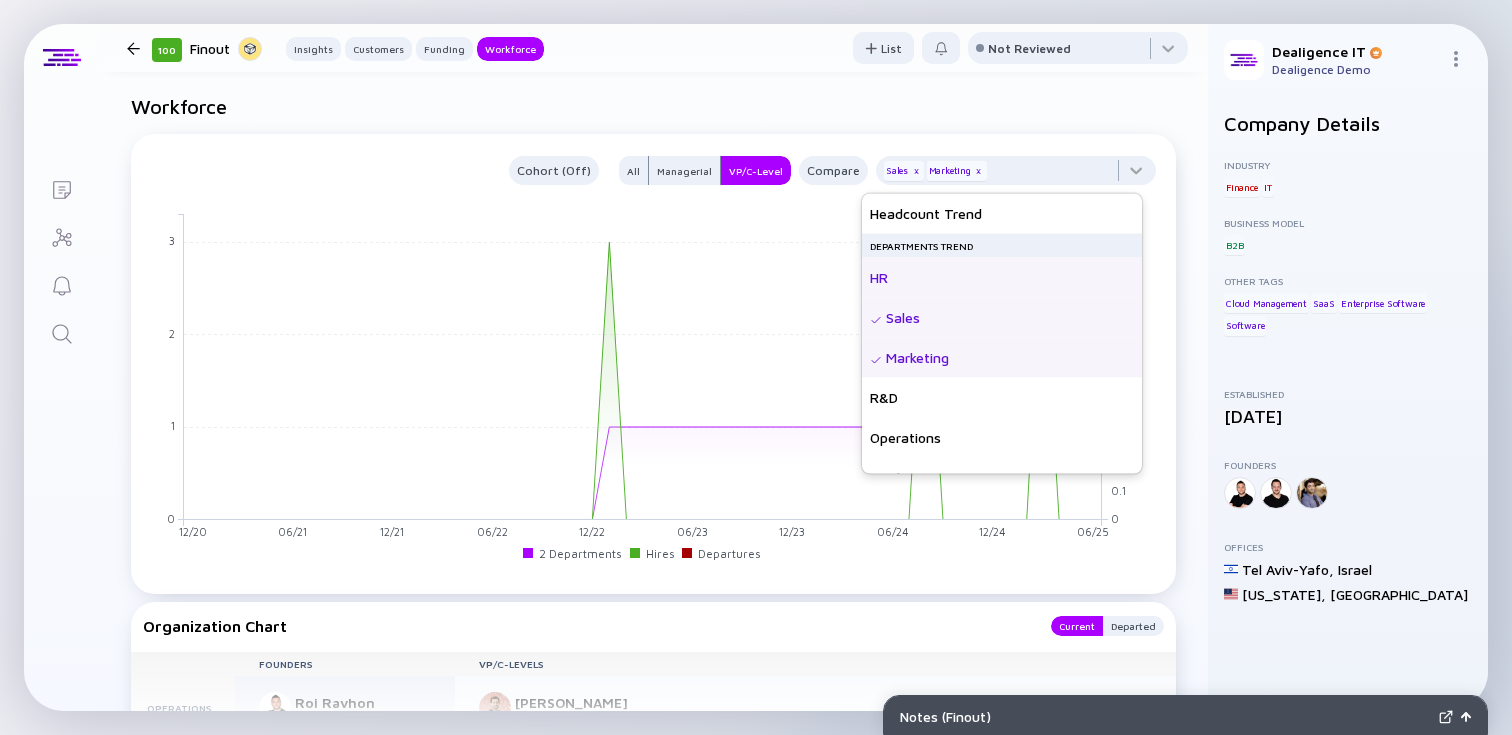 click on "HR" at bounding box center [1002, 278] 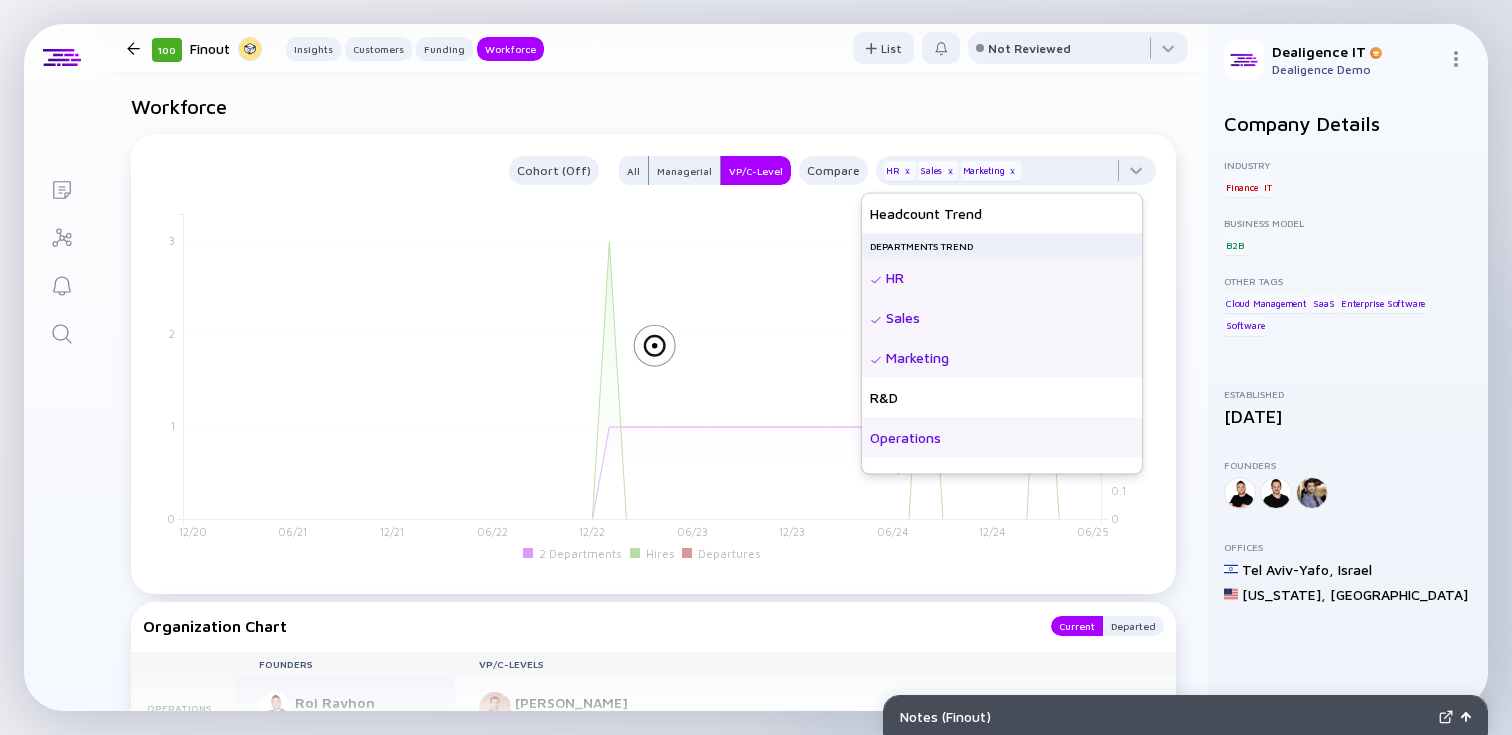 click on "Operations" at bounding box center (1002, 438) 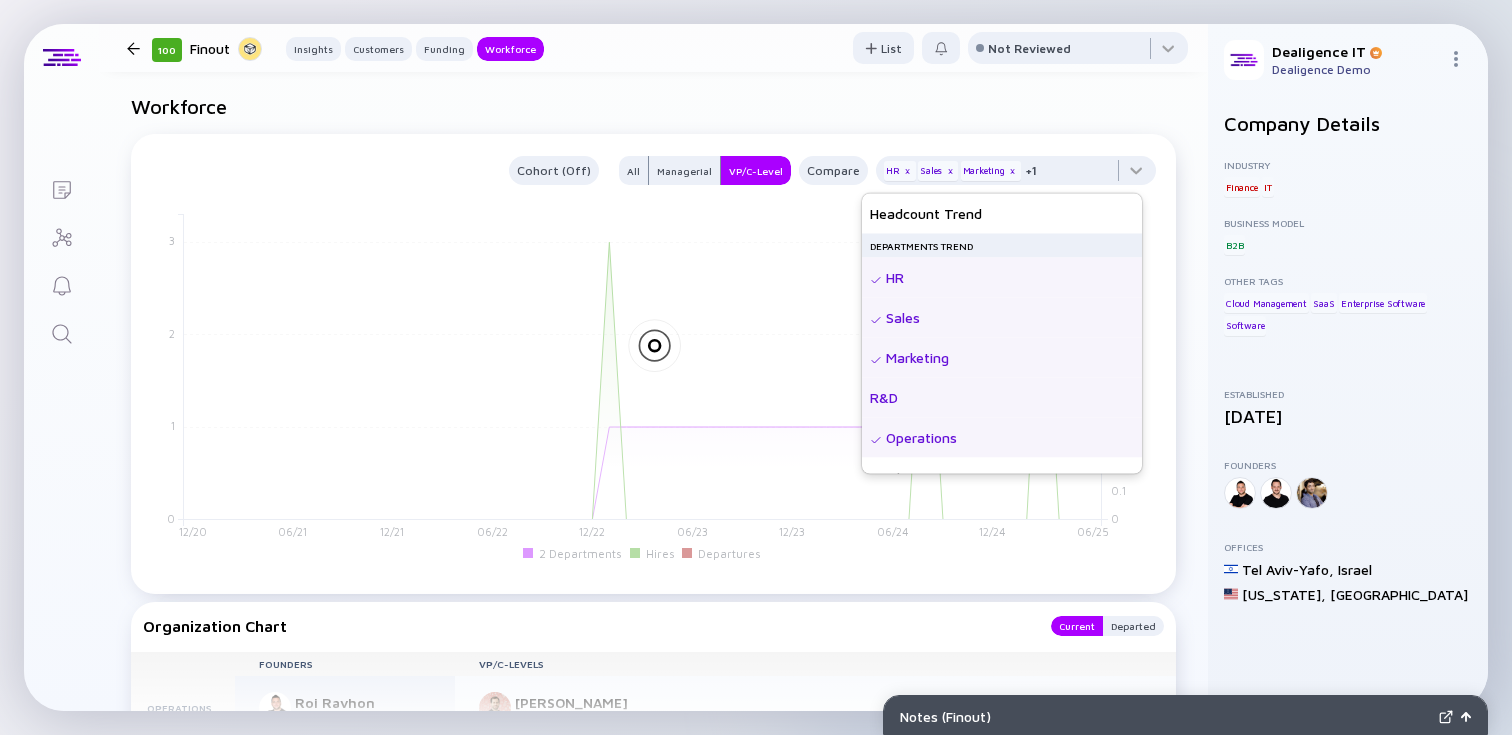 click on "R&D" at bounding box center (1002, 398) 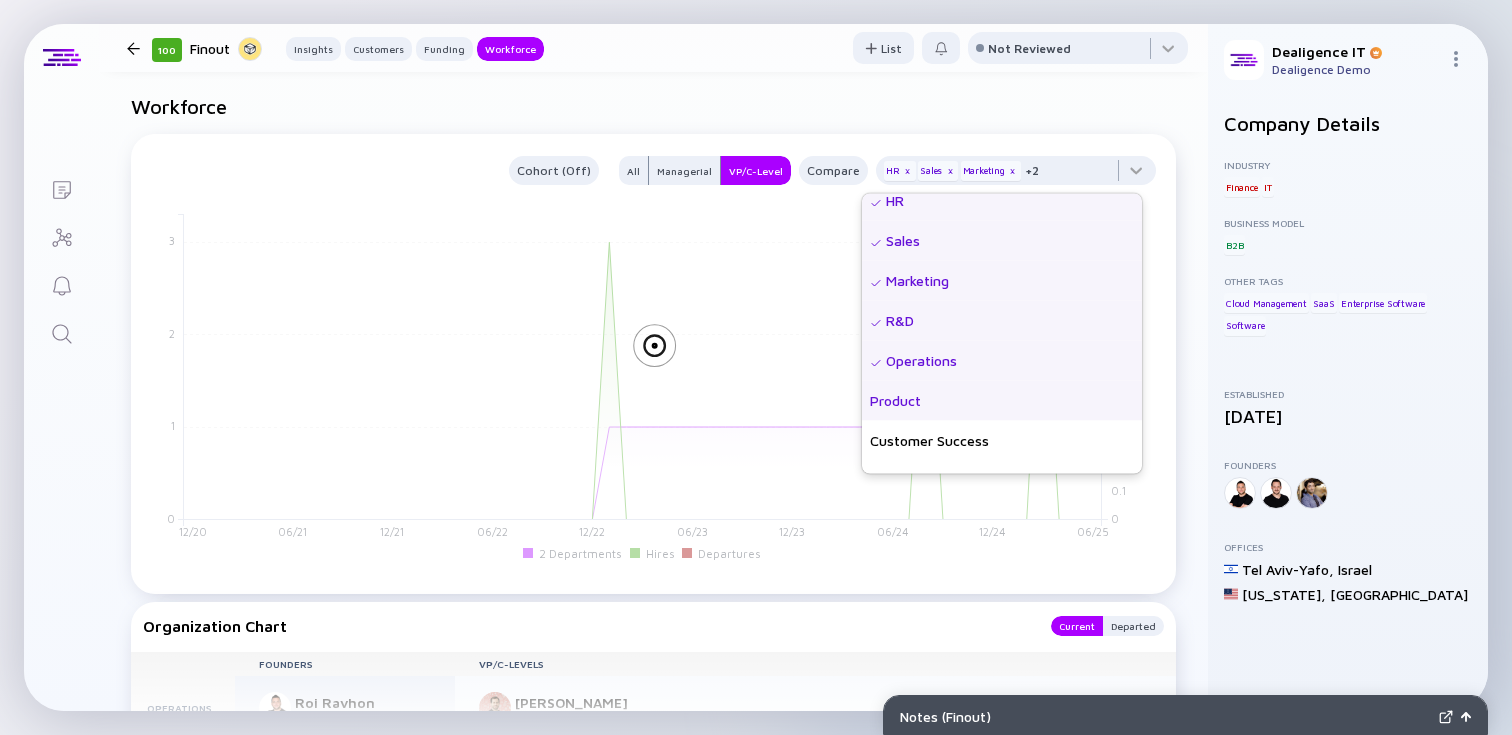 scroll, scrollTop: 80, scrollLeft: 0, axis: vertical 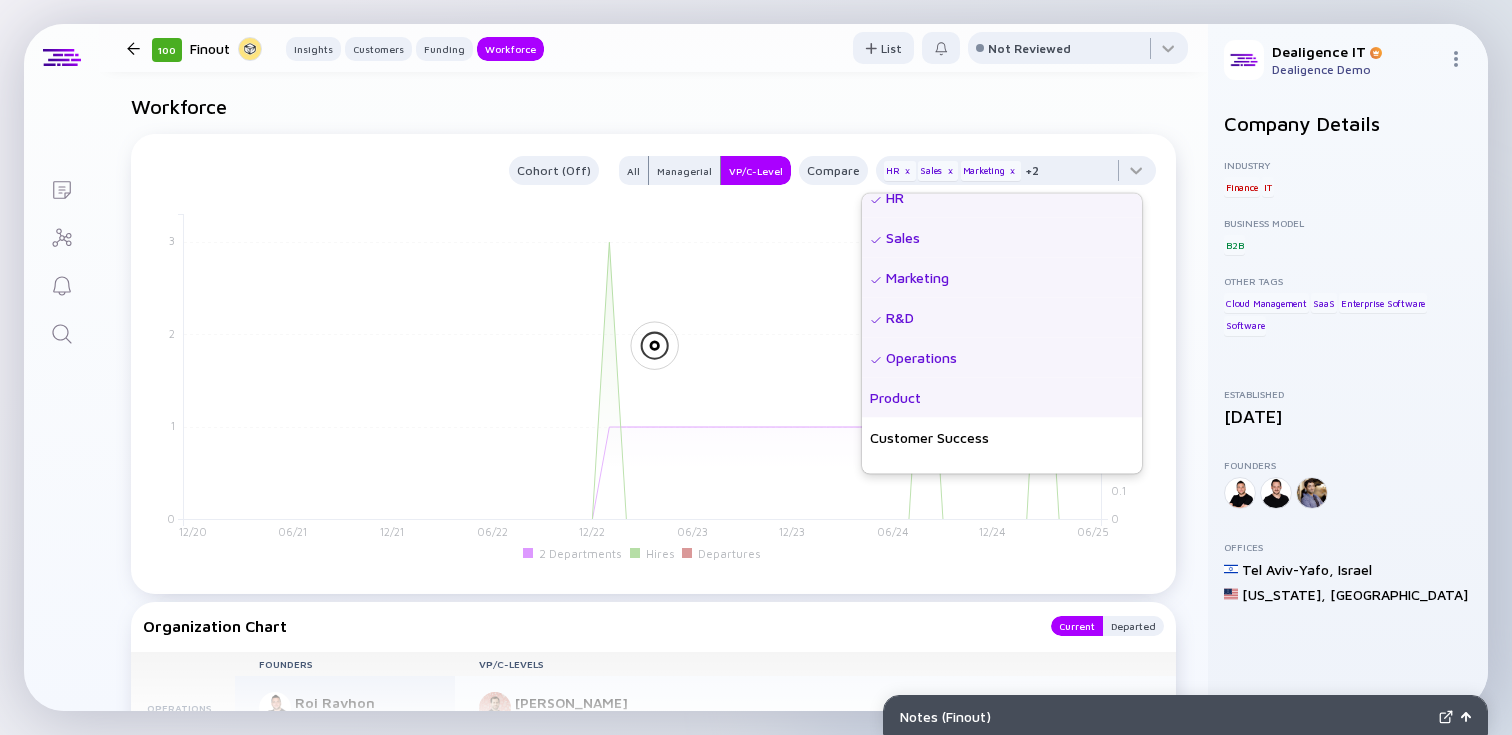 click on "Product" at bounding box center [1002, 398] 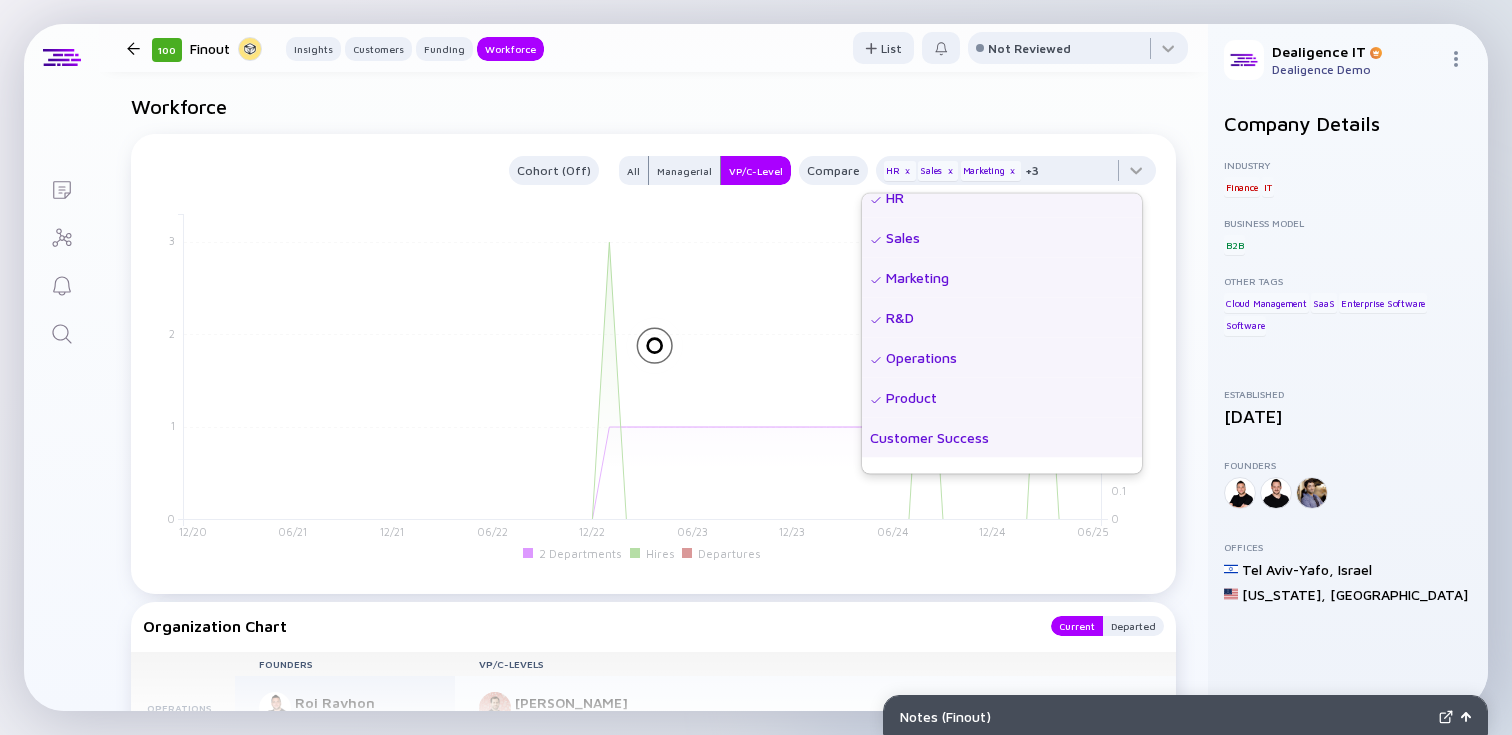 click on "Customer Success" at bounding box center [1002, 438] 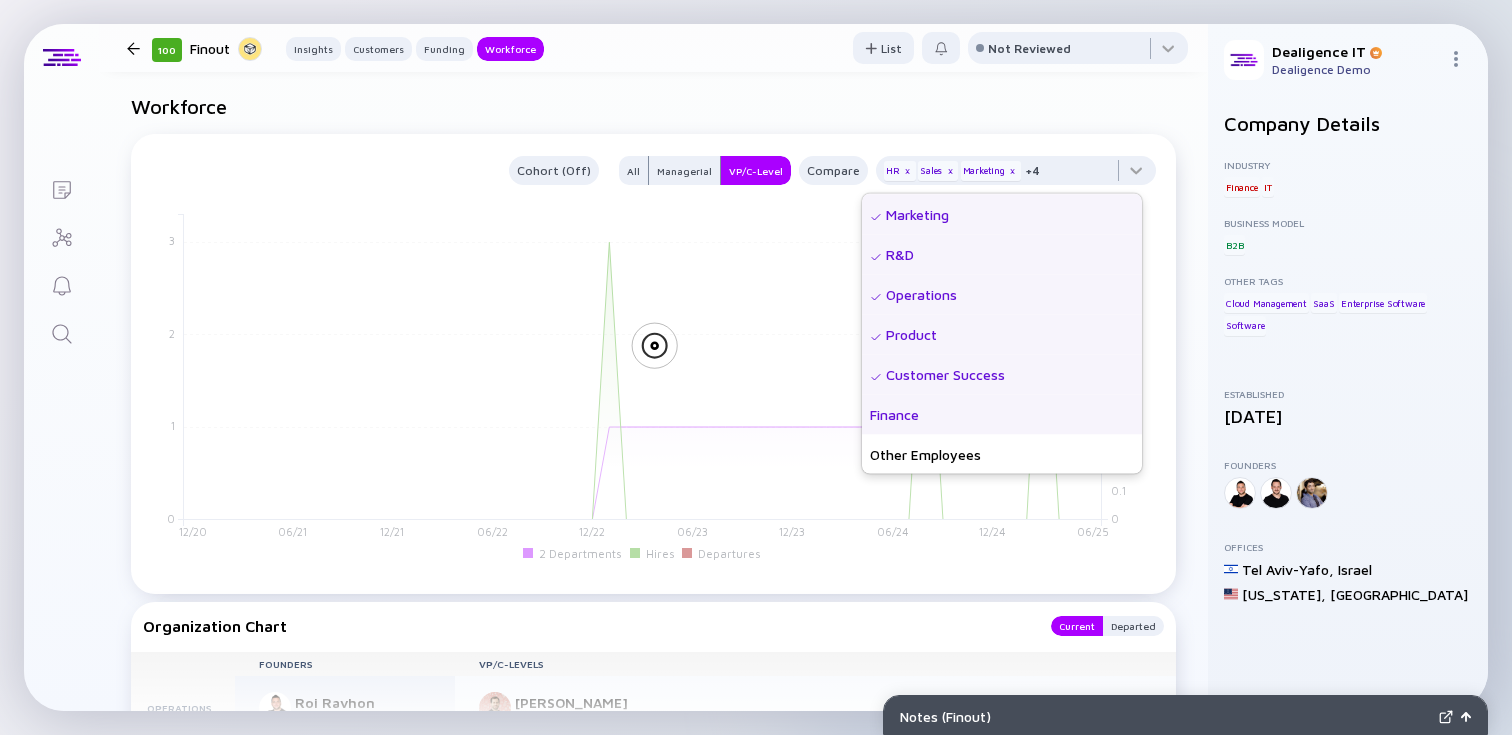 scroll, scrollTop: 144, scrollLeft: 0, axis: vertical 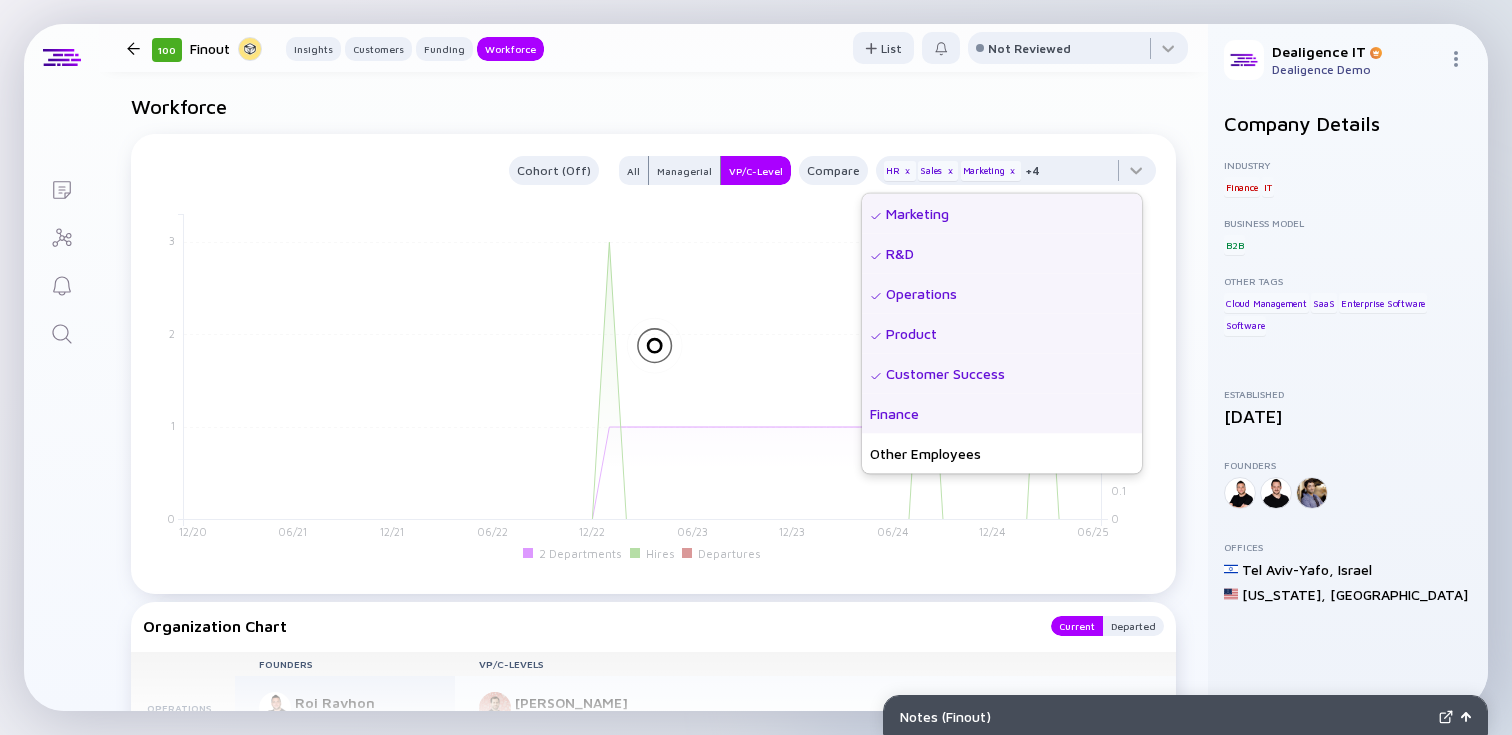 click on "Finance" at bounding box center [1002, 414] 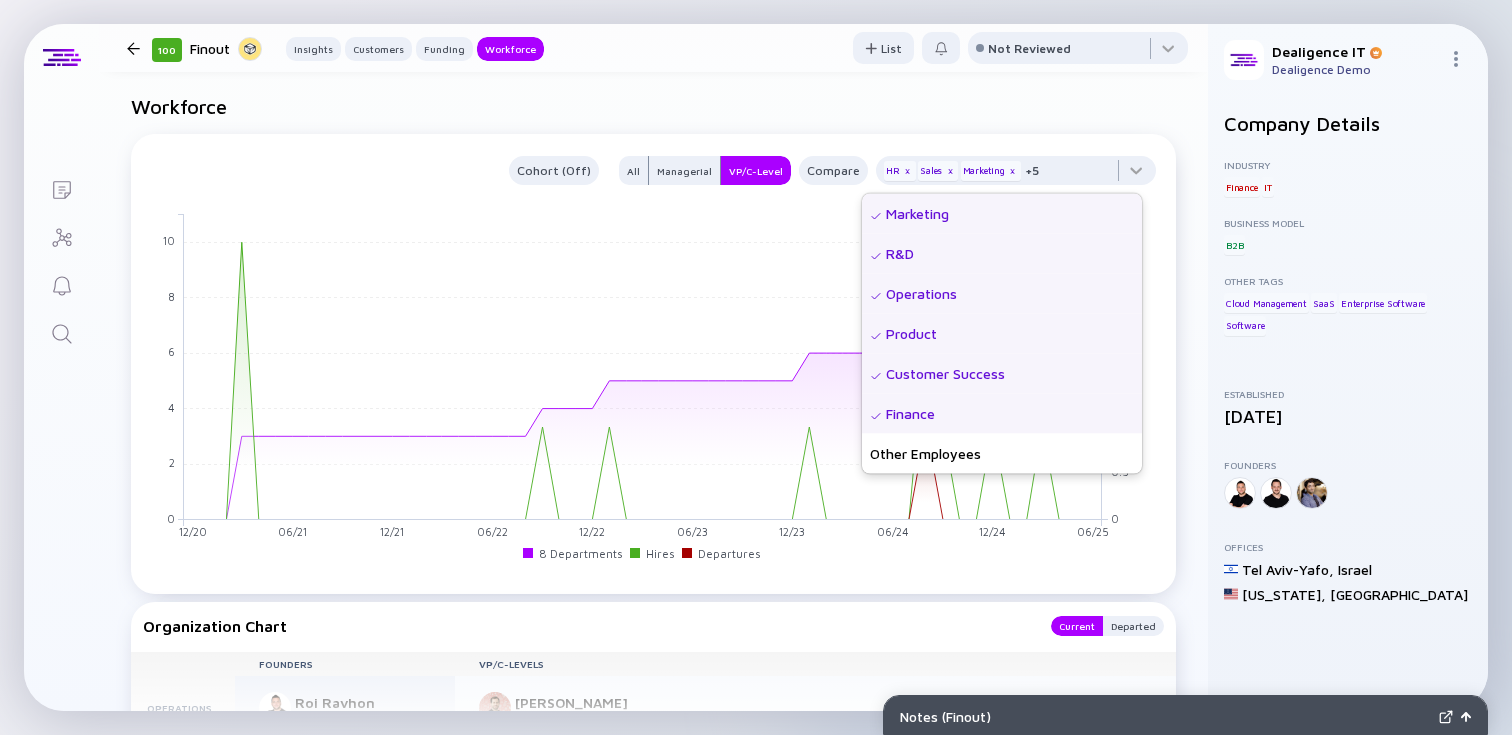 click on "Workforce" at bounding box center [653, 106] 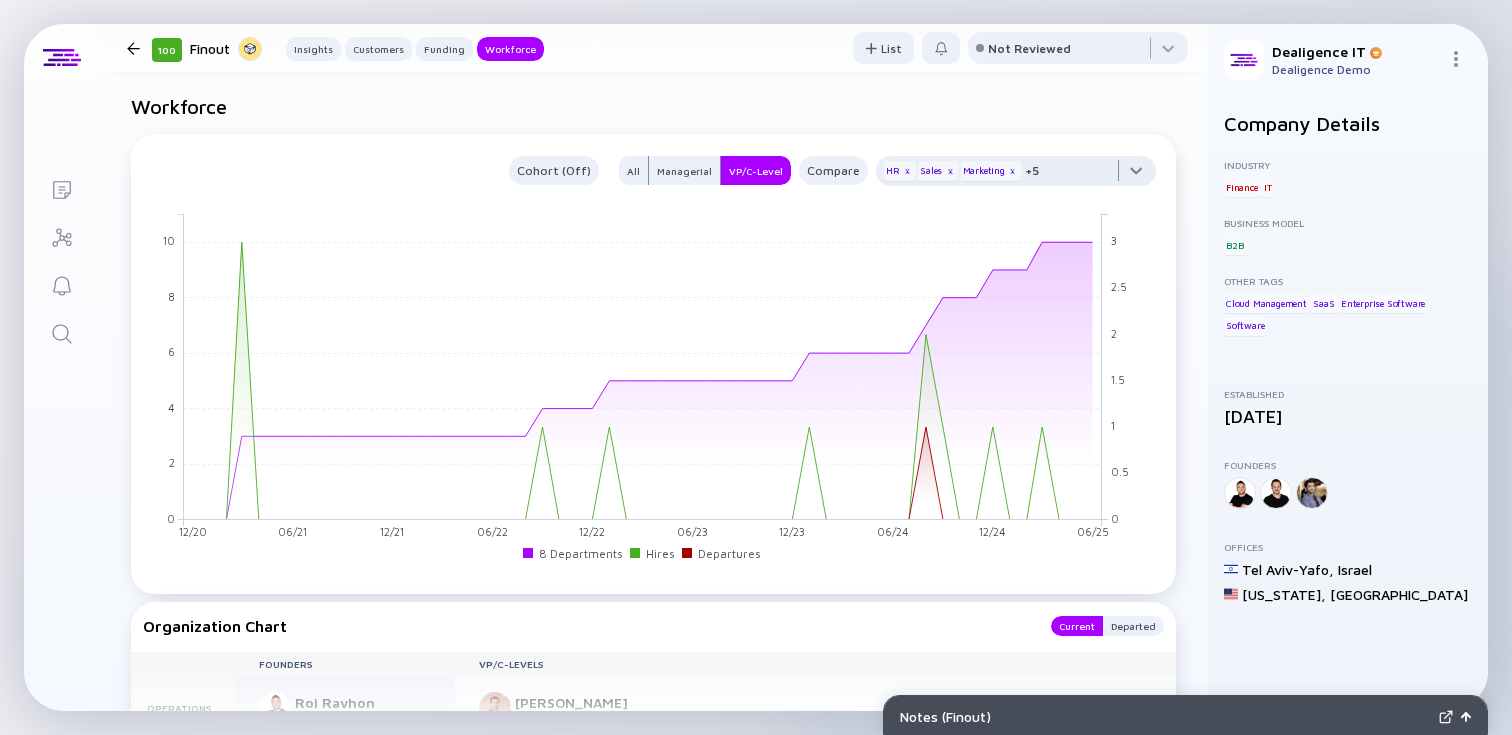 click at bounding box center [1016, 176] 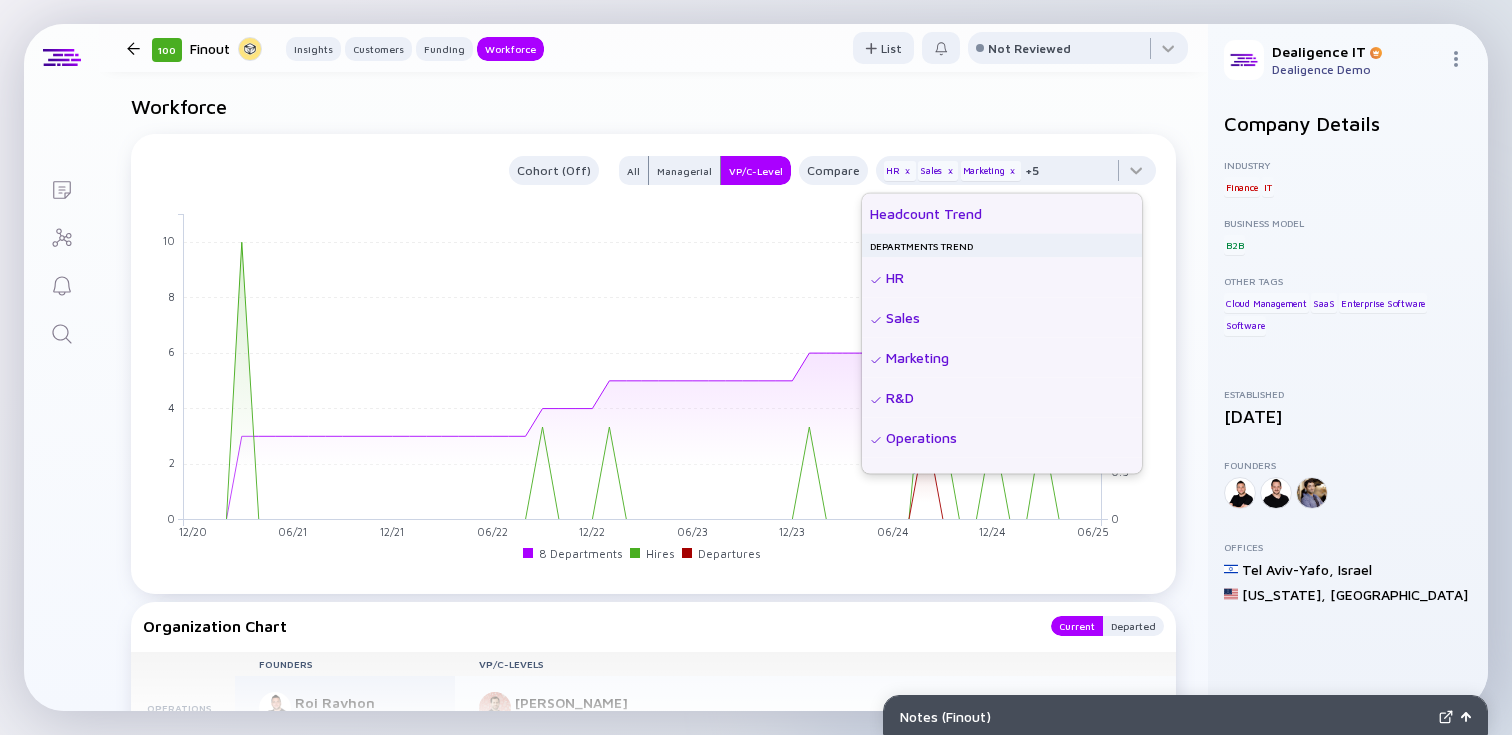 click on "Headcount Trend" at bounding box center (1002, 214) 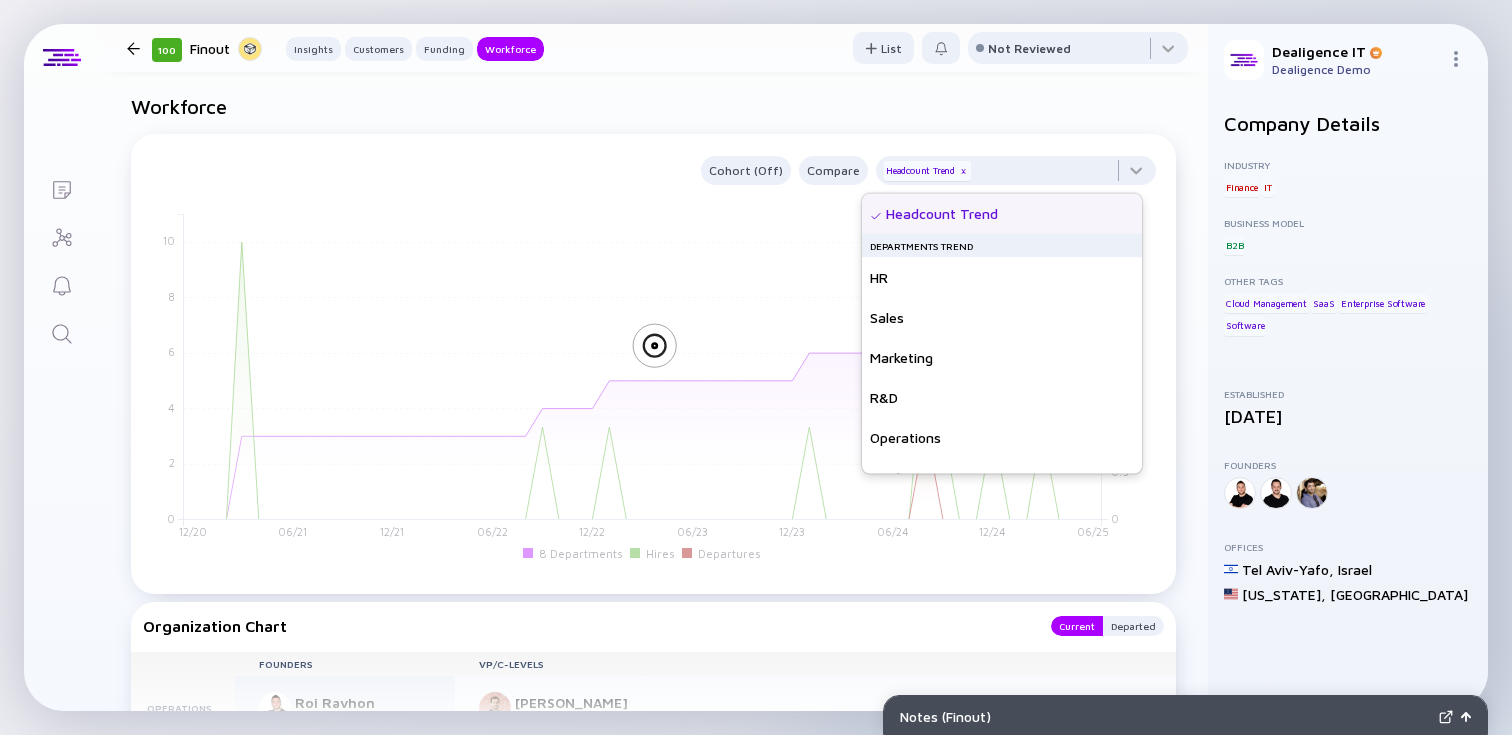 click on "Workforce" at bounding box center [653, 106] 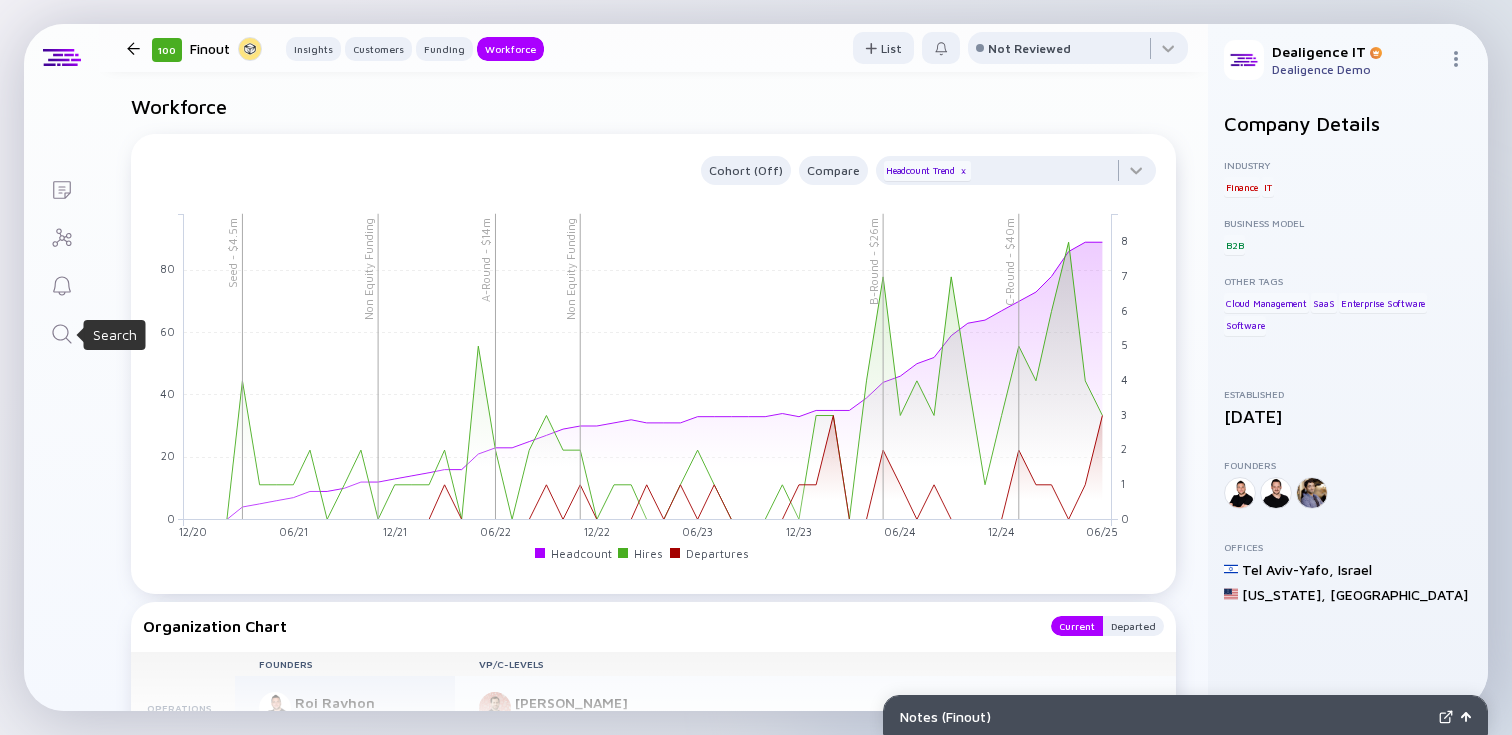 click 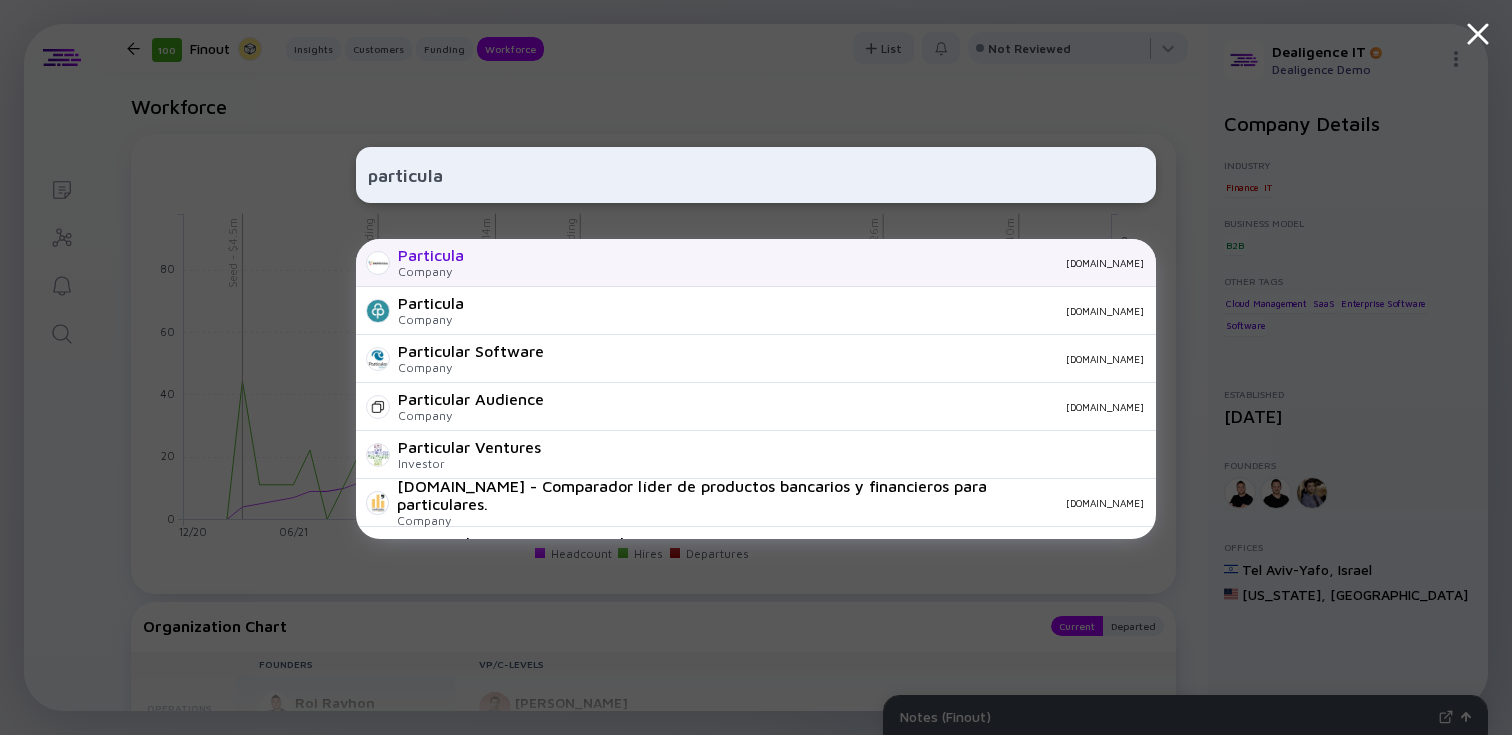 type on "particula" 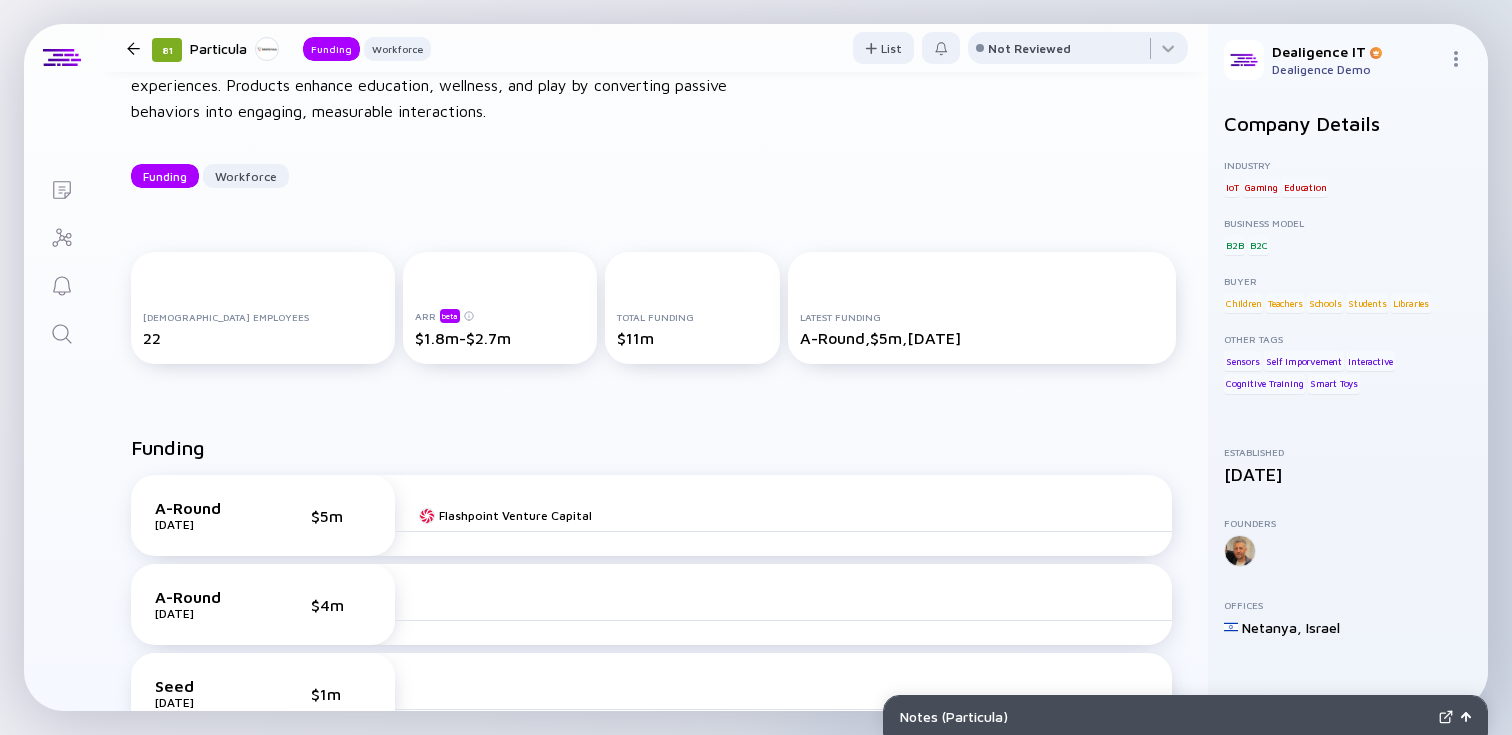 scroll, scrollTop: 0, scrollLeft: 0, axis: both 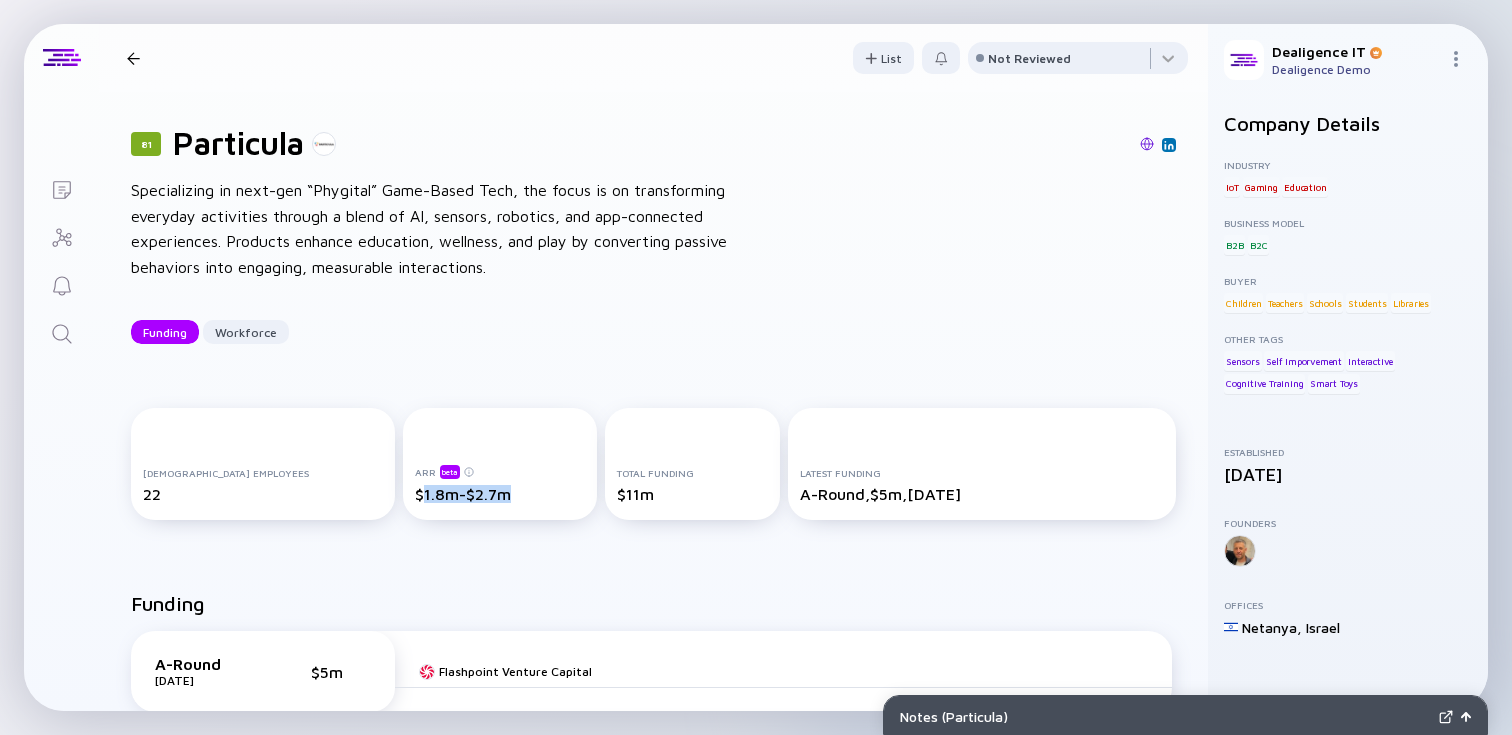 drag, startPoint x: 381, startPoint y: 494, endPoint x: 473, endPoint y: 491, distance: 92.0489 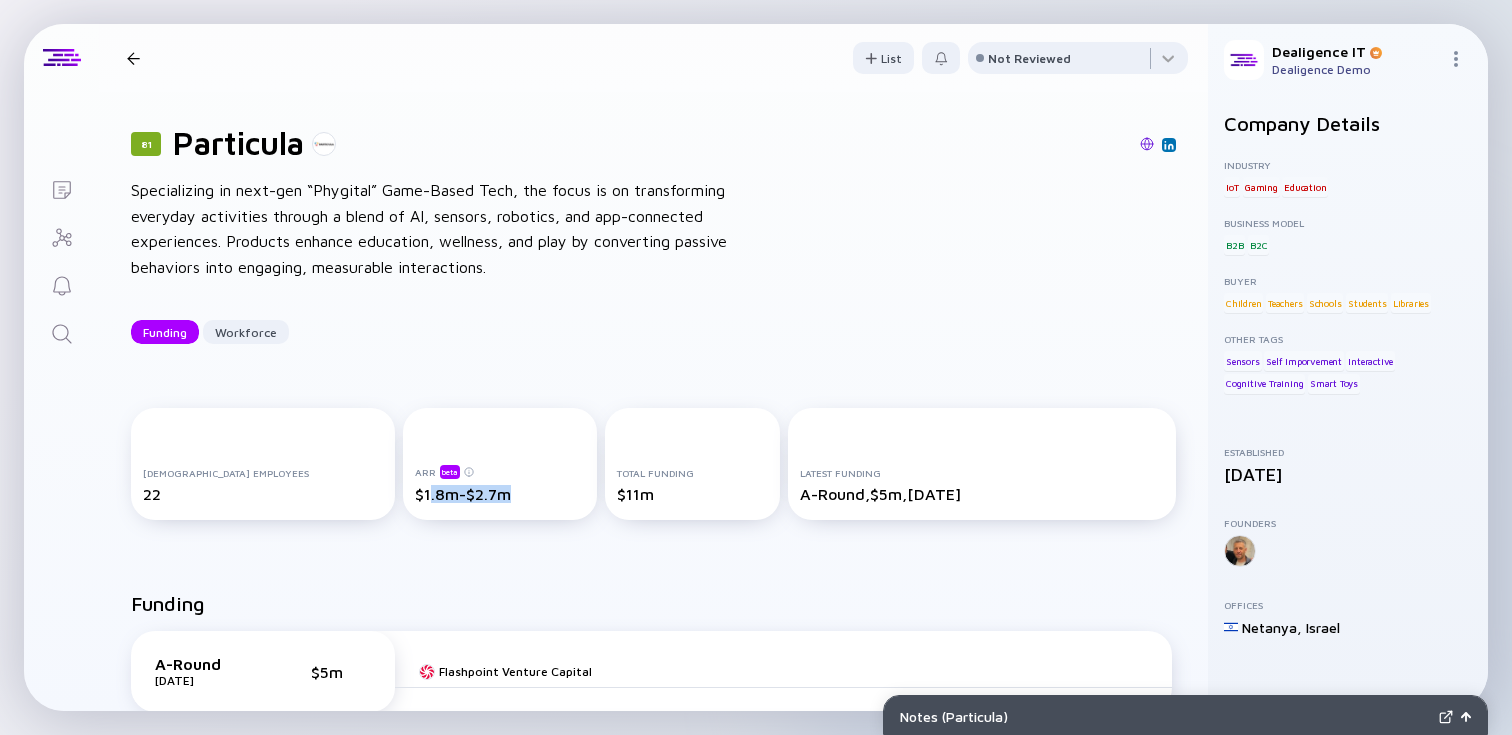 drag, startPoint x: 388, startPoint y: 497, endPoint x: 480, endPoint y: 500, distance: 92.0489 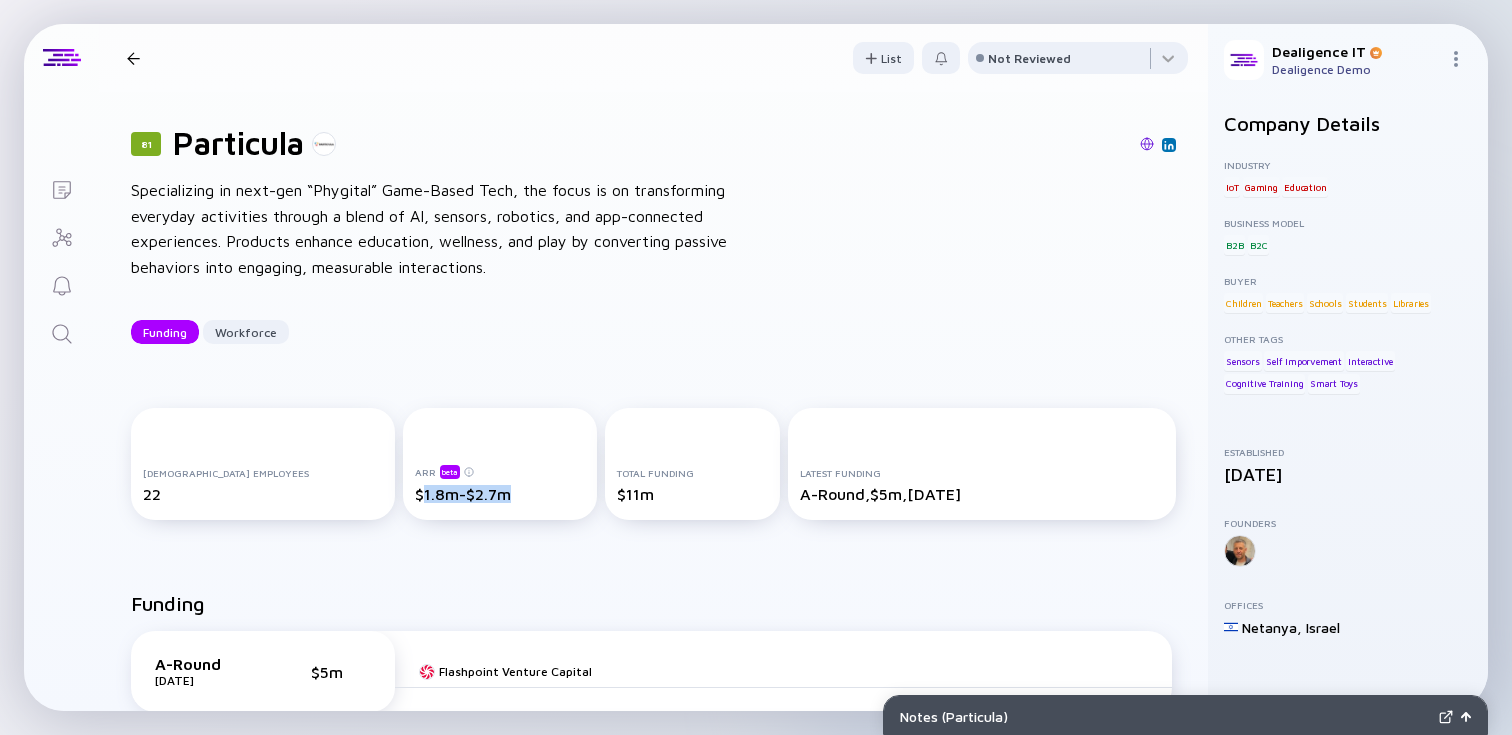 drag, startPoint x: 480, startPoint y: 496, endPoint x: 376, endPoint y: 495, distance: 104.00481 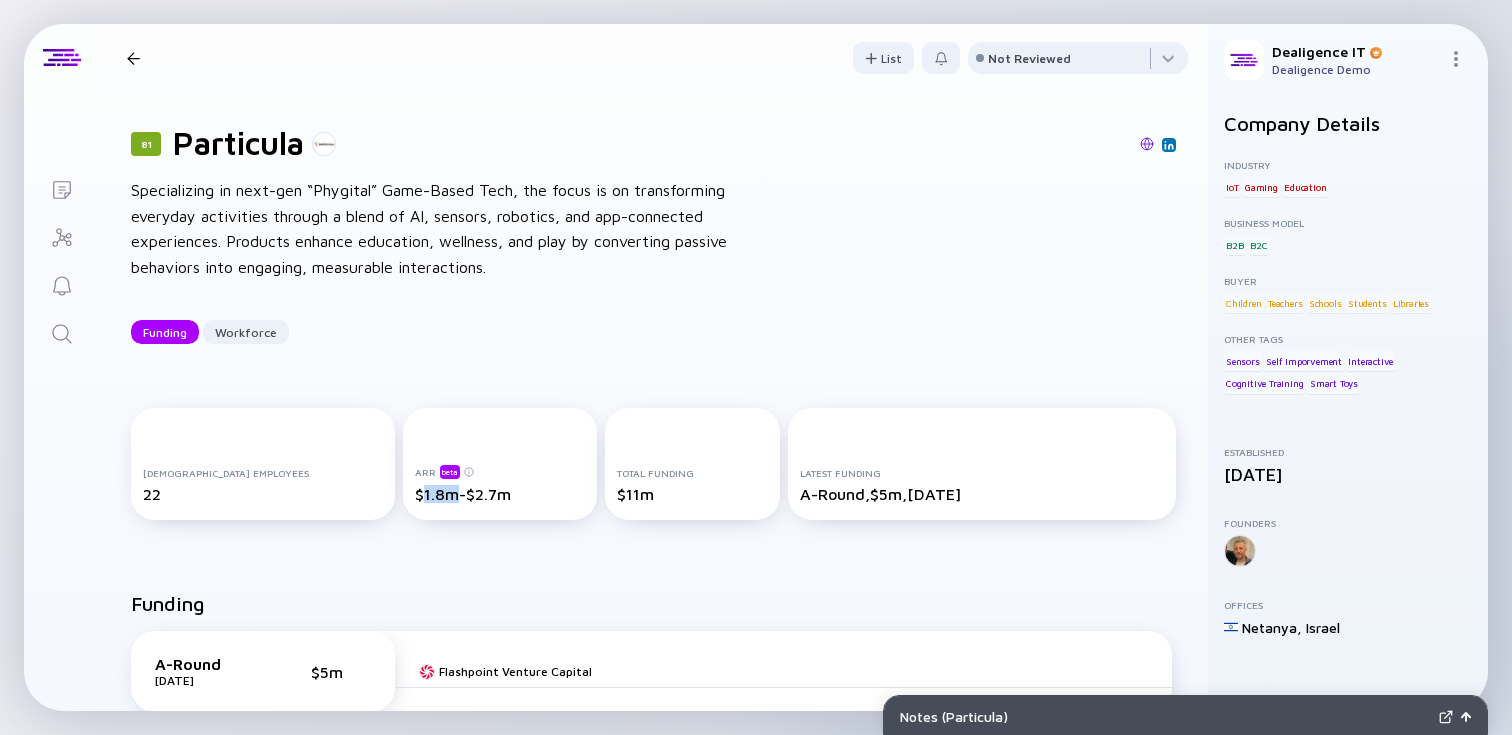 click on "$1.8m-$2.7m" at bounding box center (500, 494) 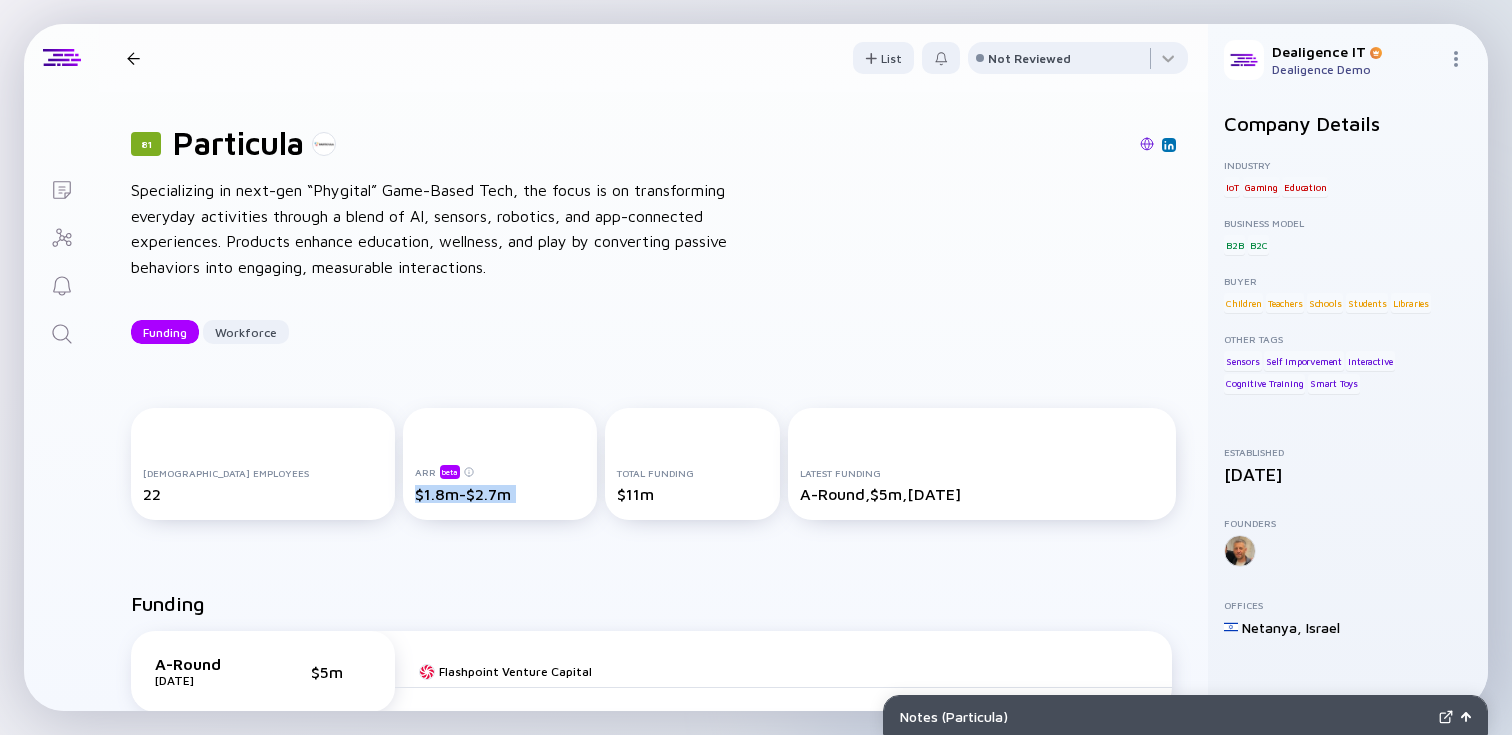 click on "$1.8m-$2.7m" at bounding box center [500, 494] 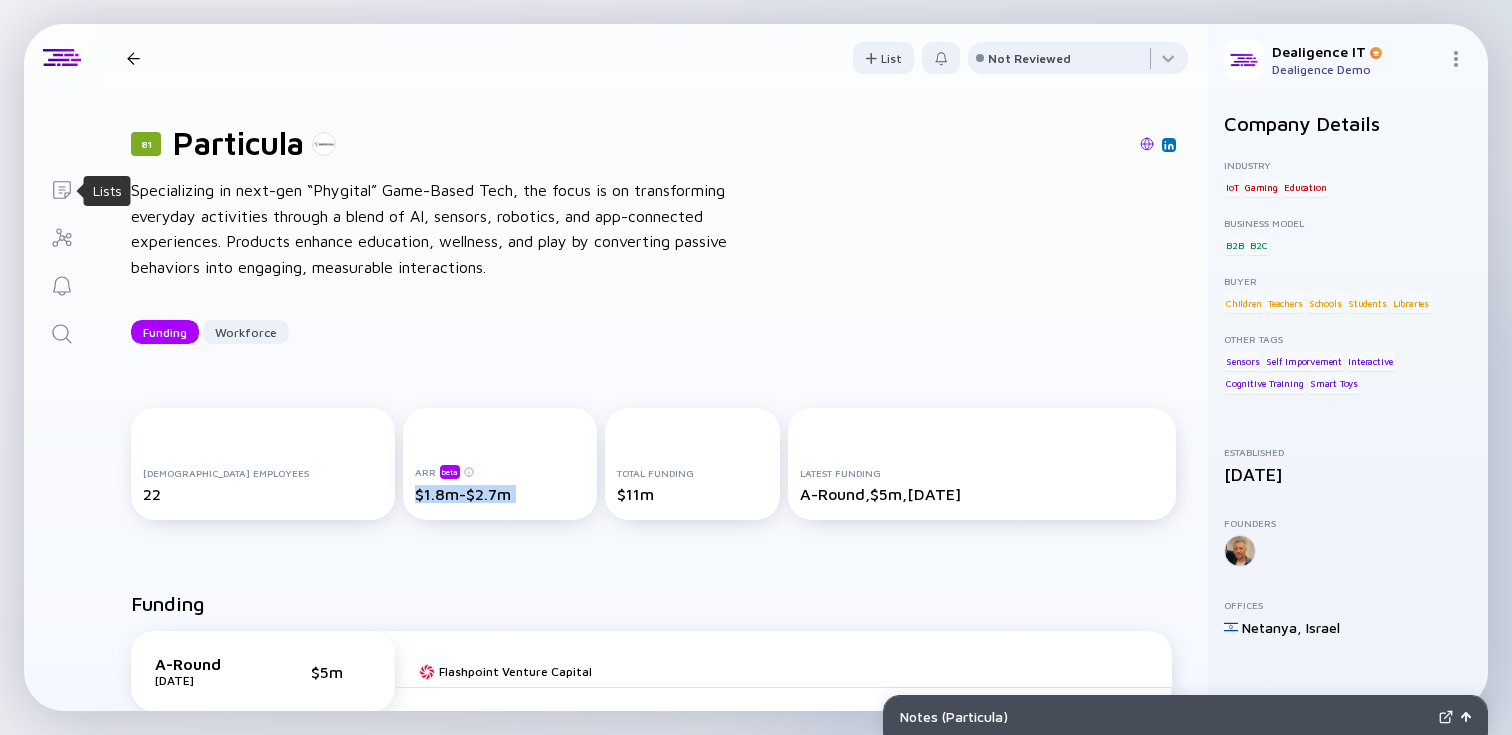 click on "Lists" 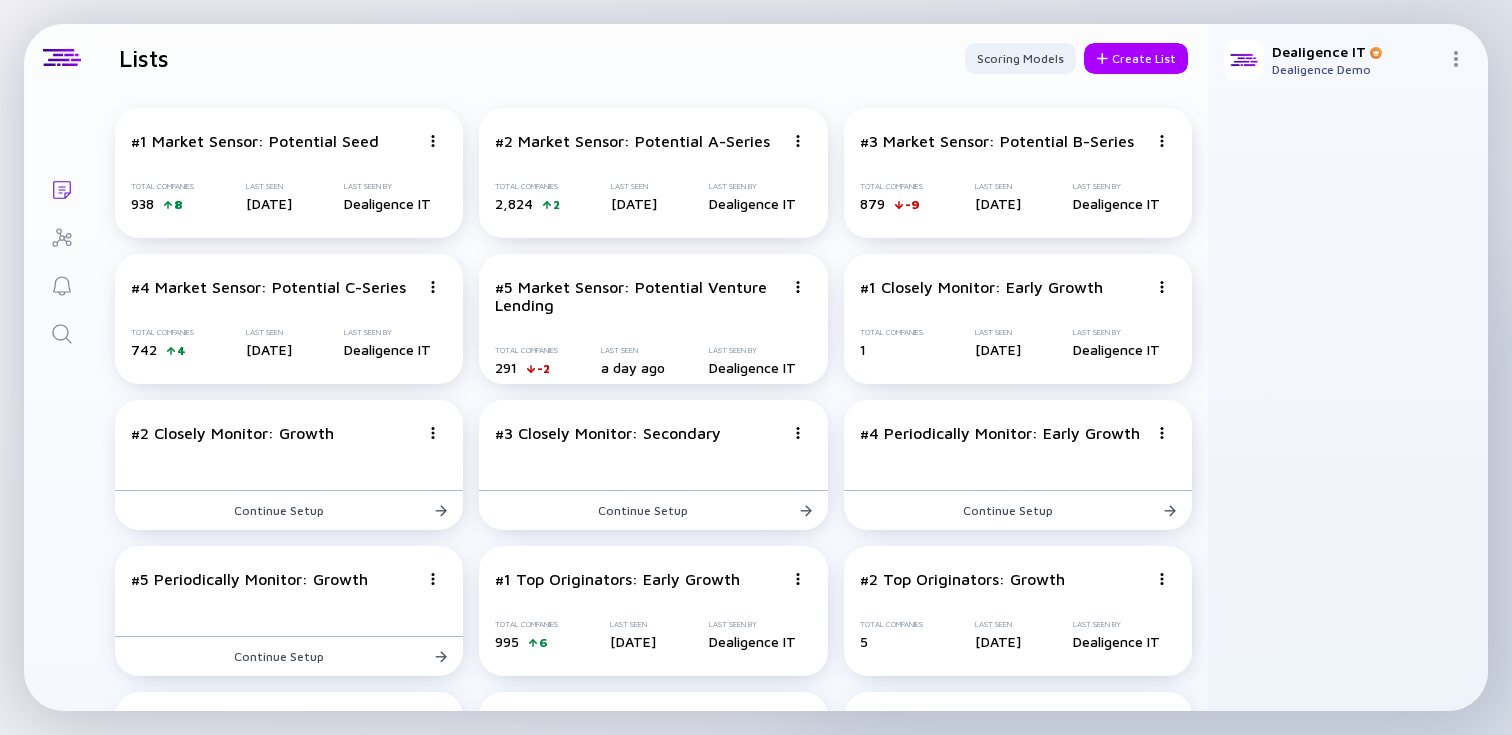 click 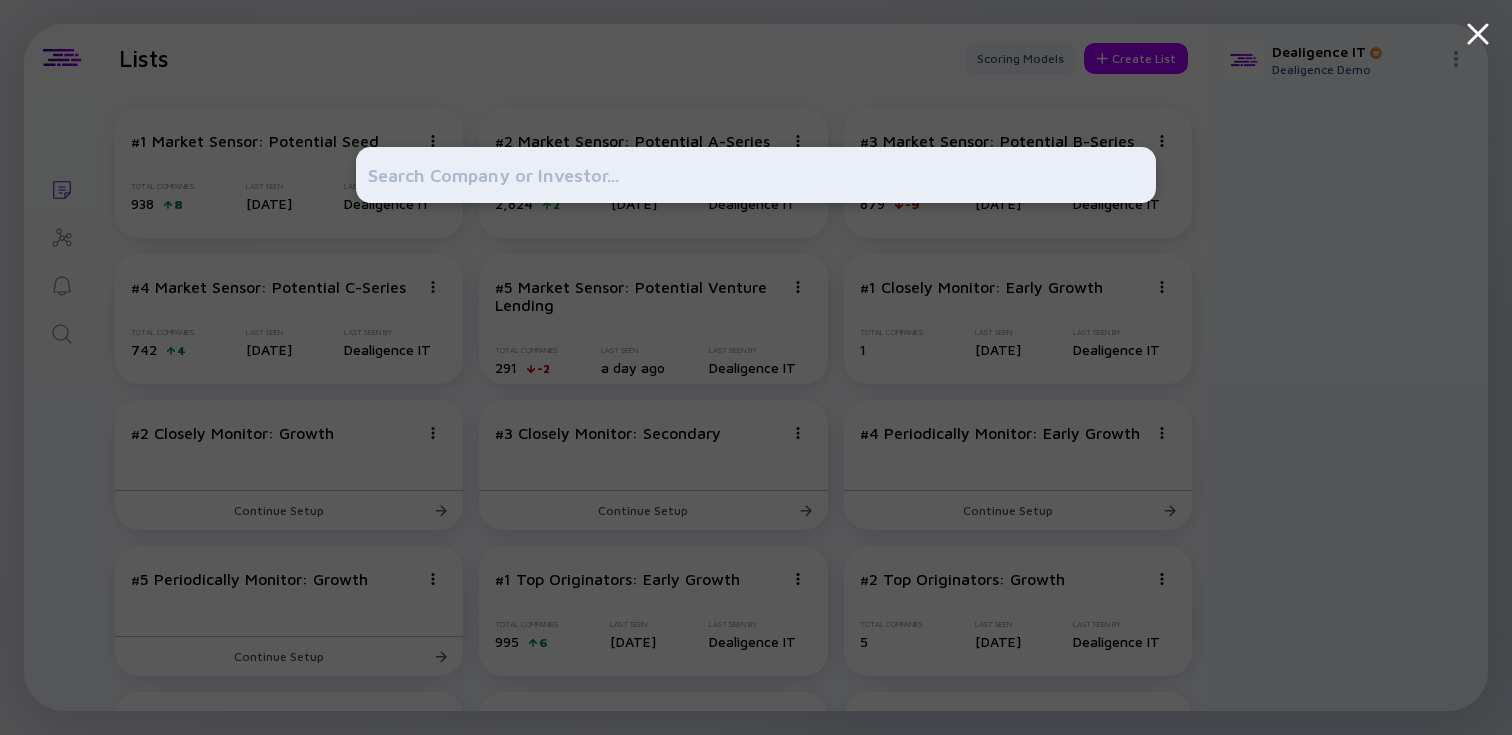 click at bounding box center (756, 175) 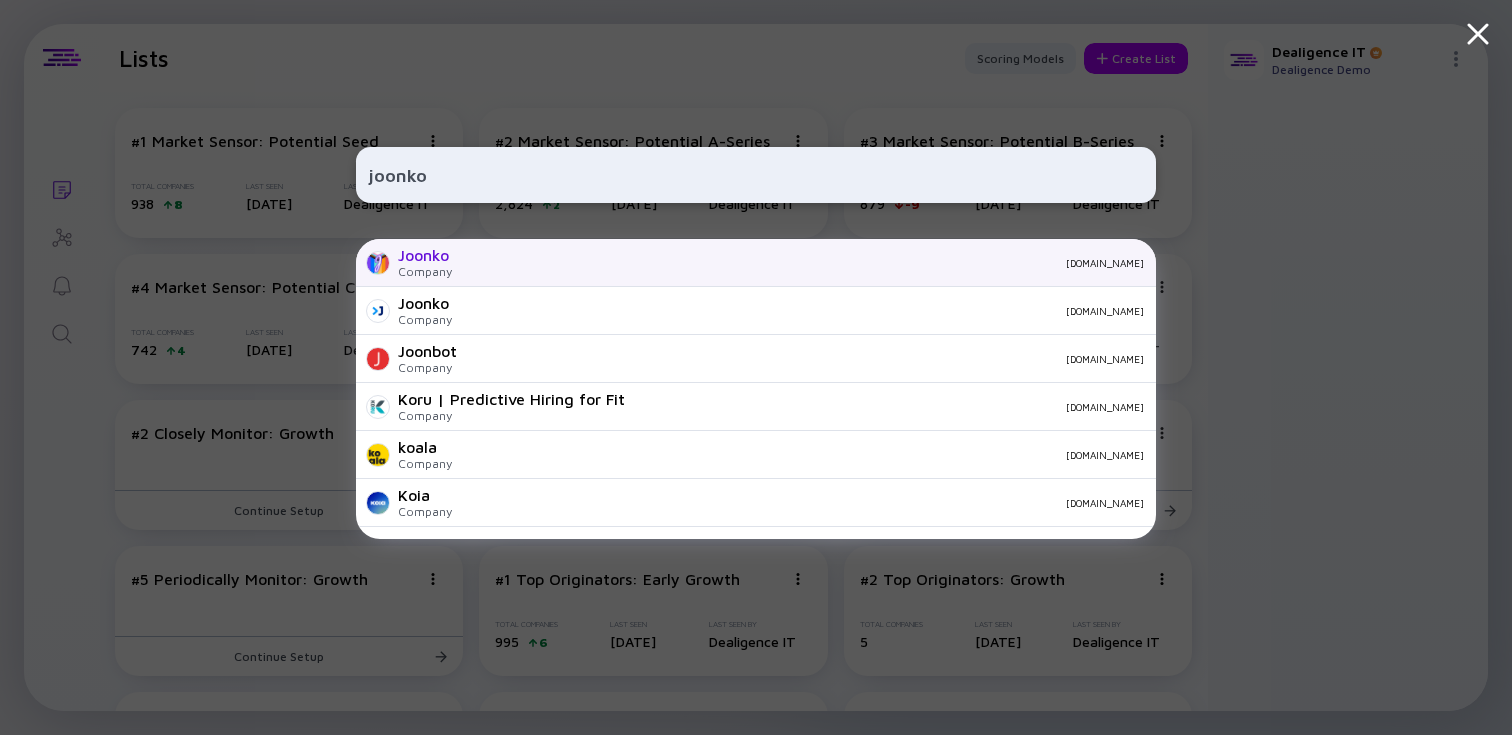 type on "joonko" 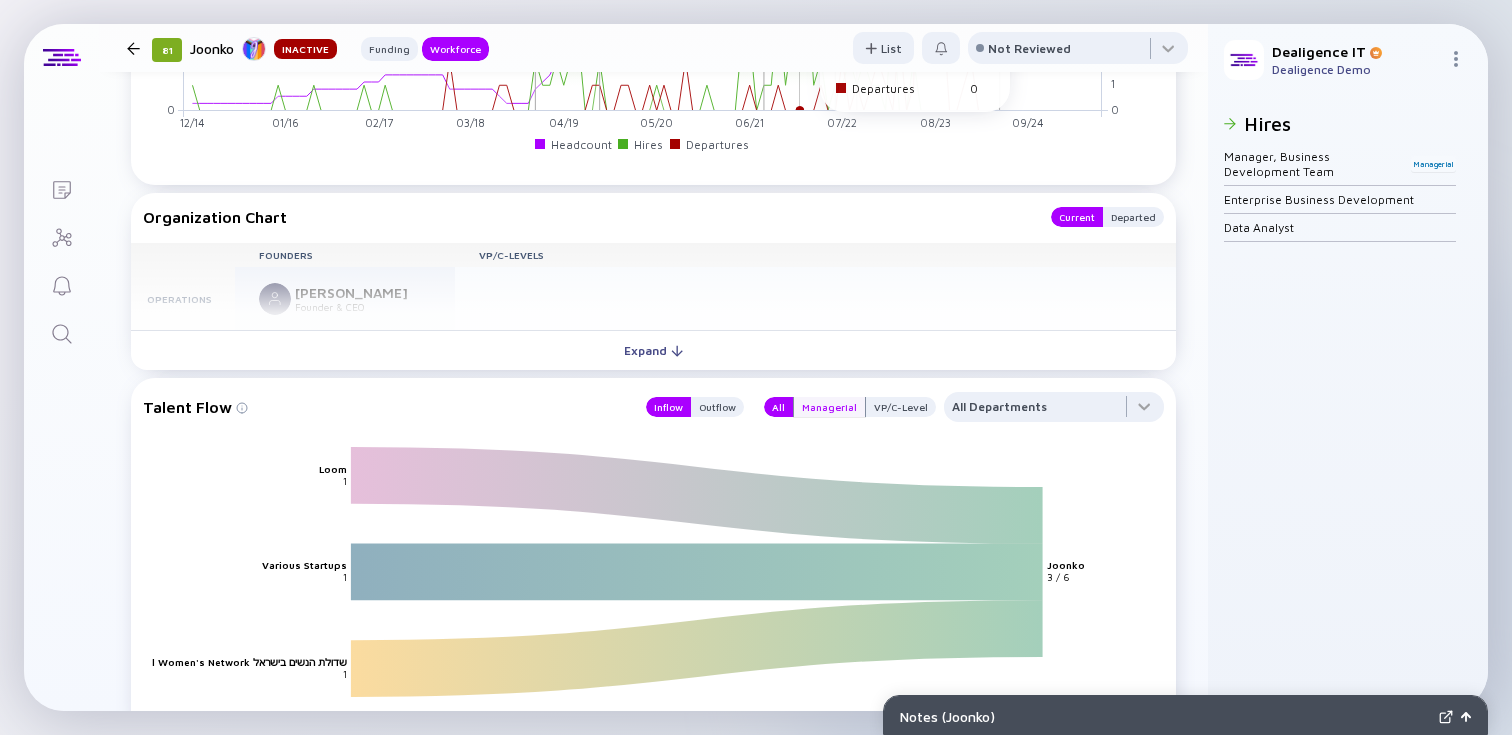 scroll, scrollTop: 1951, scrollLeft: 0, axis: vertical 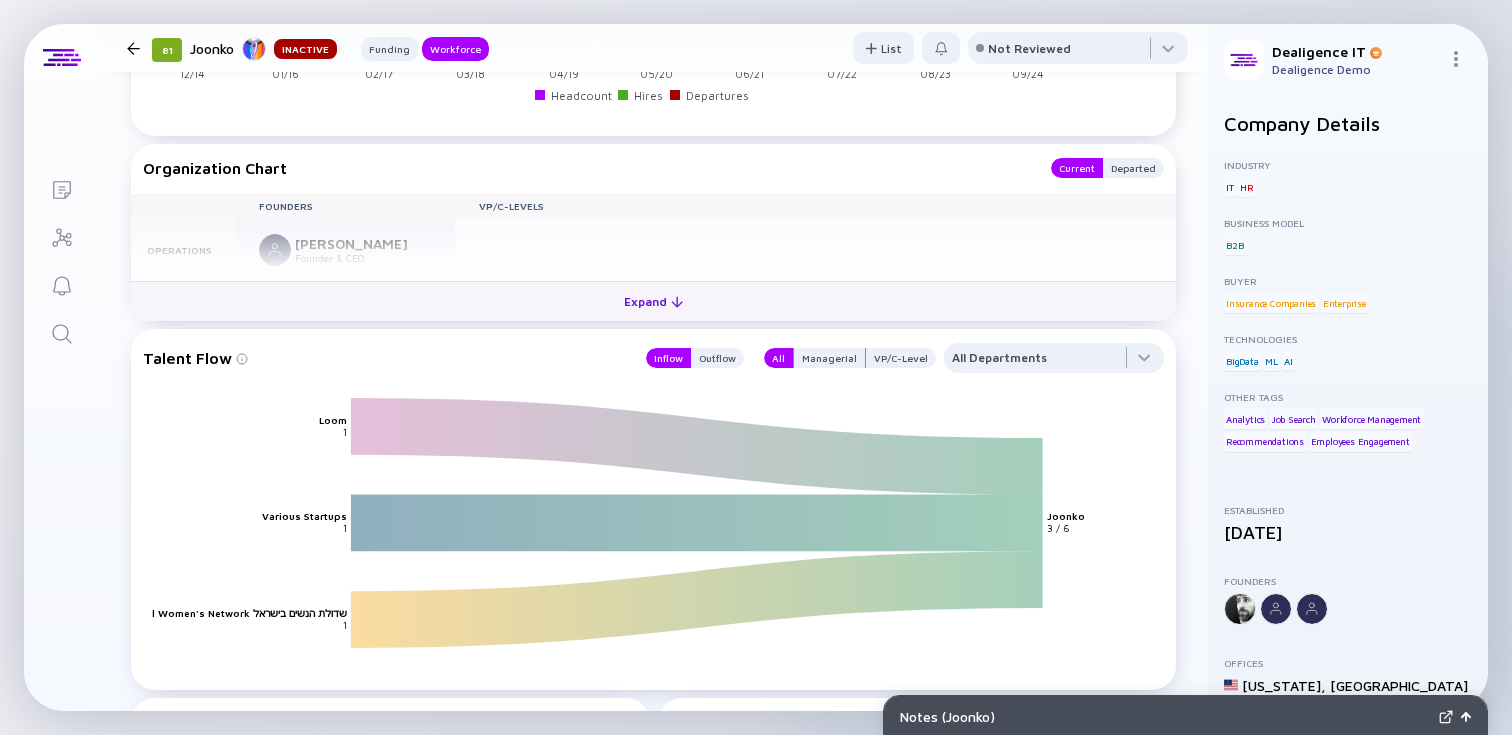 click on "Expand" at bounding box center (653, 301) 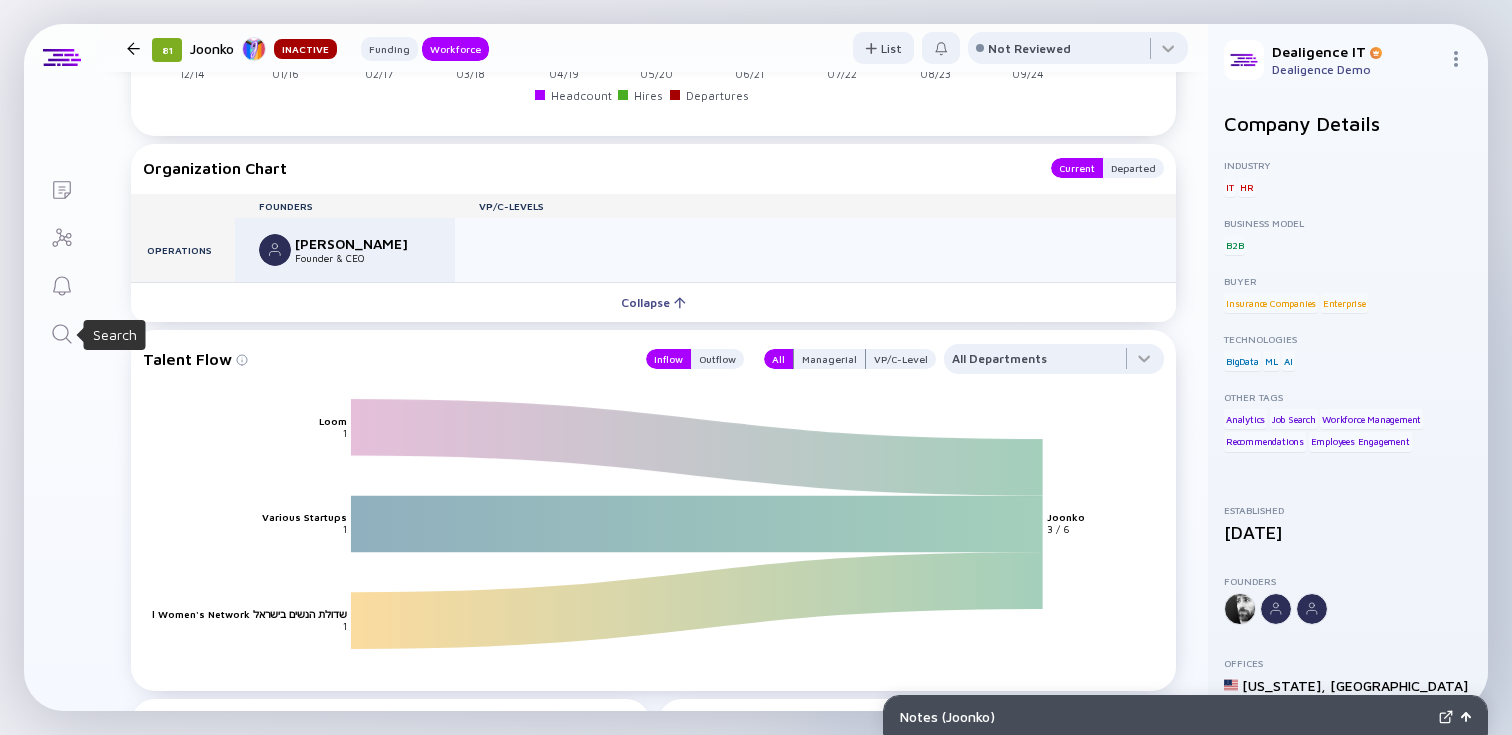 click 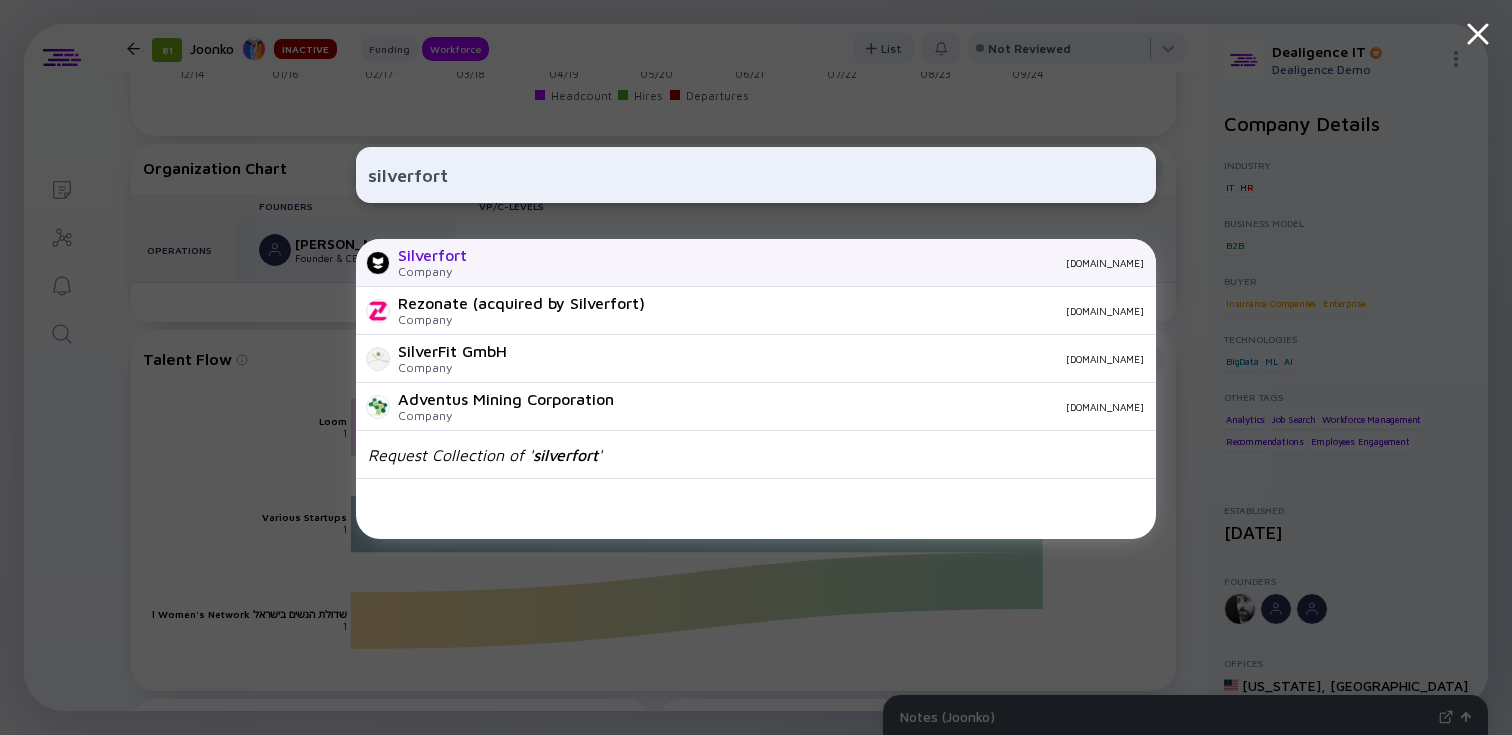 type on "silverfort" 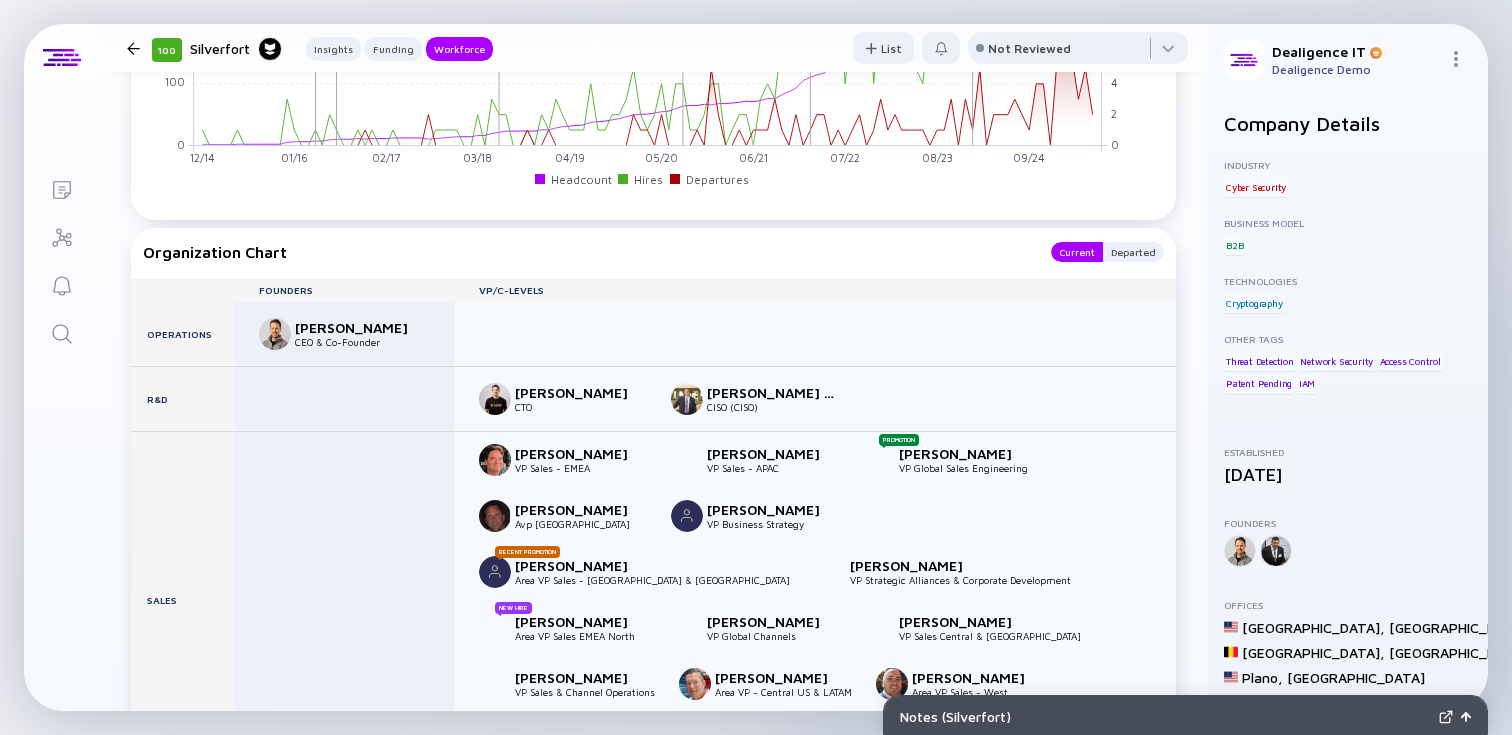 scroll, scrollTop: 2072, scrollLeft: 0, axis: vertical 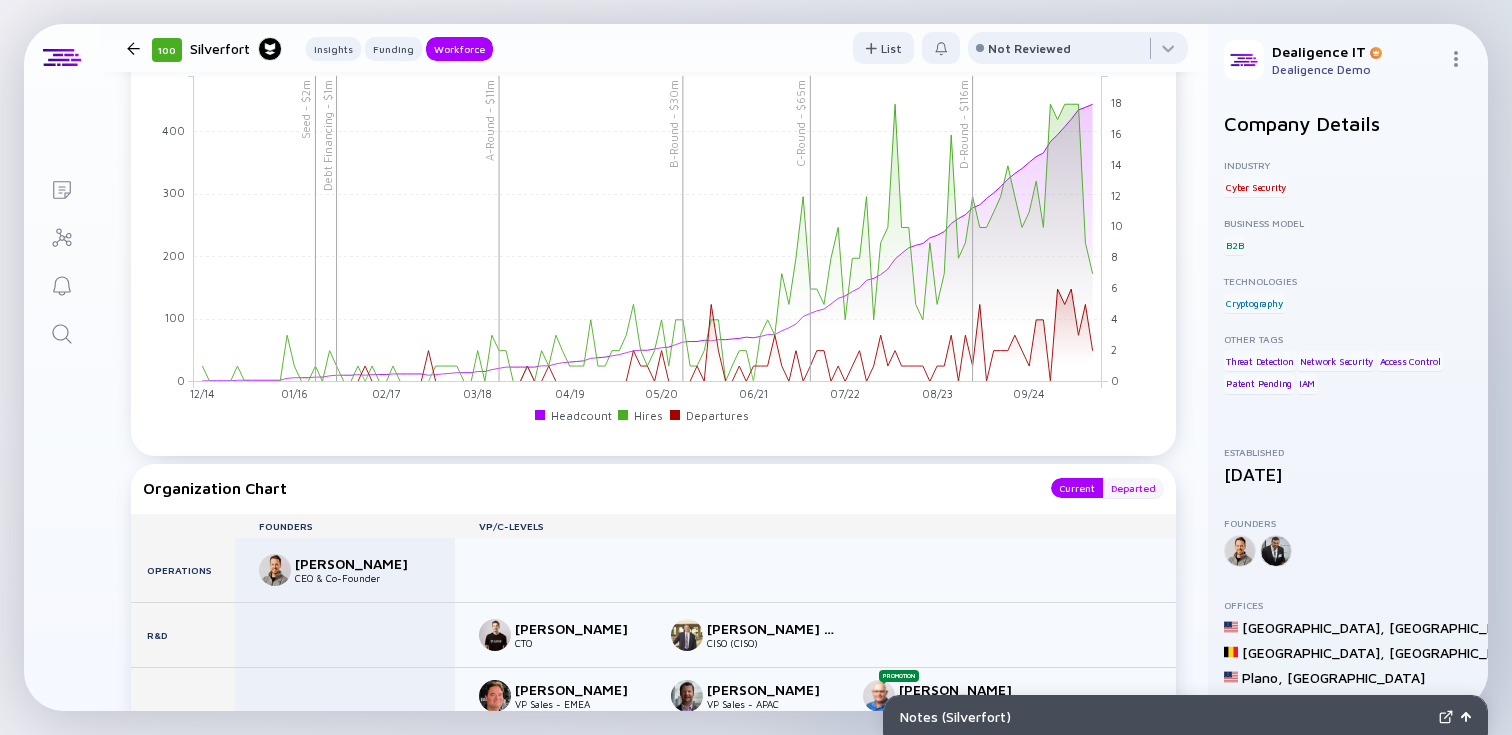 click on "Departed" at bounding box center (1133, 488) 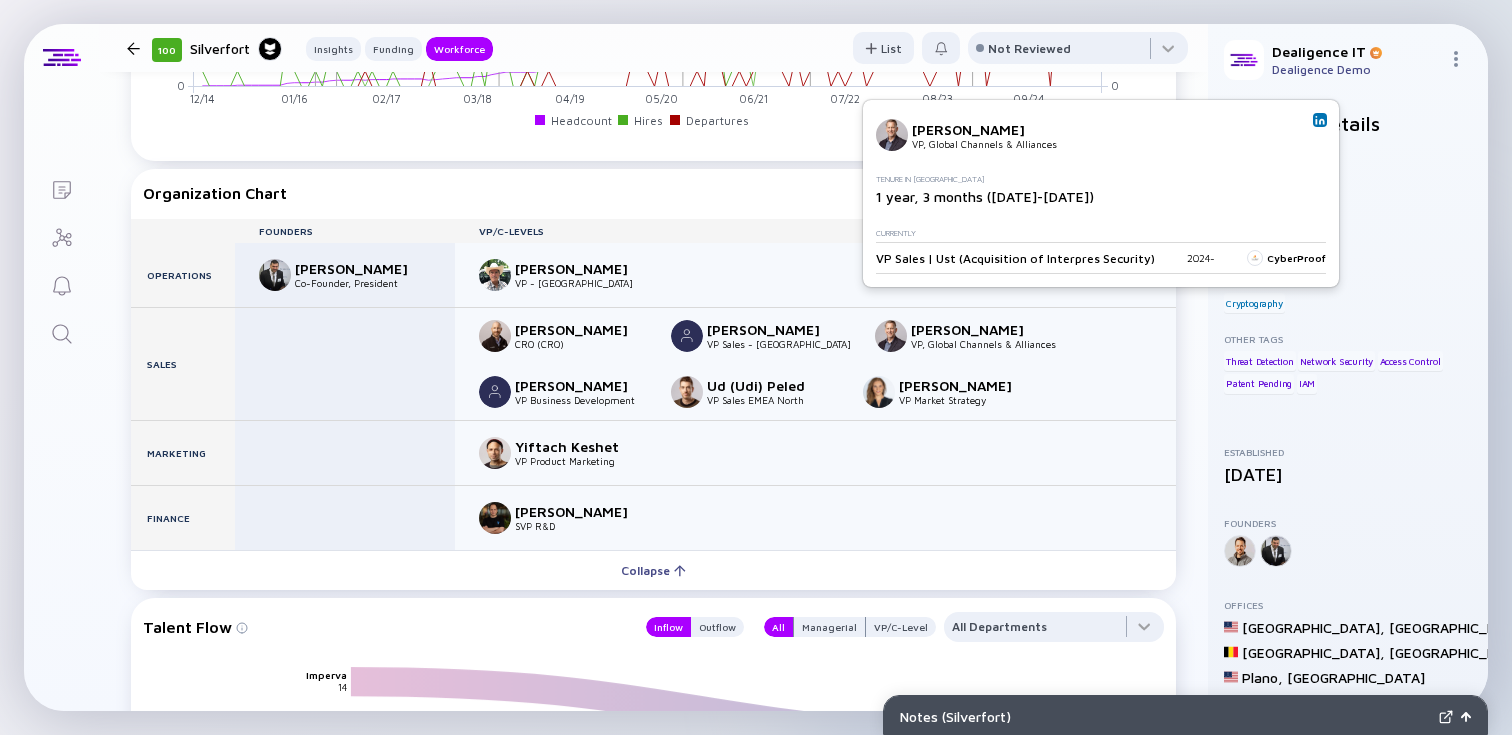 scroll, scrollTop: 2392, scrollLeft: 0, axis: vertical 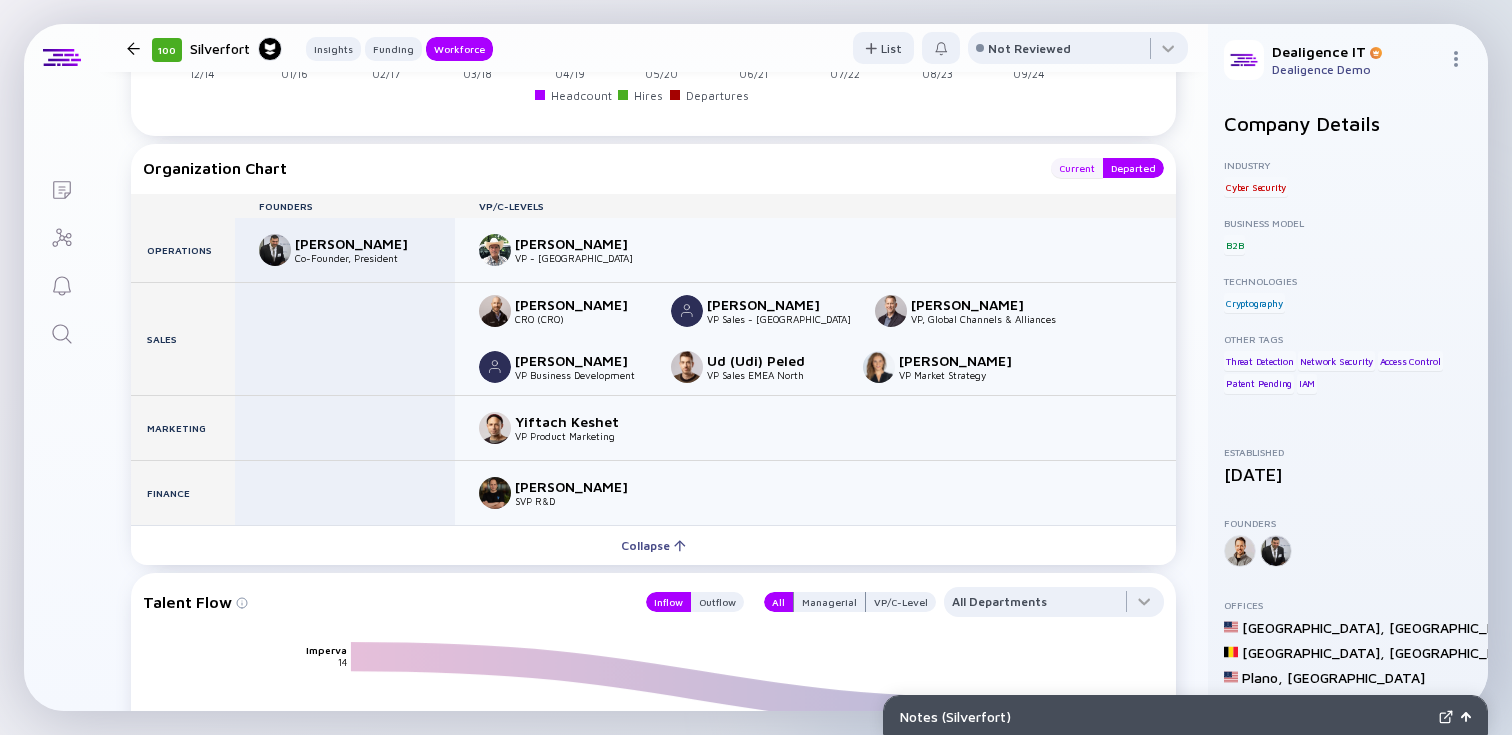 click on "Current" at bounding box center (1077, 168) 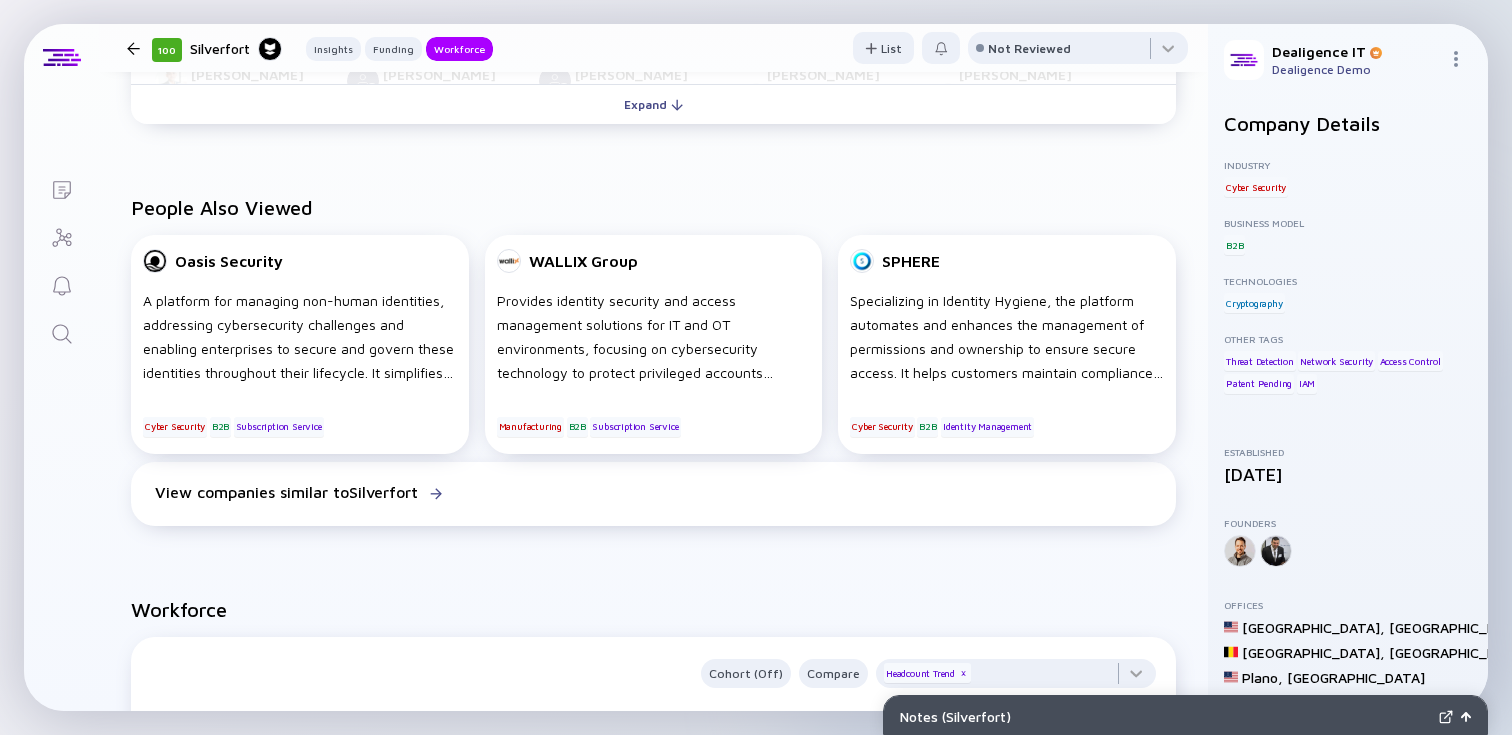 scroll, scrollTop: 321, scrollLeft: 0, axis: vertical 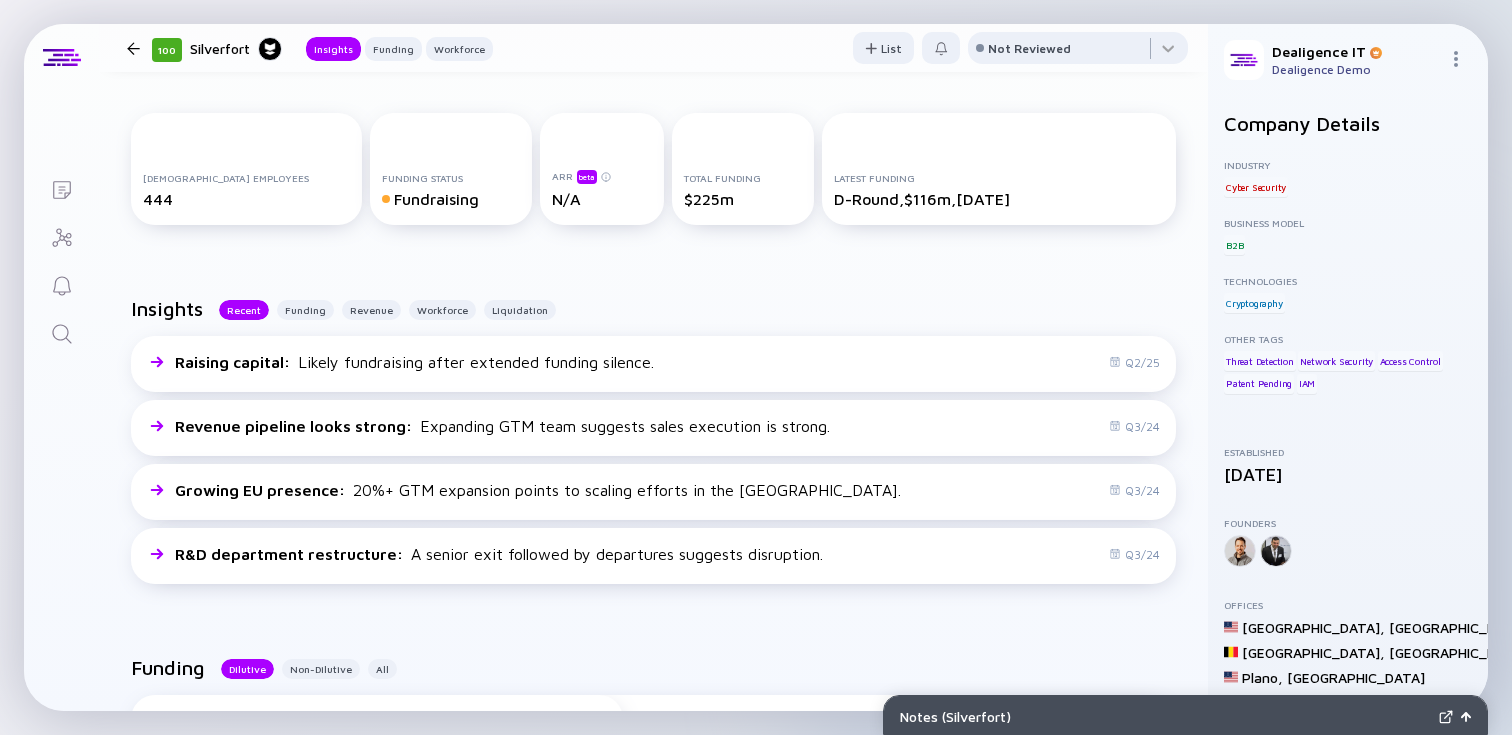 click 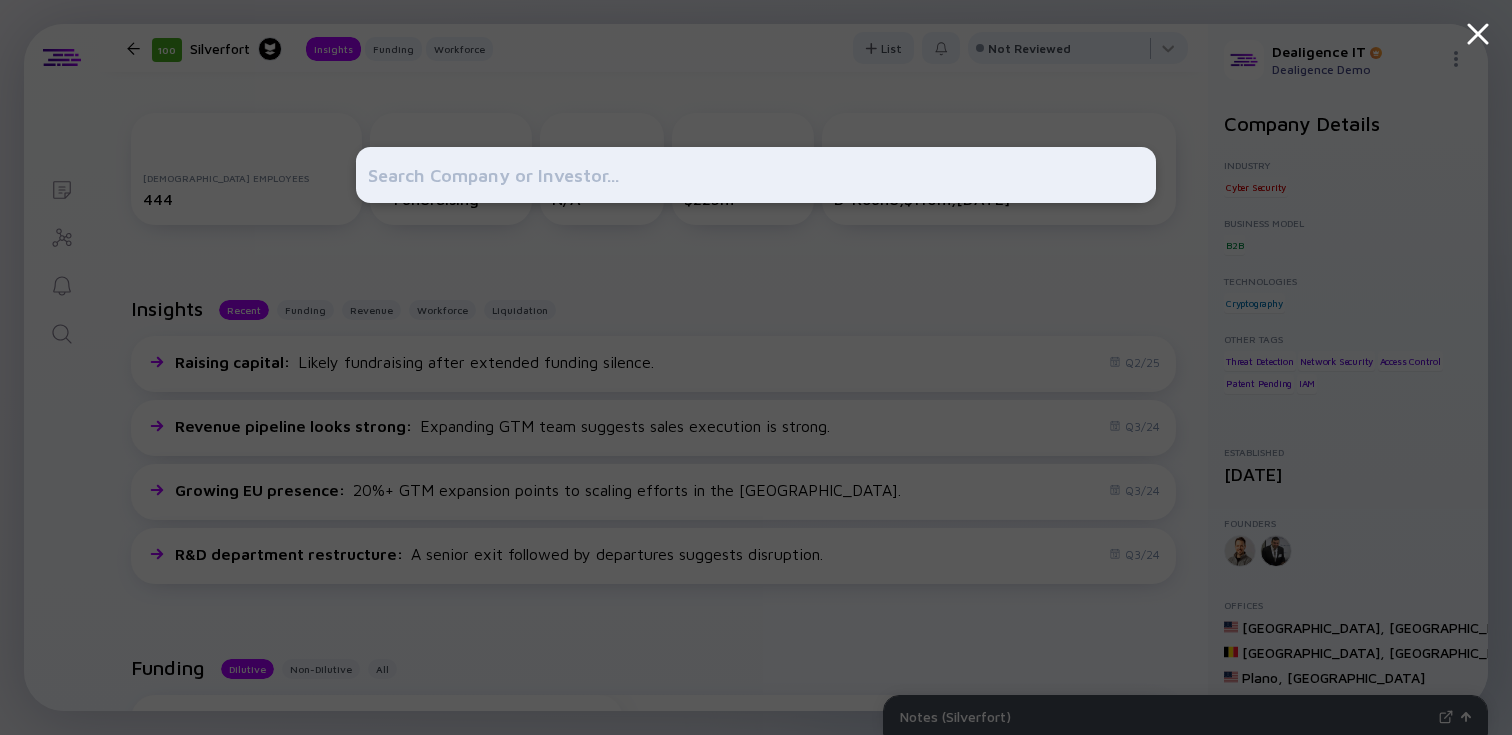 click at bounding box center (756, 367) 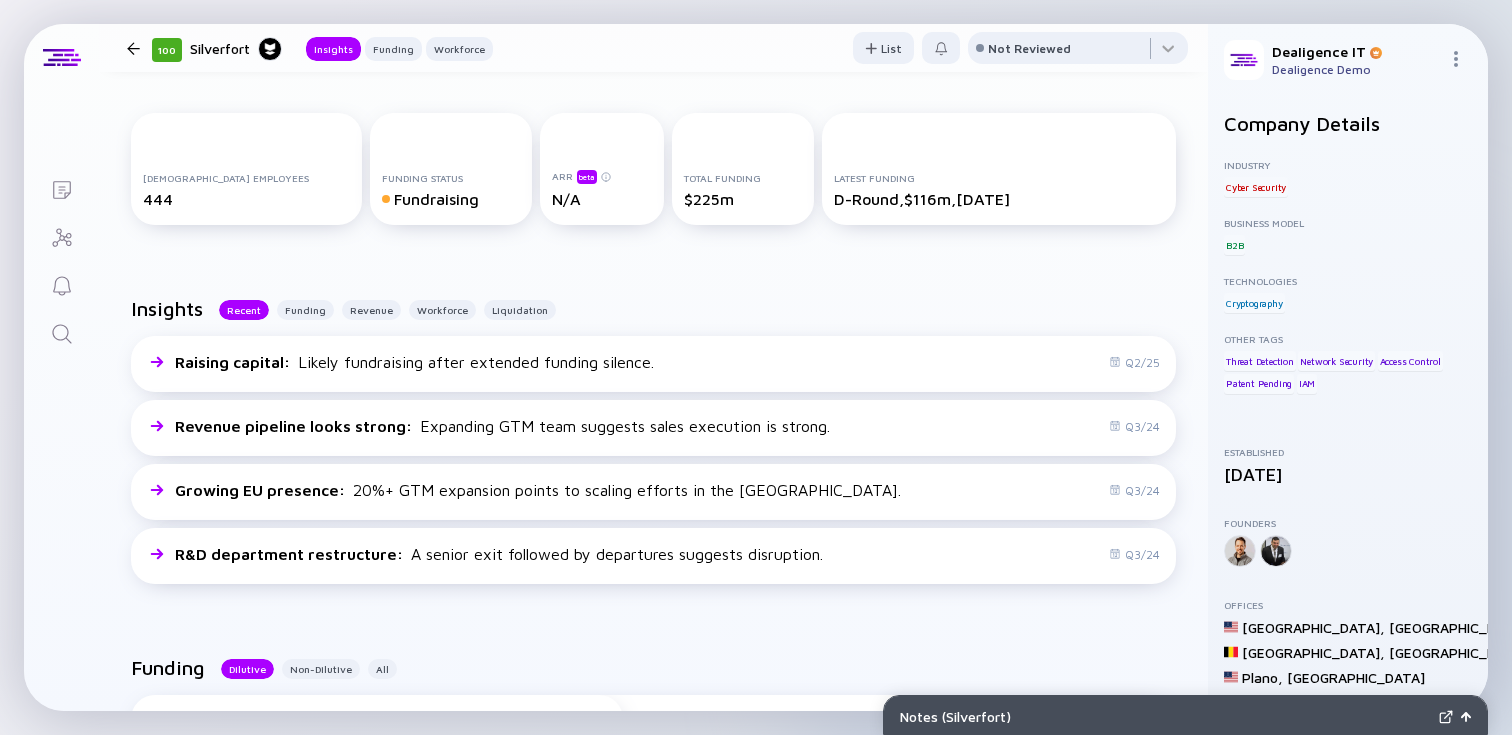 click on "Full-time Employees 444 Funding Status Fundraising ARR beta N/A Total Funding $225m Latest Funding D-Round,  $116m,
Jan 2024" at bounding box center (653, 173) 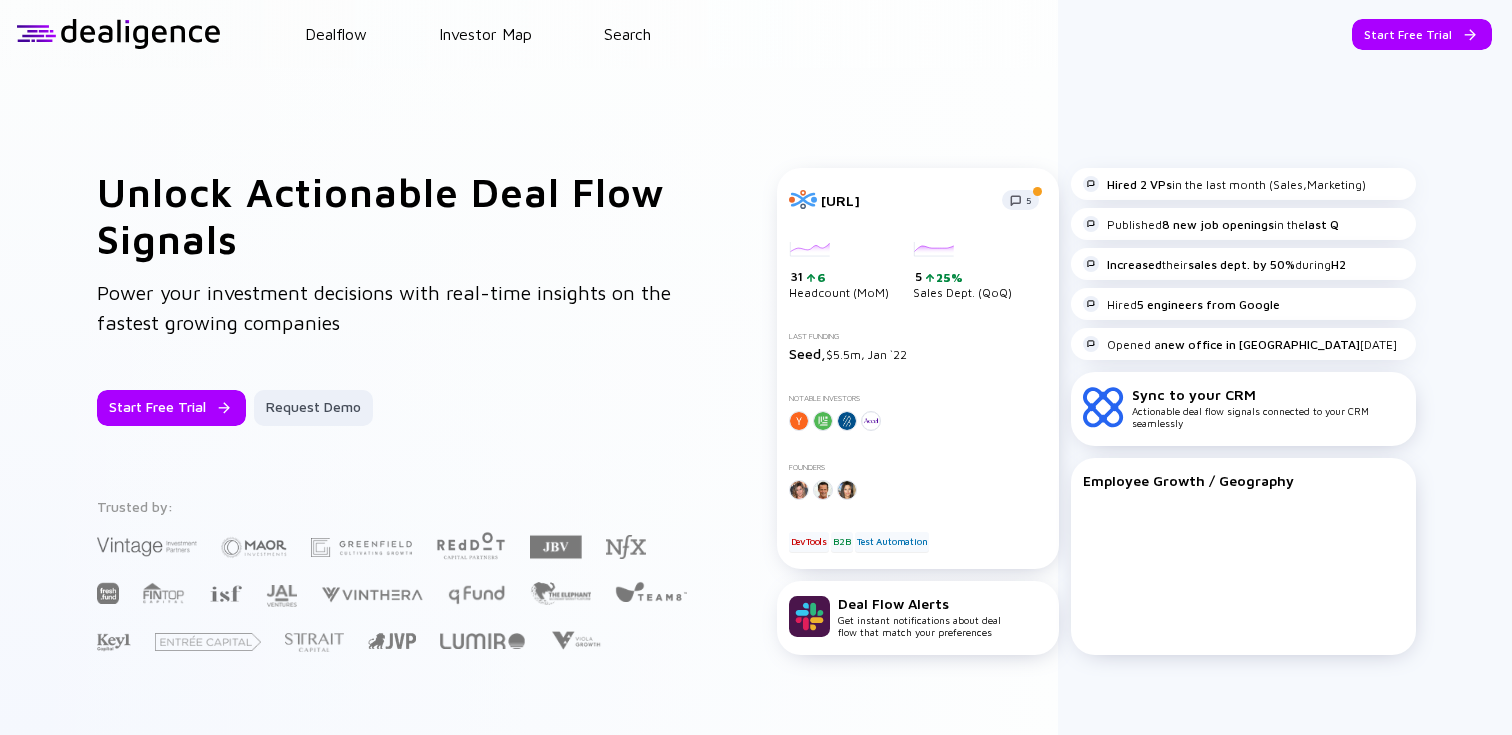 scroll, scrollTop: 0, scrollLeft: 0, axis: both 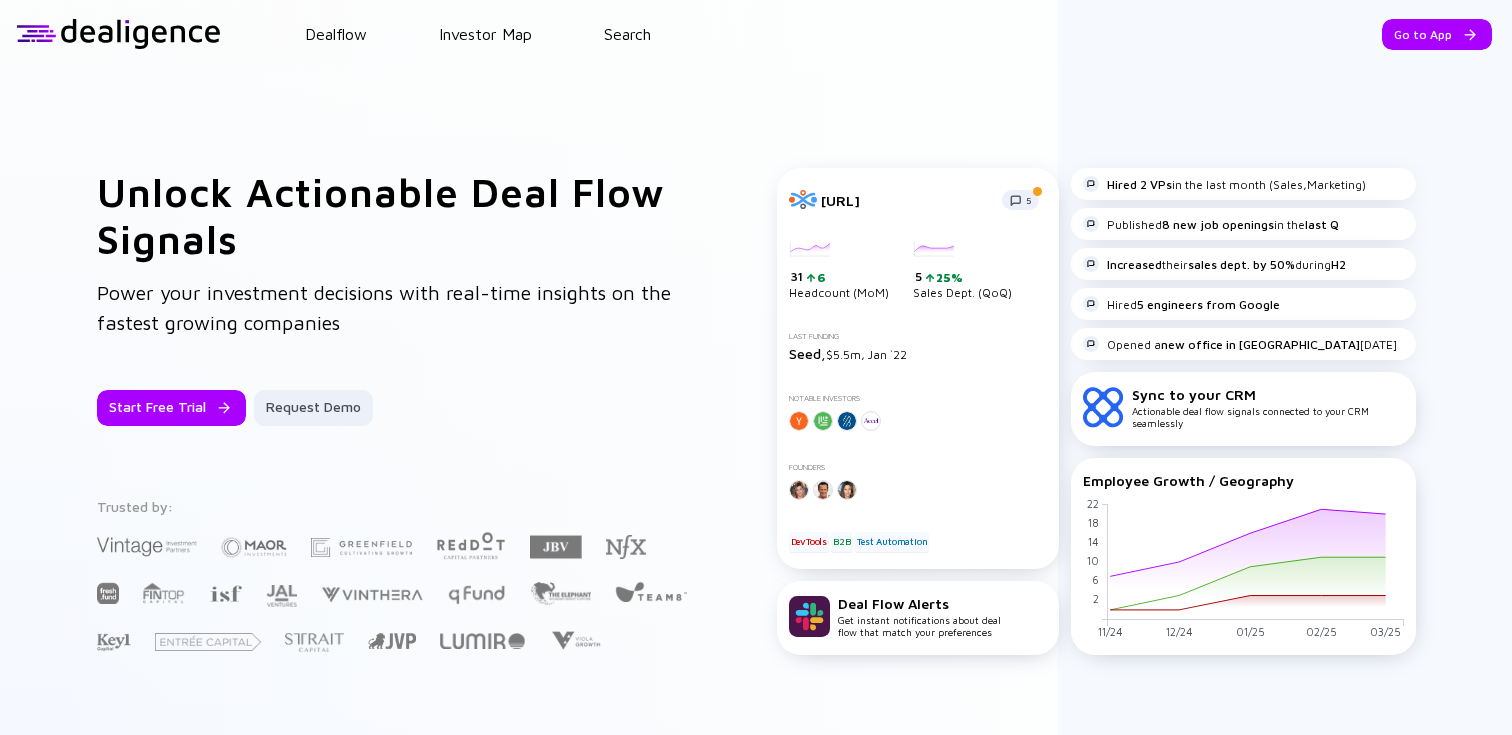 click on "Unlock Actionable Deal Flow Signals Power your investment decisions with real-time insights on the fastest growing companies Start Free Trial Request Demo Trusted by: [URL] 5 31  6 Headcount (MoM) 5  25% Sales Dept. (QoQ) Last Funding Seed,  $5.5m, Jan `22 Notable Investors Founders DevTools B2B Test Automation Deal Flow Alerts Get instant notifications about deal  flow that match your preferences Hired 2 VPs   in the last month (Sales,Marketing) Published  8 new job openings  in the  last Q Increased  their  sales dept. by 50%  during  H2 Hired  5 engineers from Google Opened a  new office in [GEOGRAPHIC_DATA]  [DATE] Sync to your CRM Actionable deal flow signals connected to your CRM seamlessly Employee Growth / Geography 11/24 12/24 01/25 02/25 03/25 0 2 4 6 8 10 12 14 16 18 20 22" at bounding box center (756, 411) 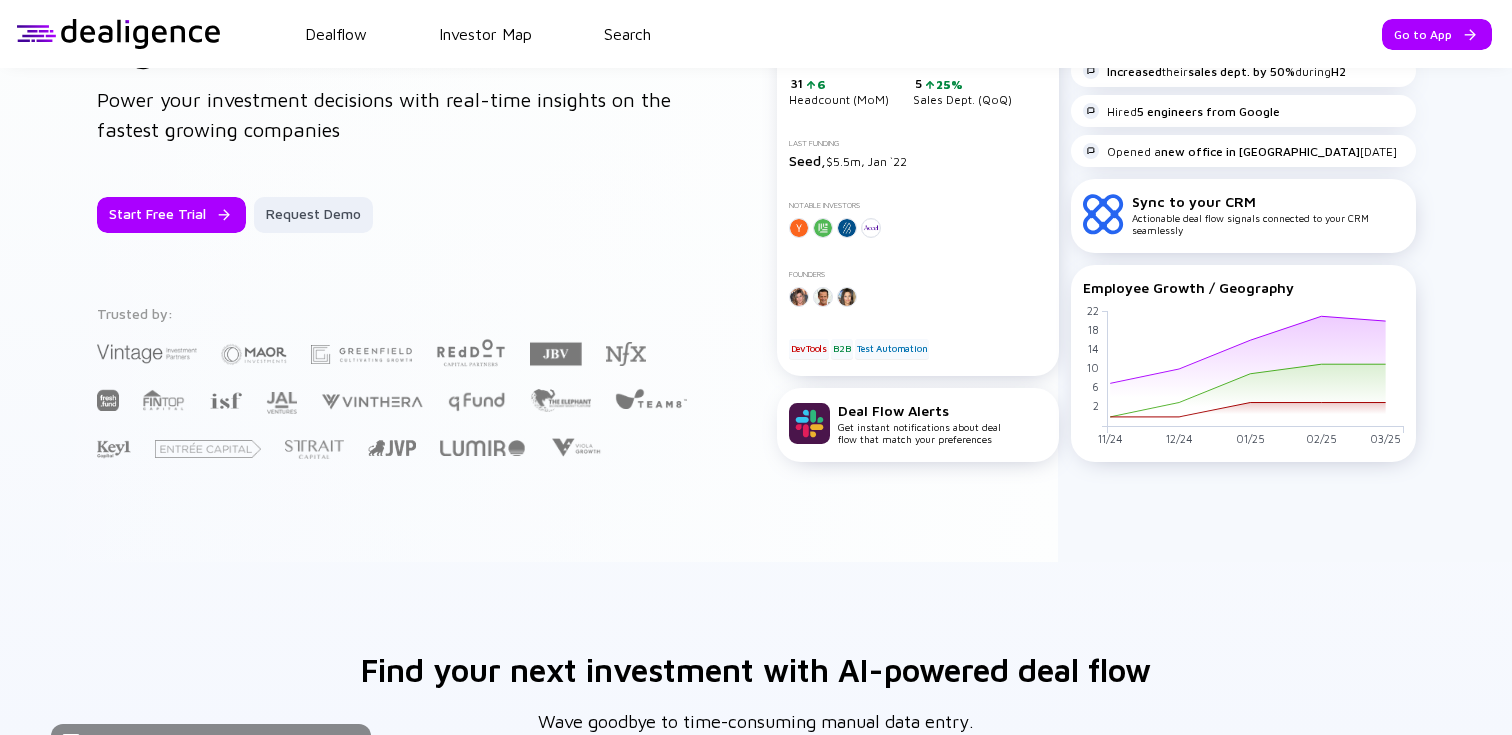 scroll, scrollTop: 240, scrollLeft: 0, axis: vertical 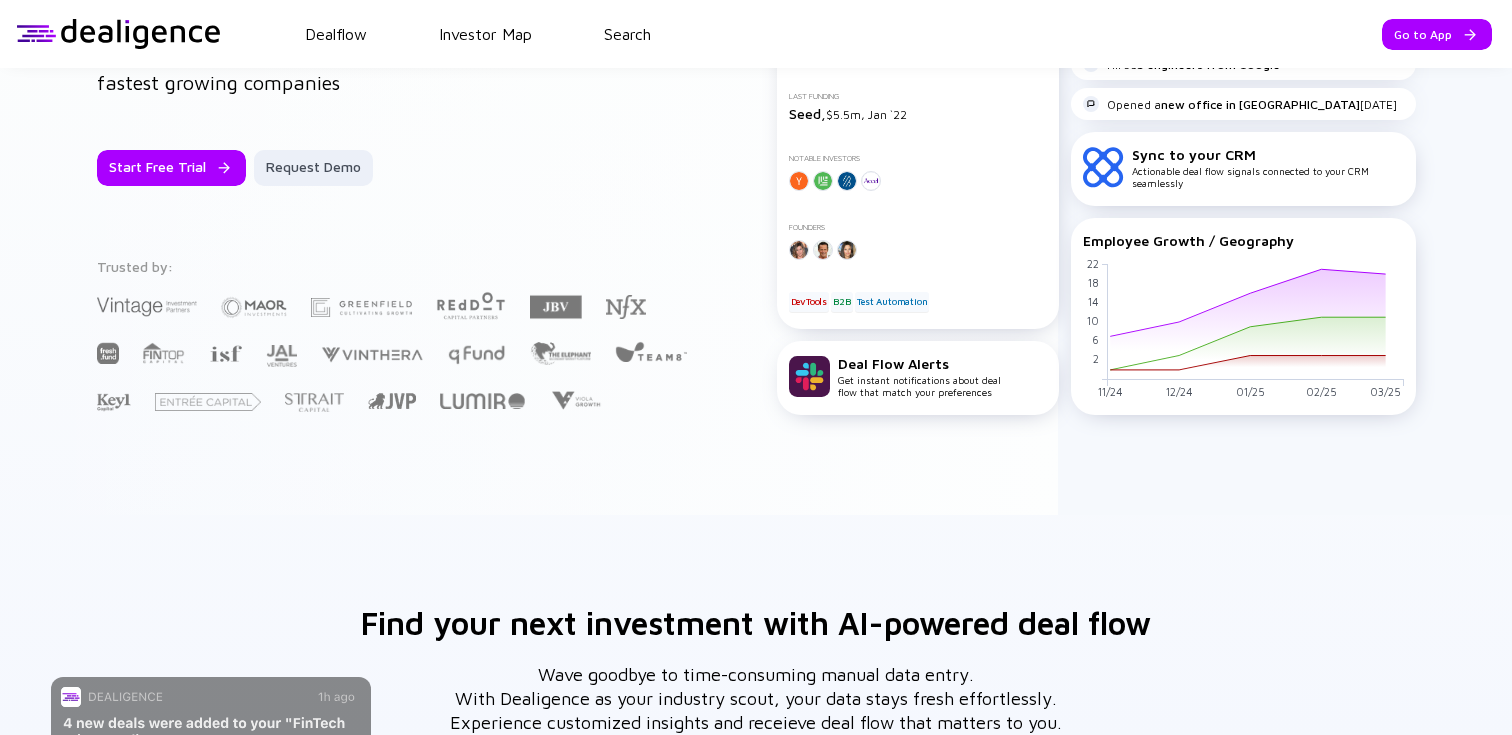 drag, startPoint x: 633, startPoint y: 411, endPoint x: 22, endPoint y: 292, distance: 622.4805 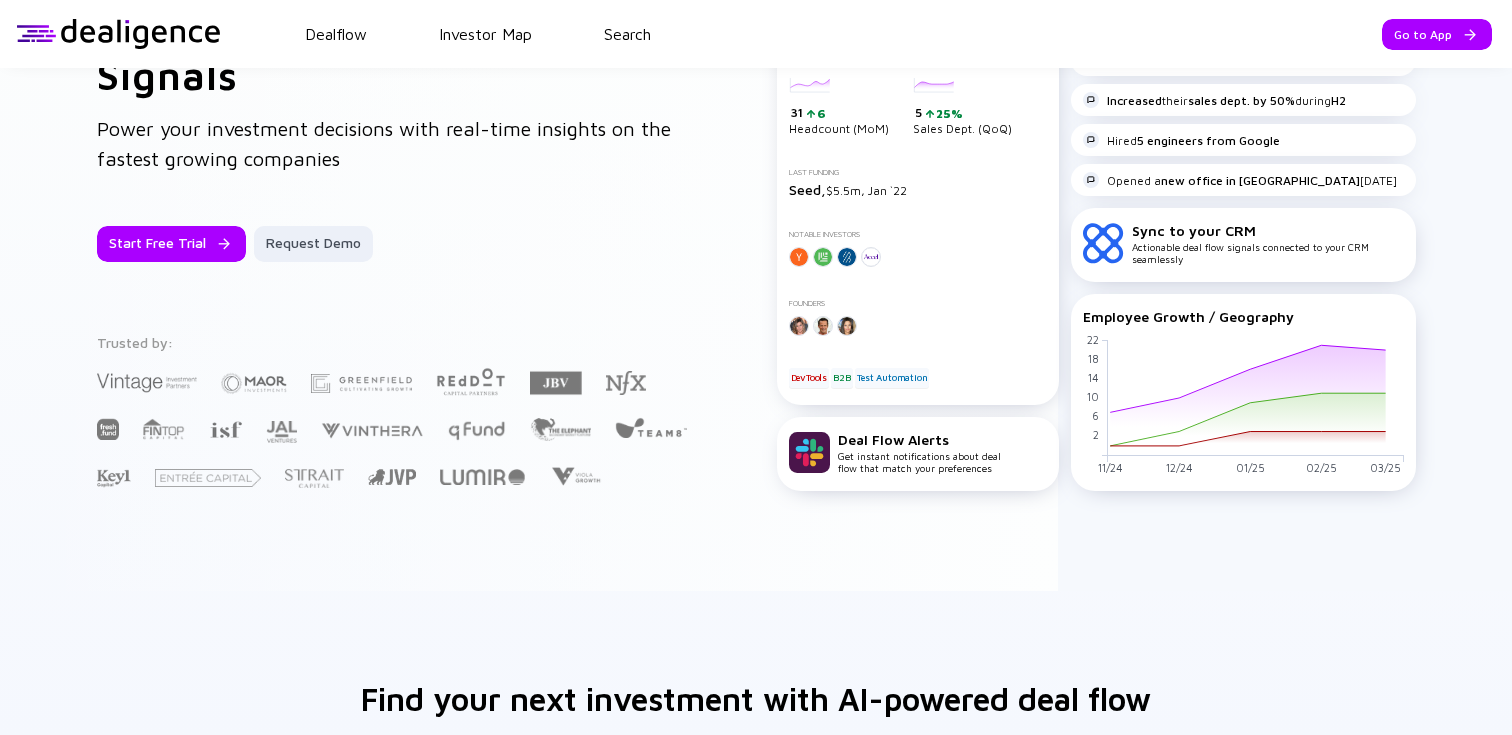 scroll, scrollTop: 0, scrollLeft: 0, axis: both 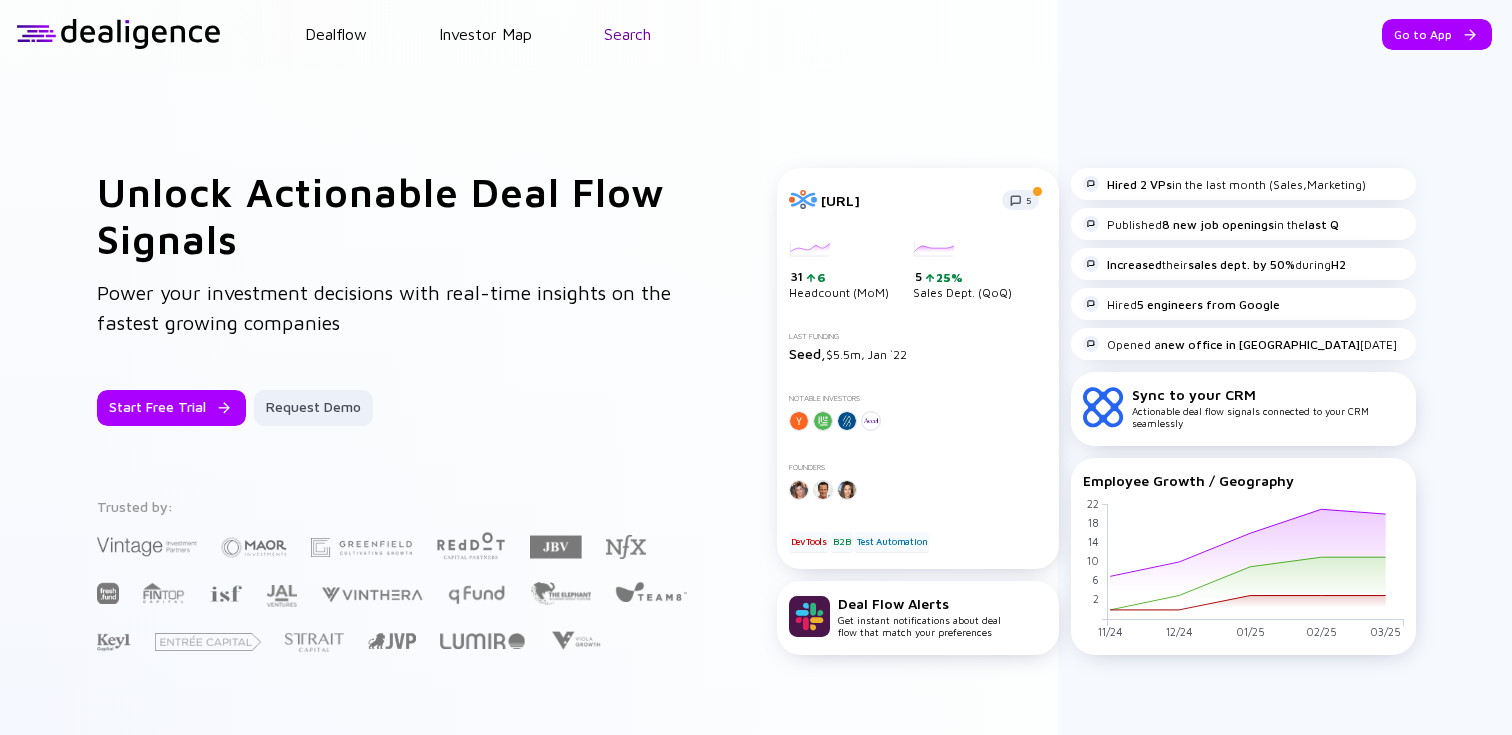 click on "Search" at bounding box center (627, 34) 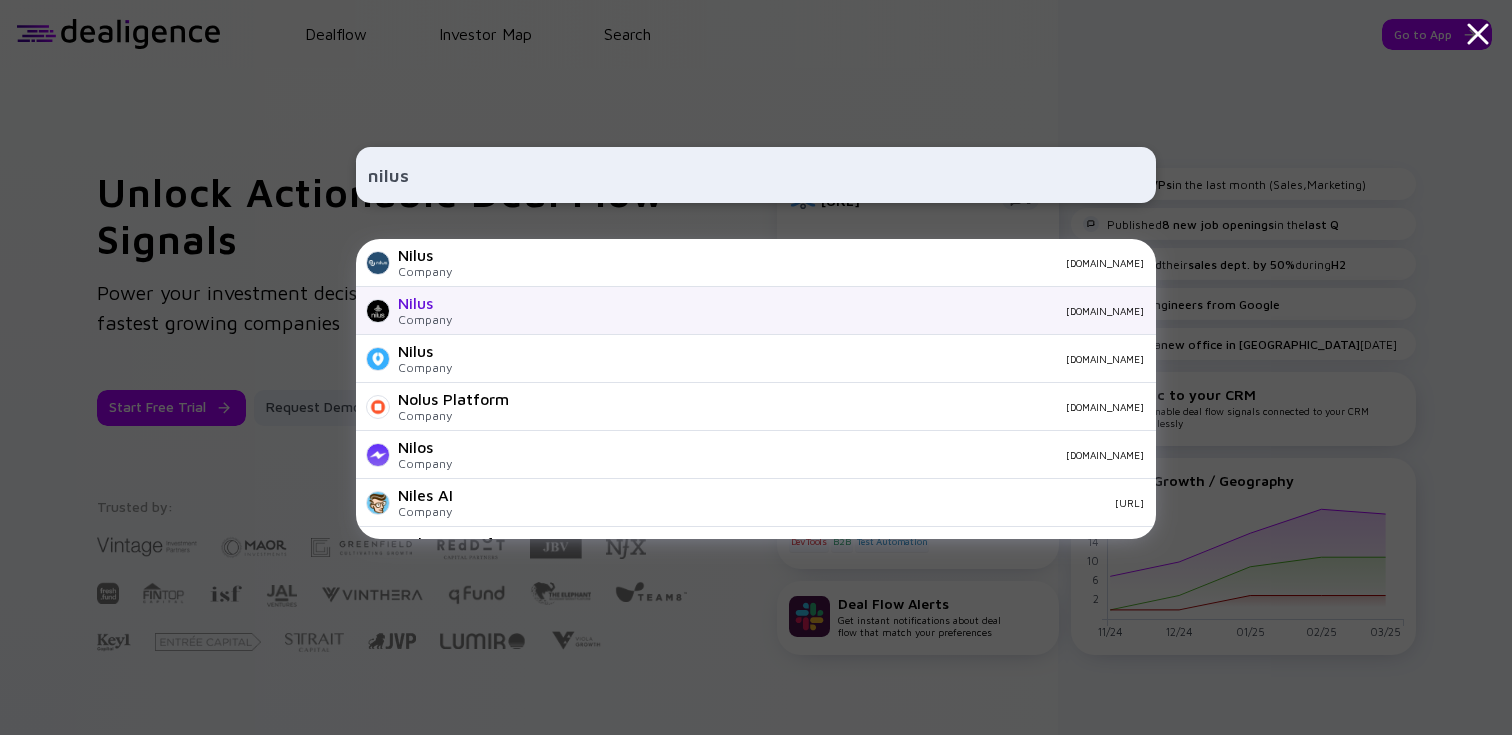 type on "nilus" 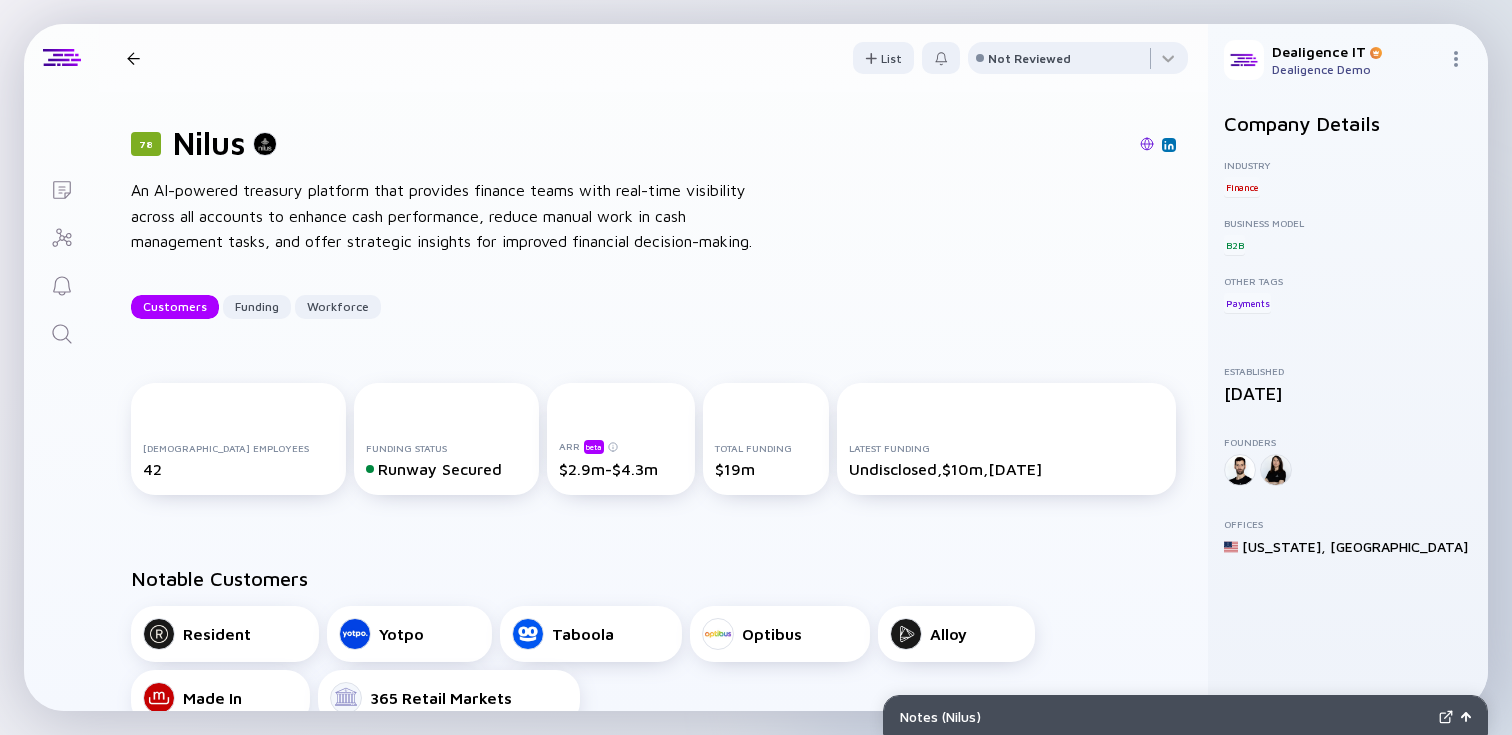 click on "$2.9m-$4.3m" at bounding box center [621, 469] 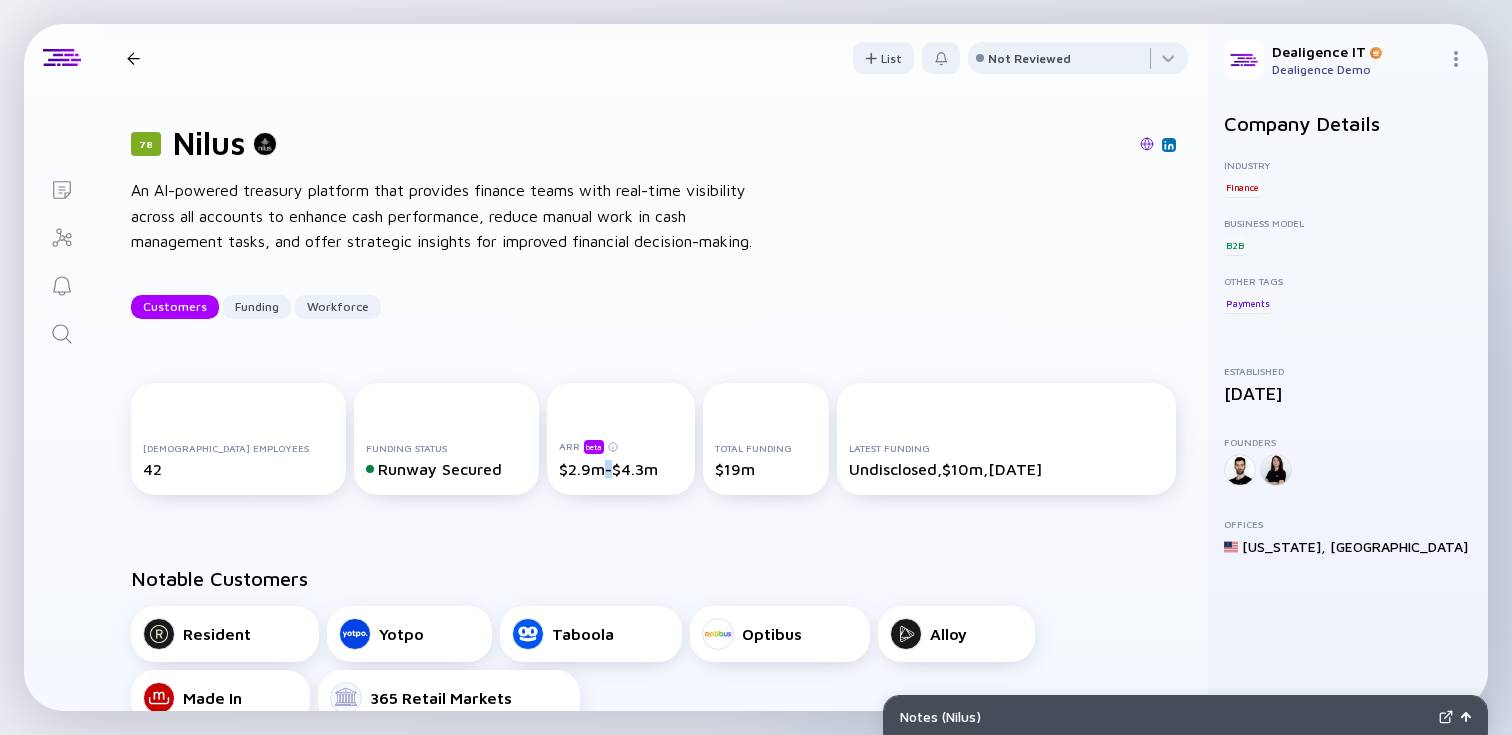 click on "$2.9m-$4.3m" at bounding box center [621, 469] 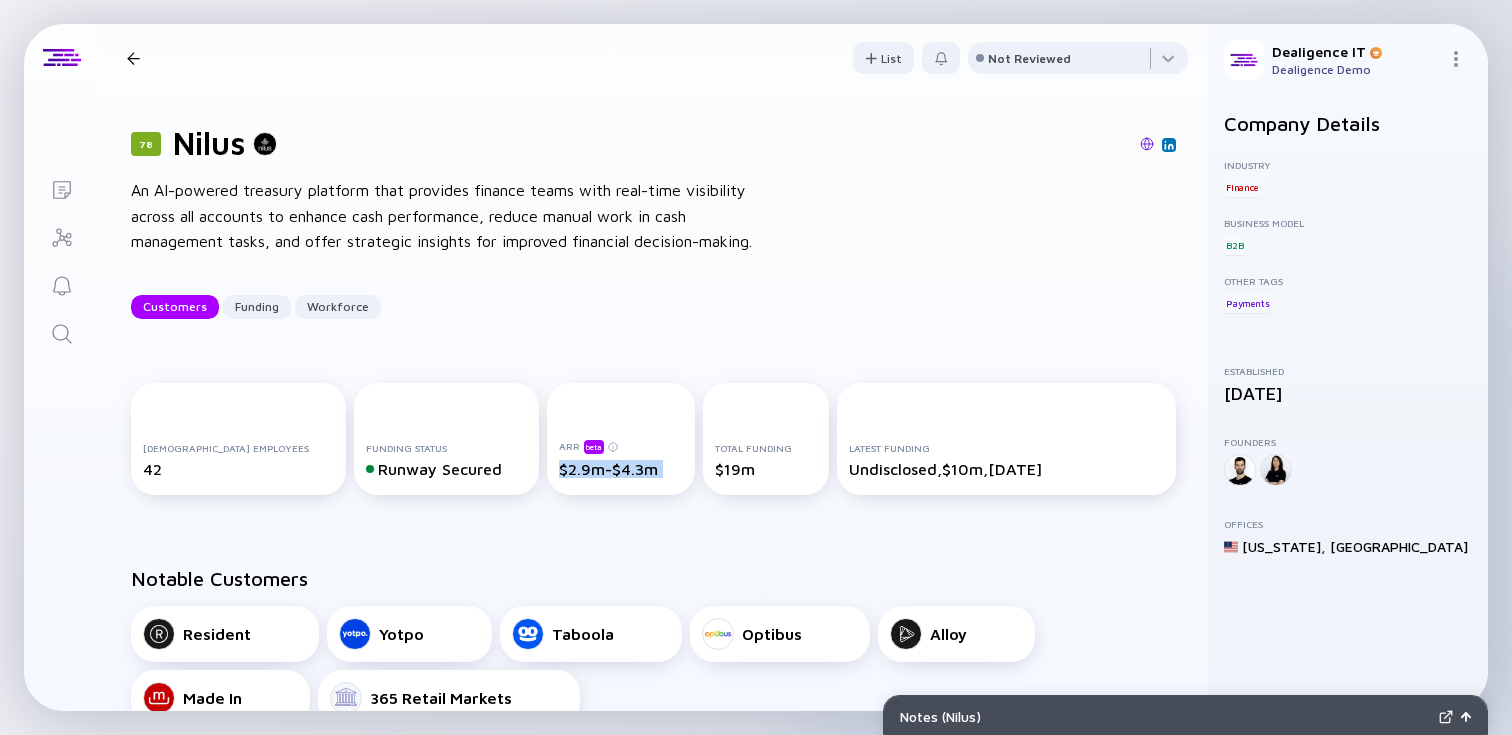 click on "$2.9m-$4.3m" at bounding box center (621, 469) 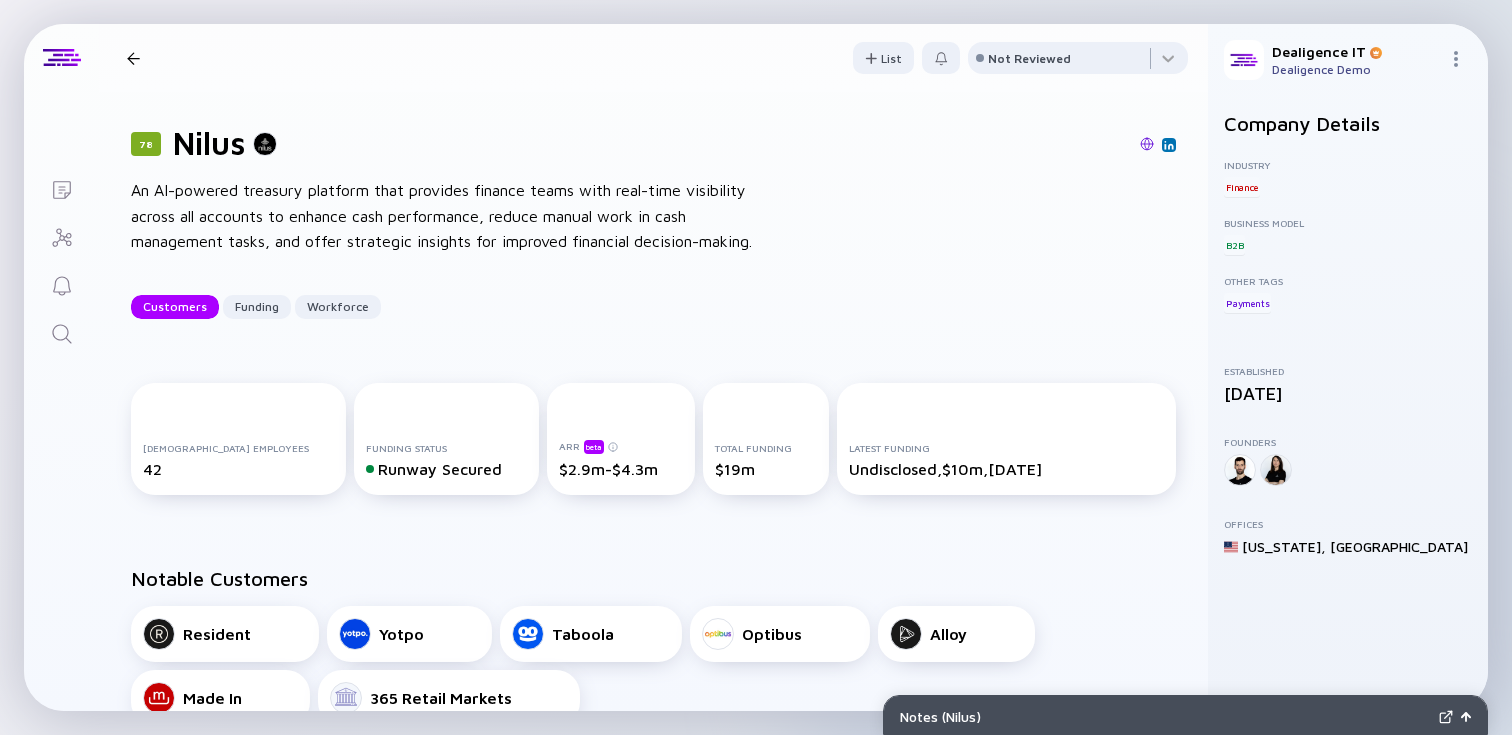 click on "78 Nilus An AI-powered treasury platform that provides finance teams with real-time visibility across all accounts to enhance cash performance, reduce manual work in cash management tasks, and offer strategic insights for improved financial decision-making. Customers Funding Workforce" at bounding box center (653, 221) 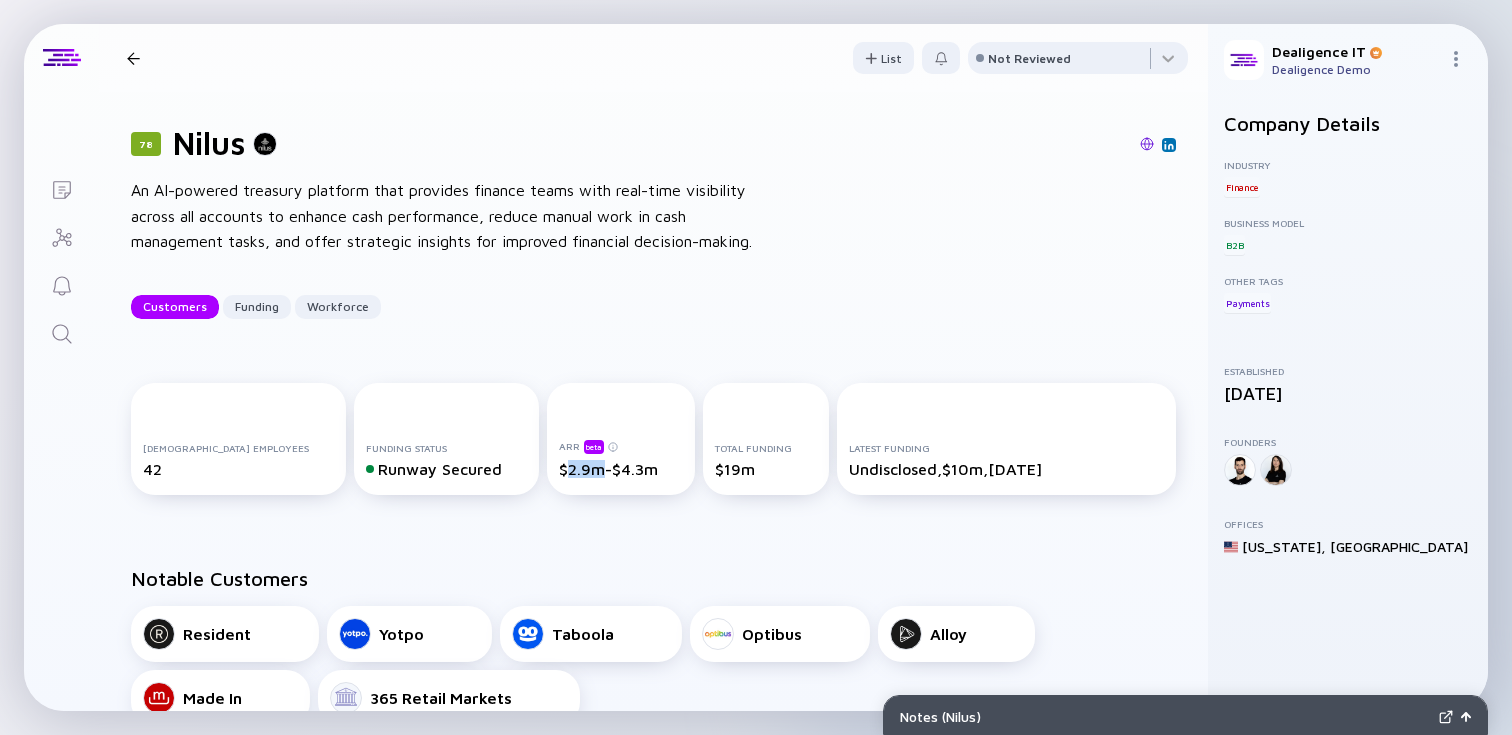 click on "$2.9m-$4.3m" at bounding box center [621, 469] 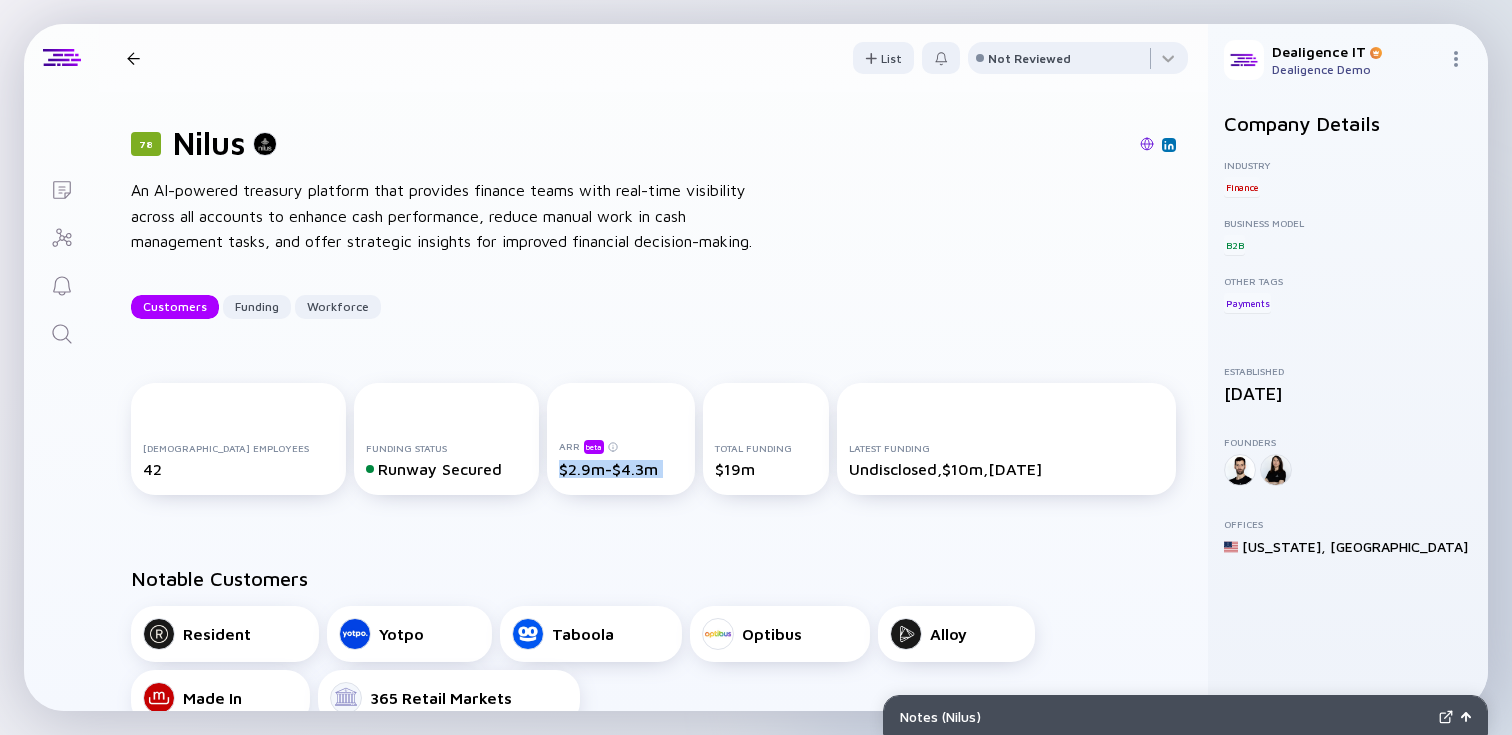 click on "$2.9m-$4.3m" at bounding box center [621, 469] 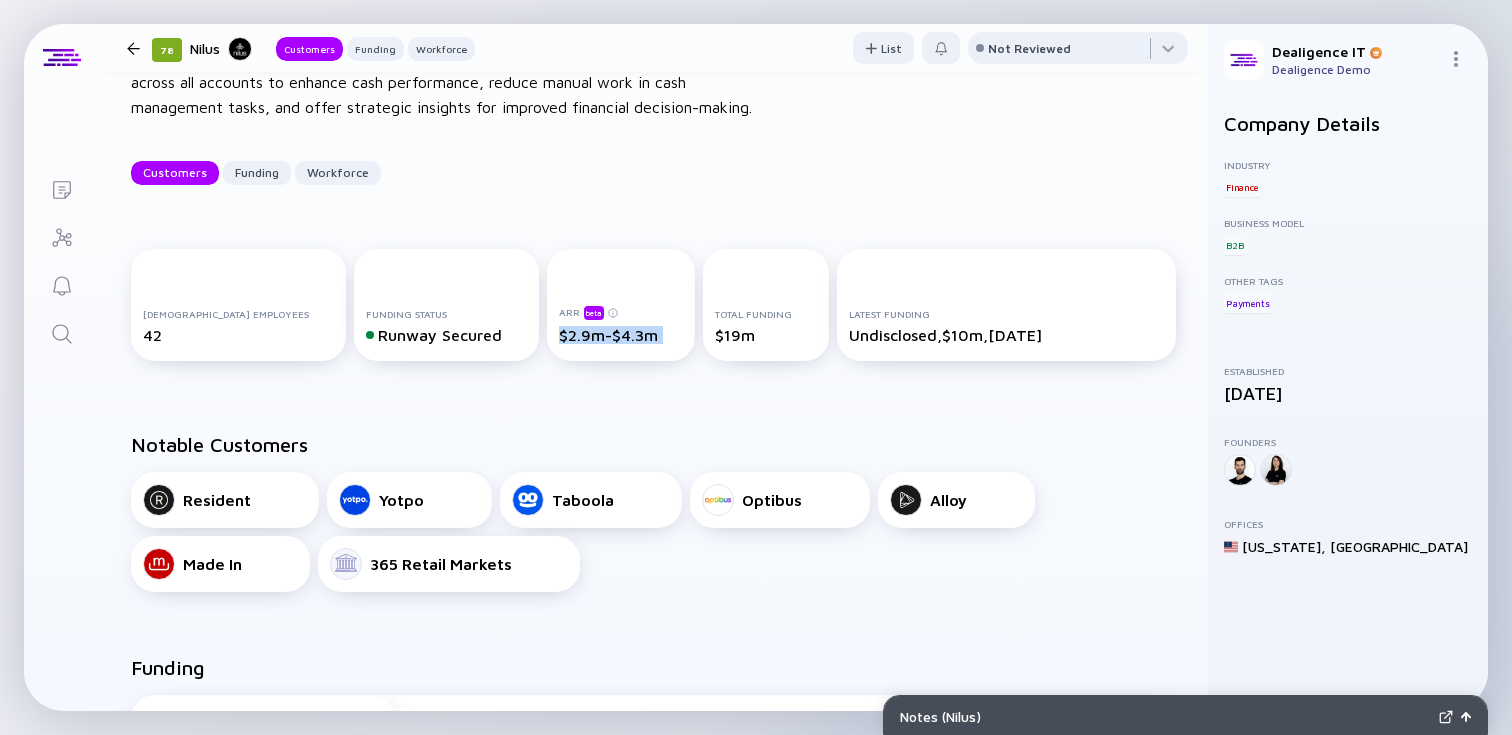 scroll, scrollTop: 140, scrollLeft: 0, axis: vertical 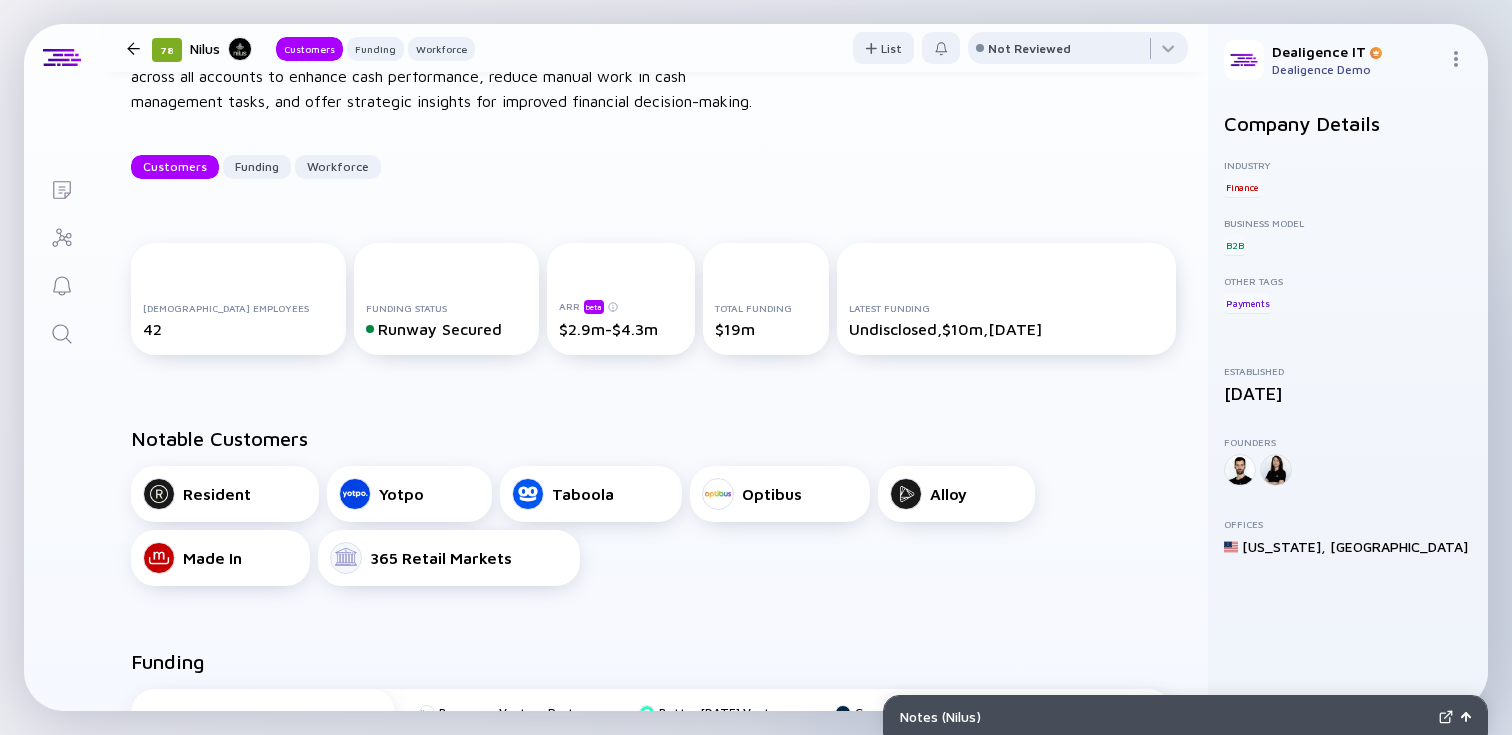 click on "[DEMOGRAPHIC_DATA] Employees 42 Funding Status Runway Secured ARR beta $2.9m-$4.3m Total Funding $19m Latest Funding Undisclosed,  $10m,
[DATE]" at bounding box center (653, 303) 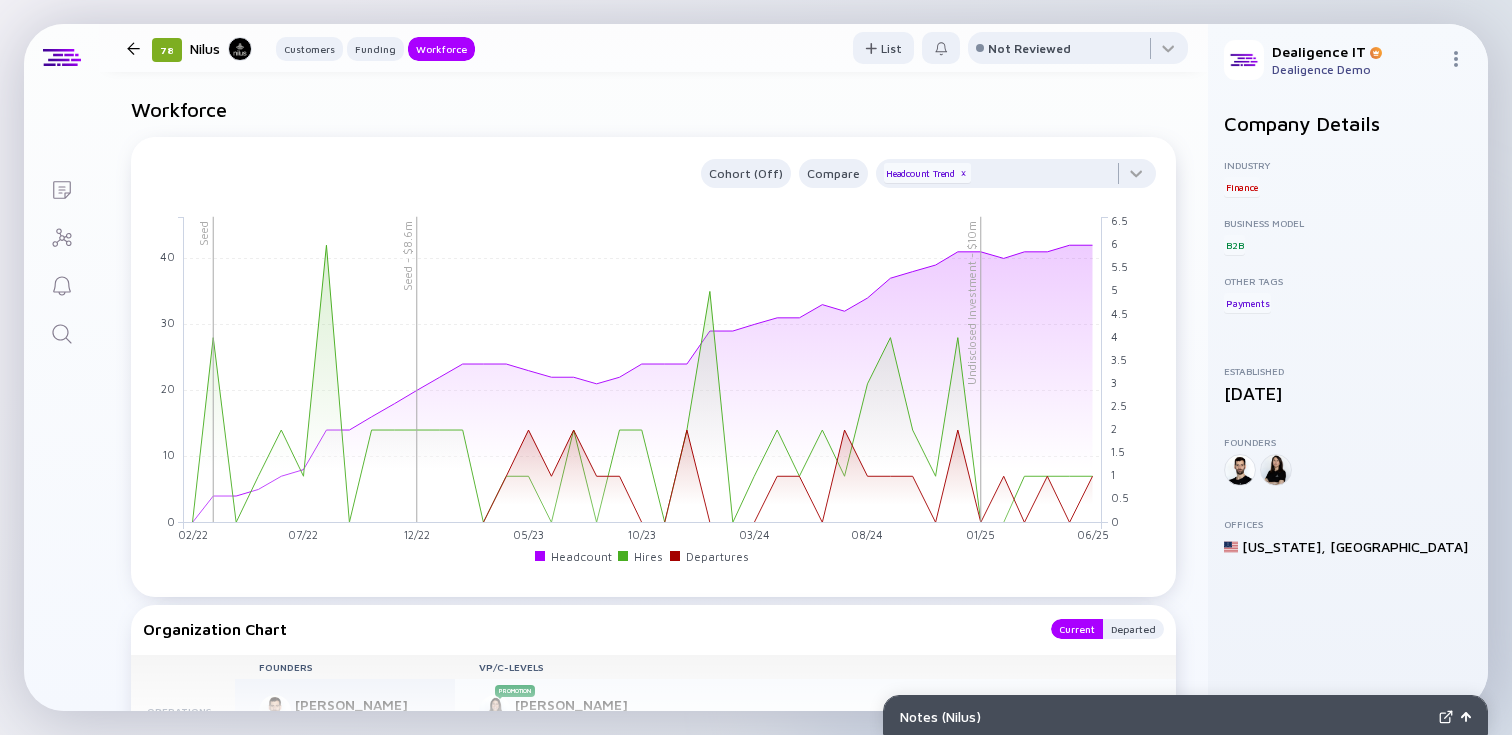 scroll, scrollTop: 1660, scrollLeft: 0, axis: vertical 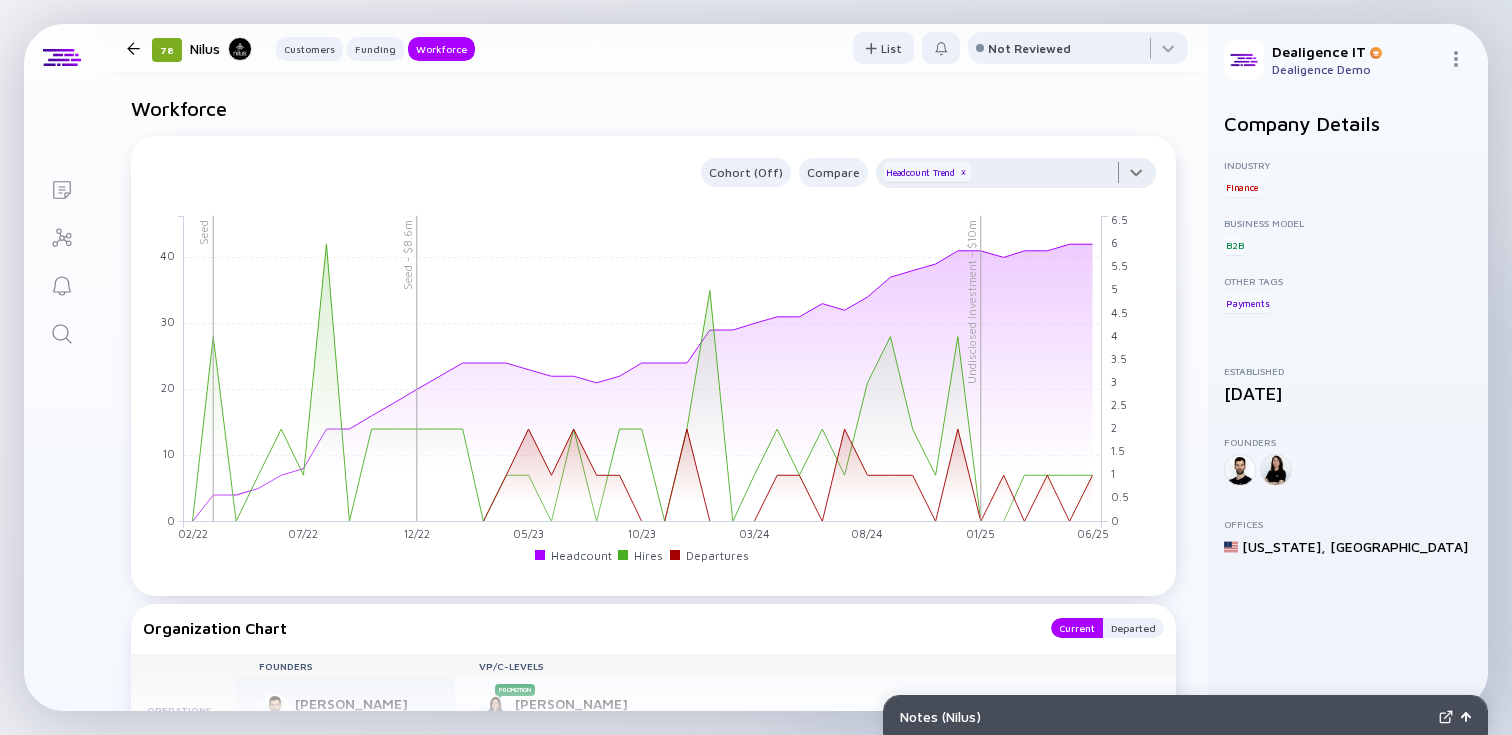 click at bounding box center [1016, 178] 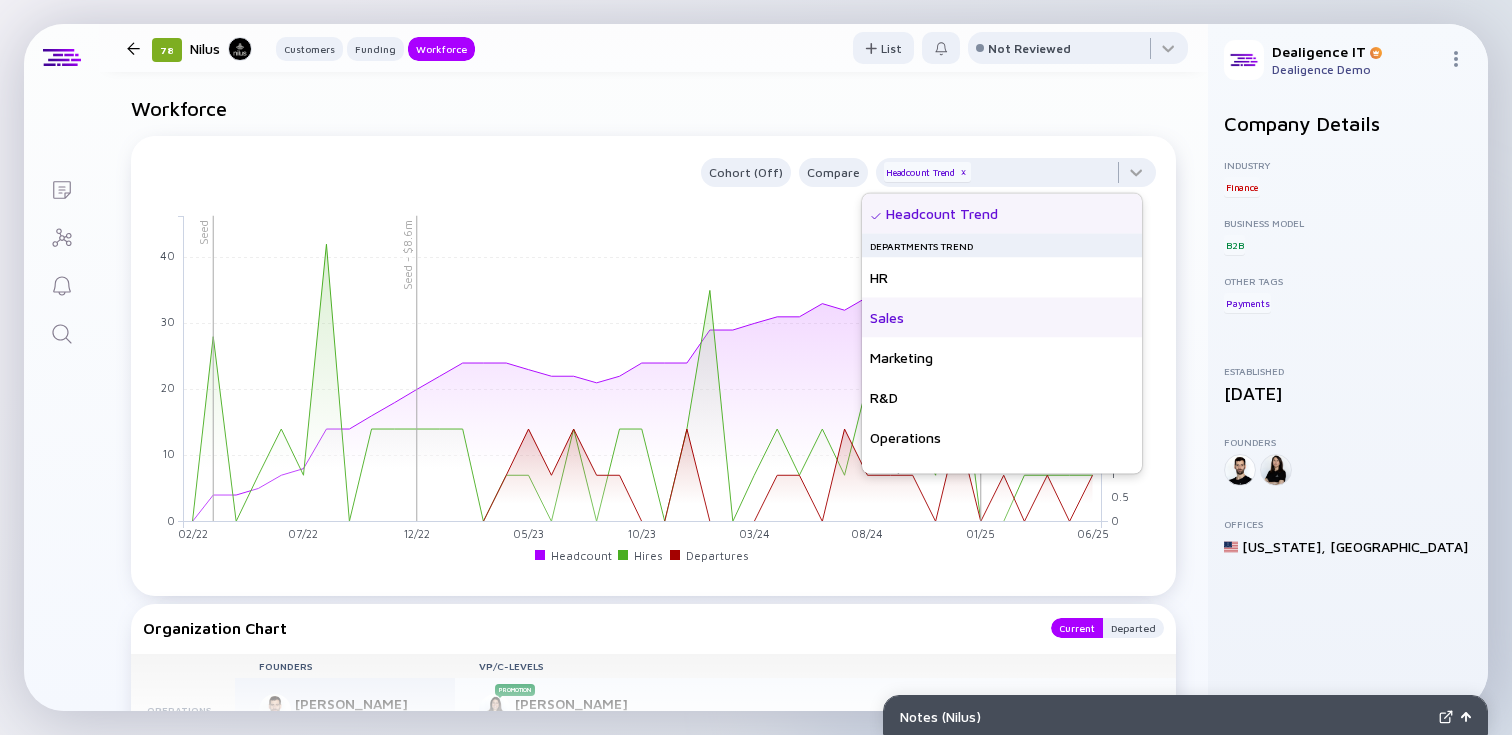 click on "Sales" at bounding box center [1002, 318] 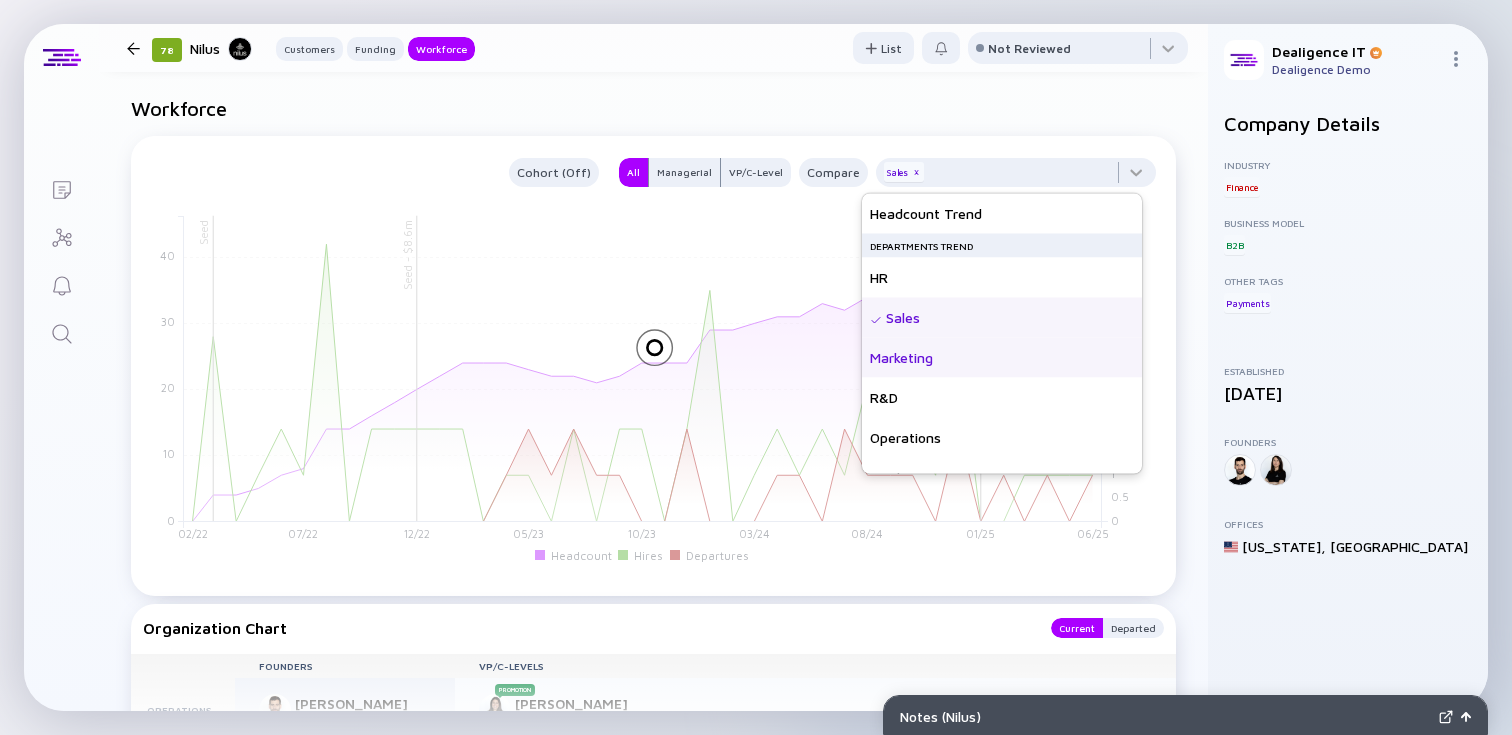 click on "Marketing" at bounding box center [1002, 358] 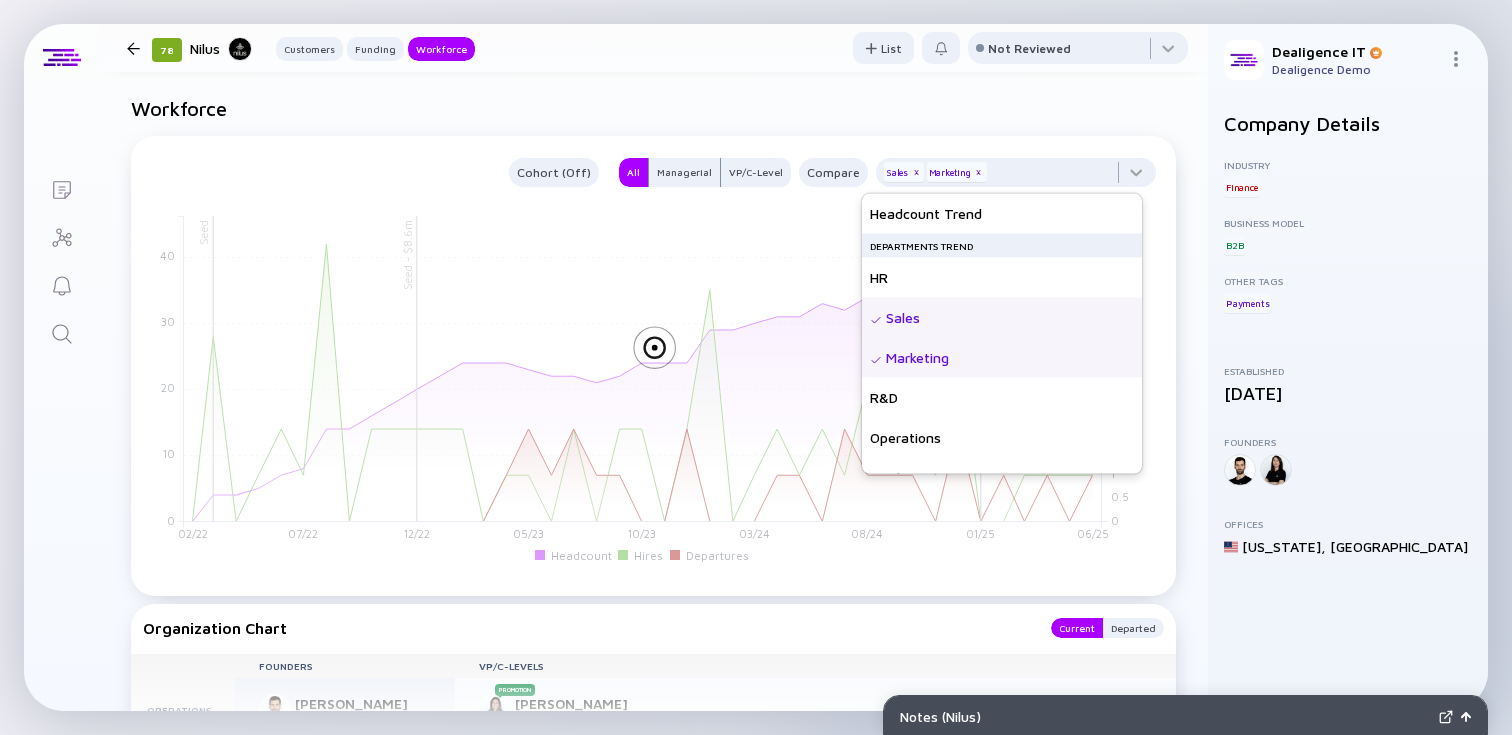 click on "Workforce" at bounding box center [653, 108] 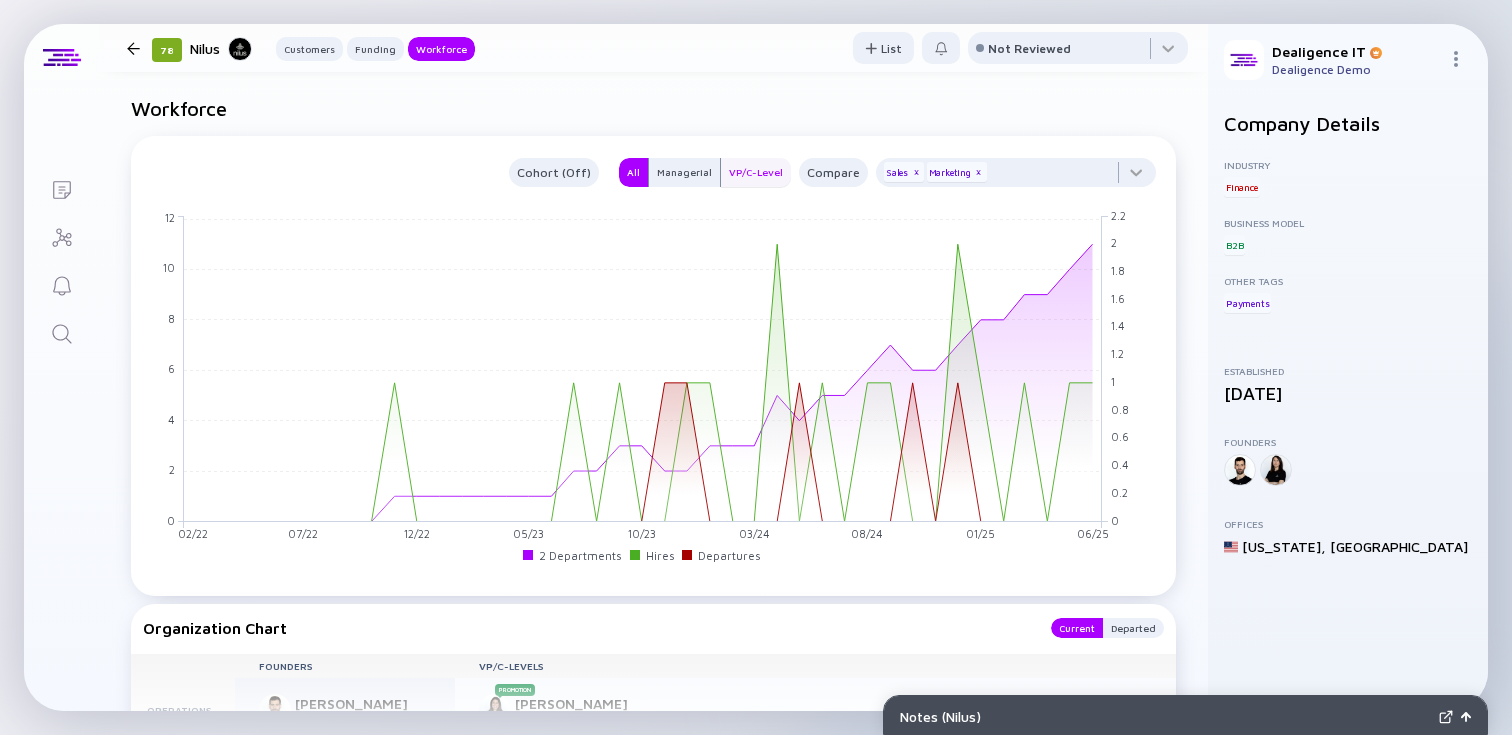 click on "VP/C-Level" at bounding box center (756, 172) 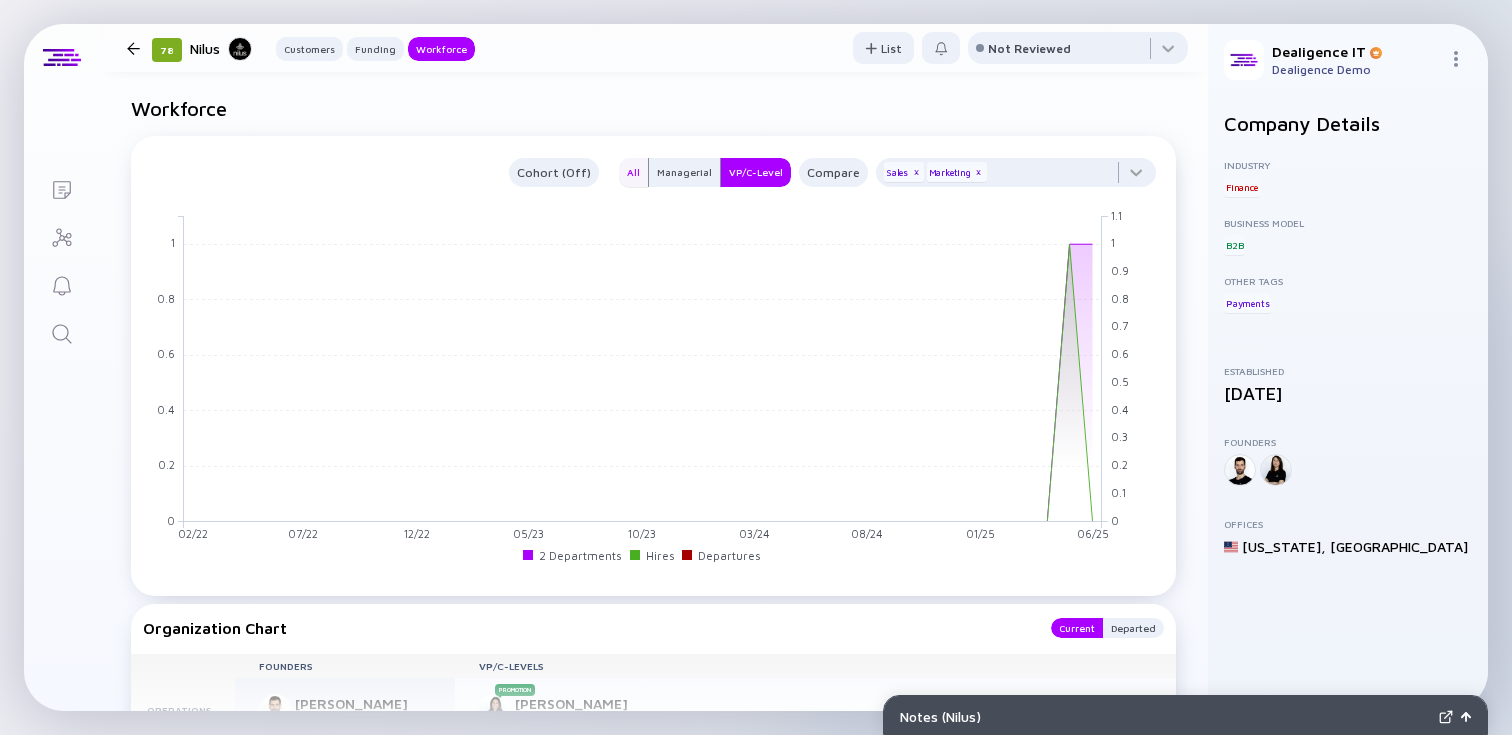 click on "All" at bounding box center (633, 172) 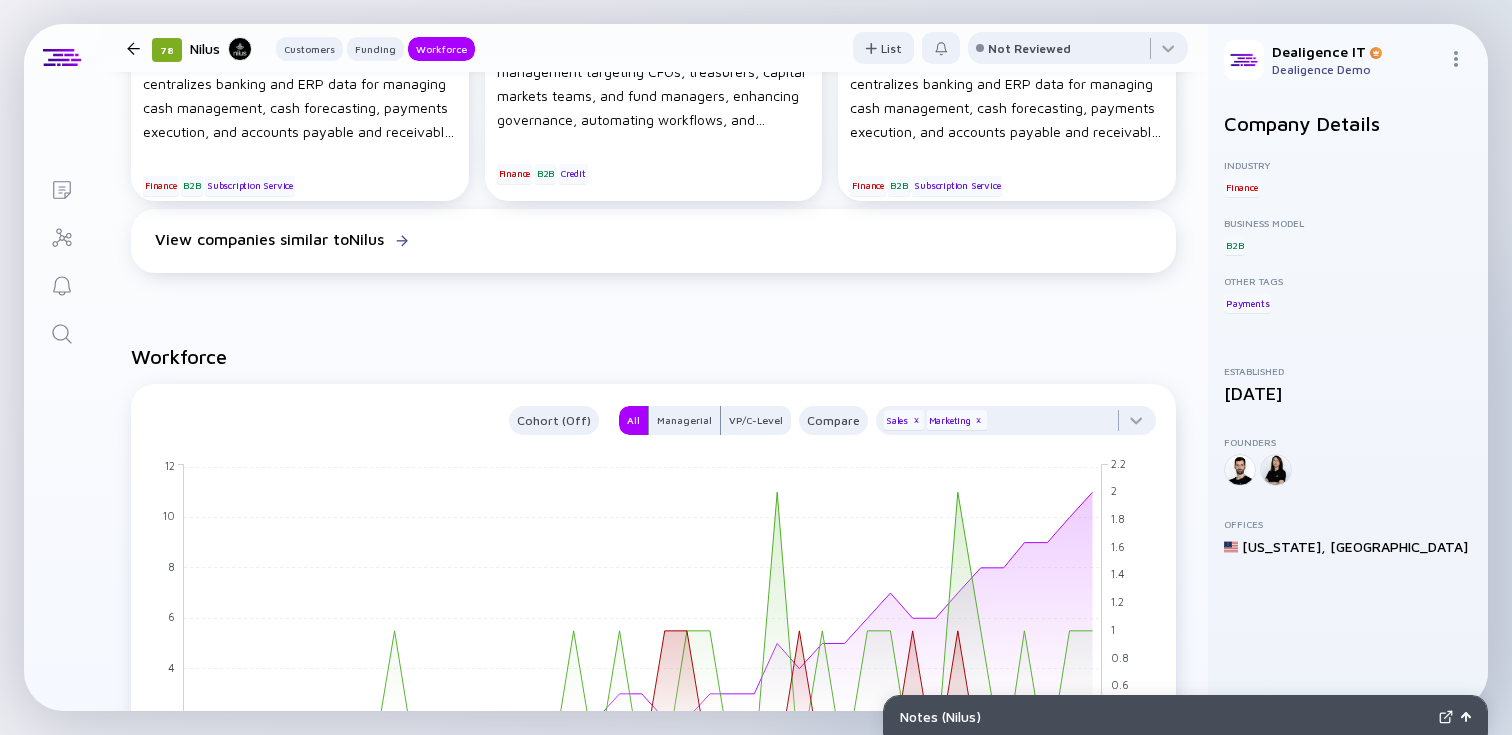 scroll, scrollTop: 1440, scrollLeft: 0, axis: vertical 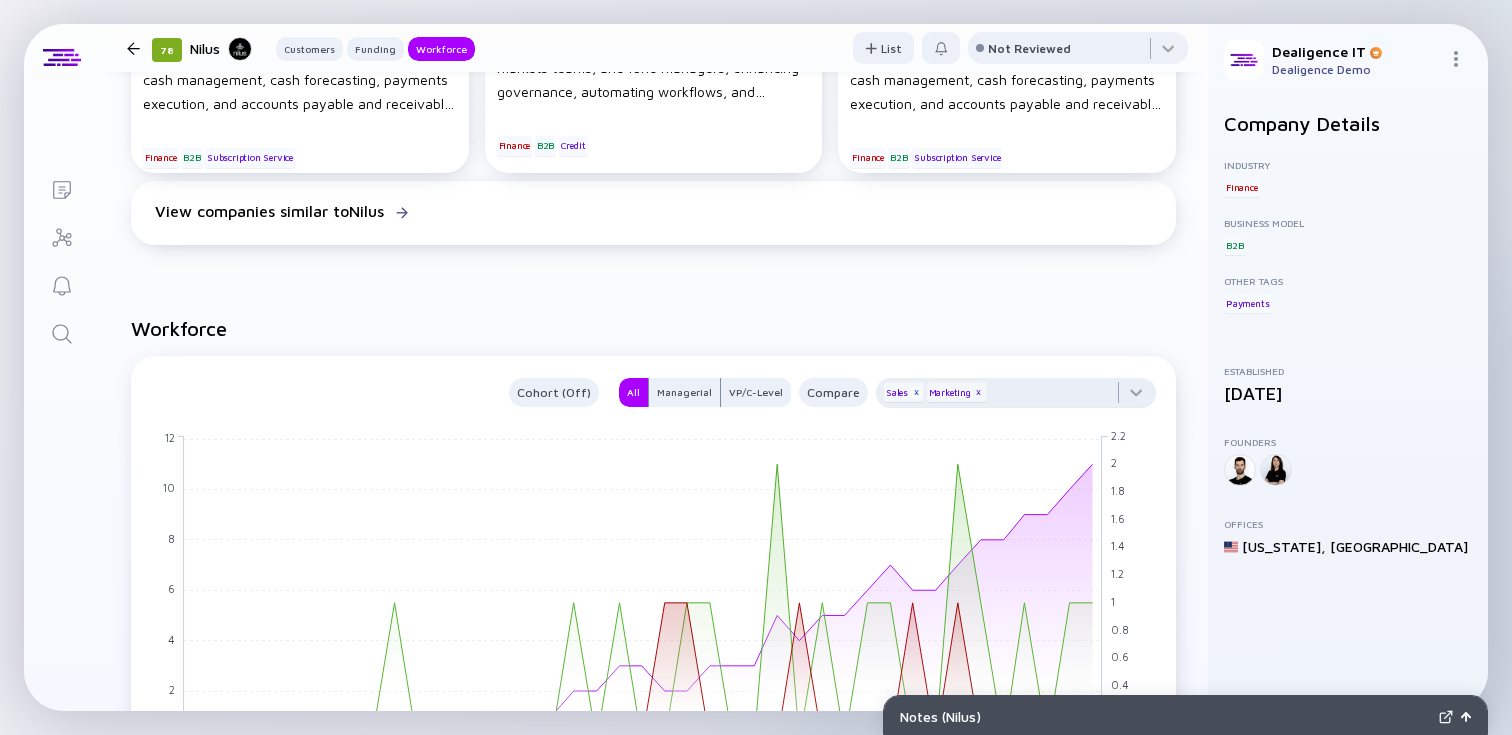 click on "x" at bounding box center [916, 393] 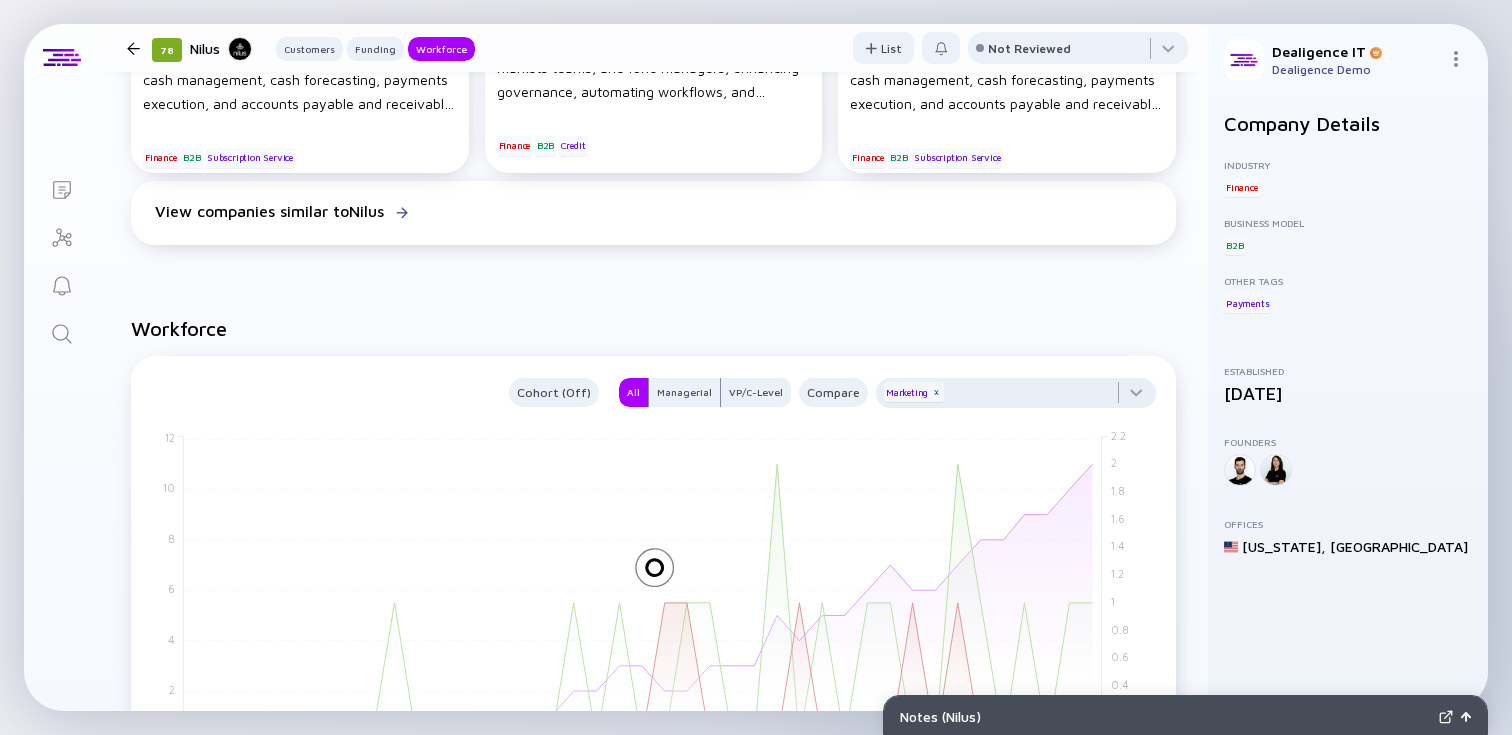click on "x" at bounding box center (936, 393) 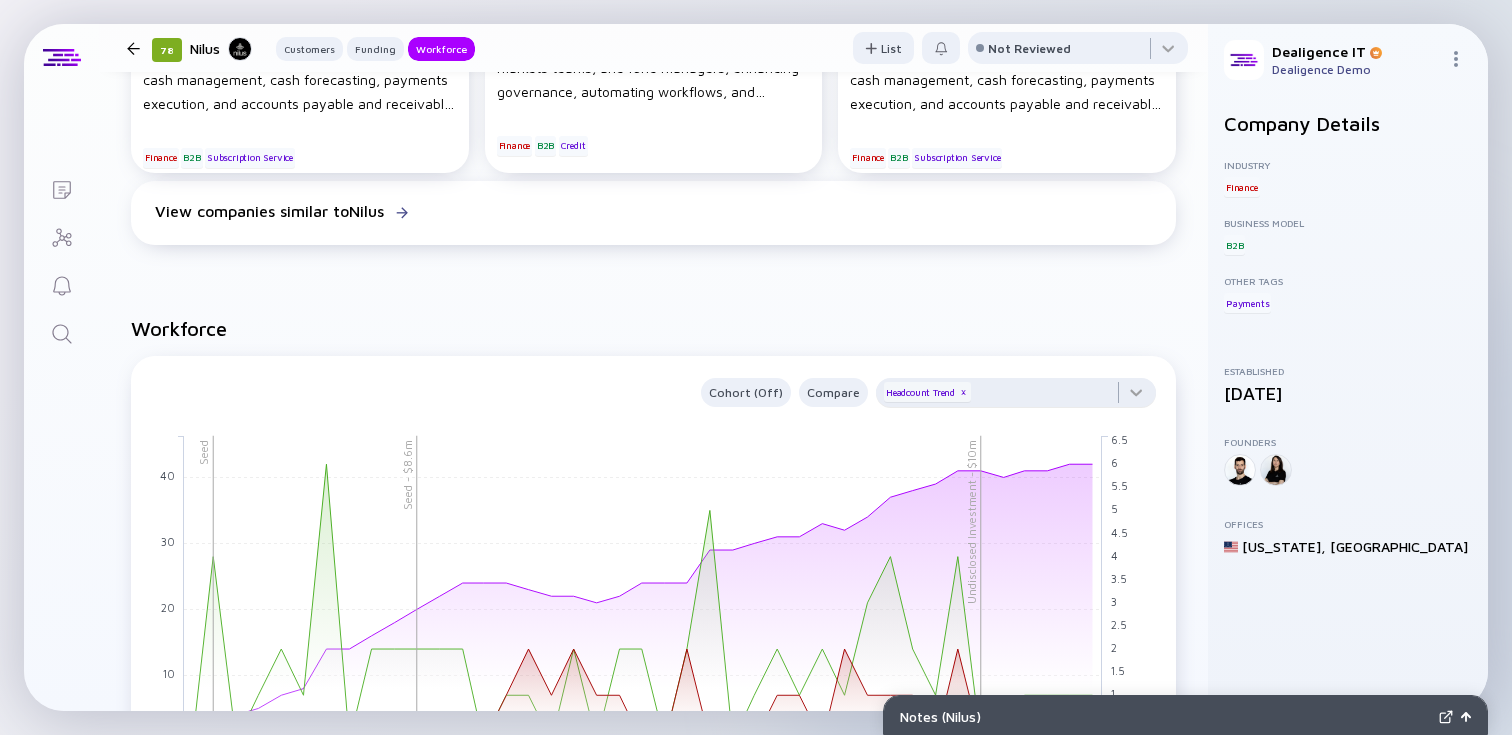click on "Workforce" at bounding box center (653, 328) 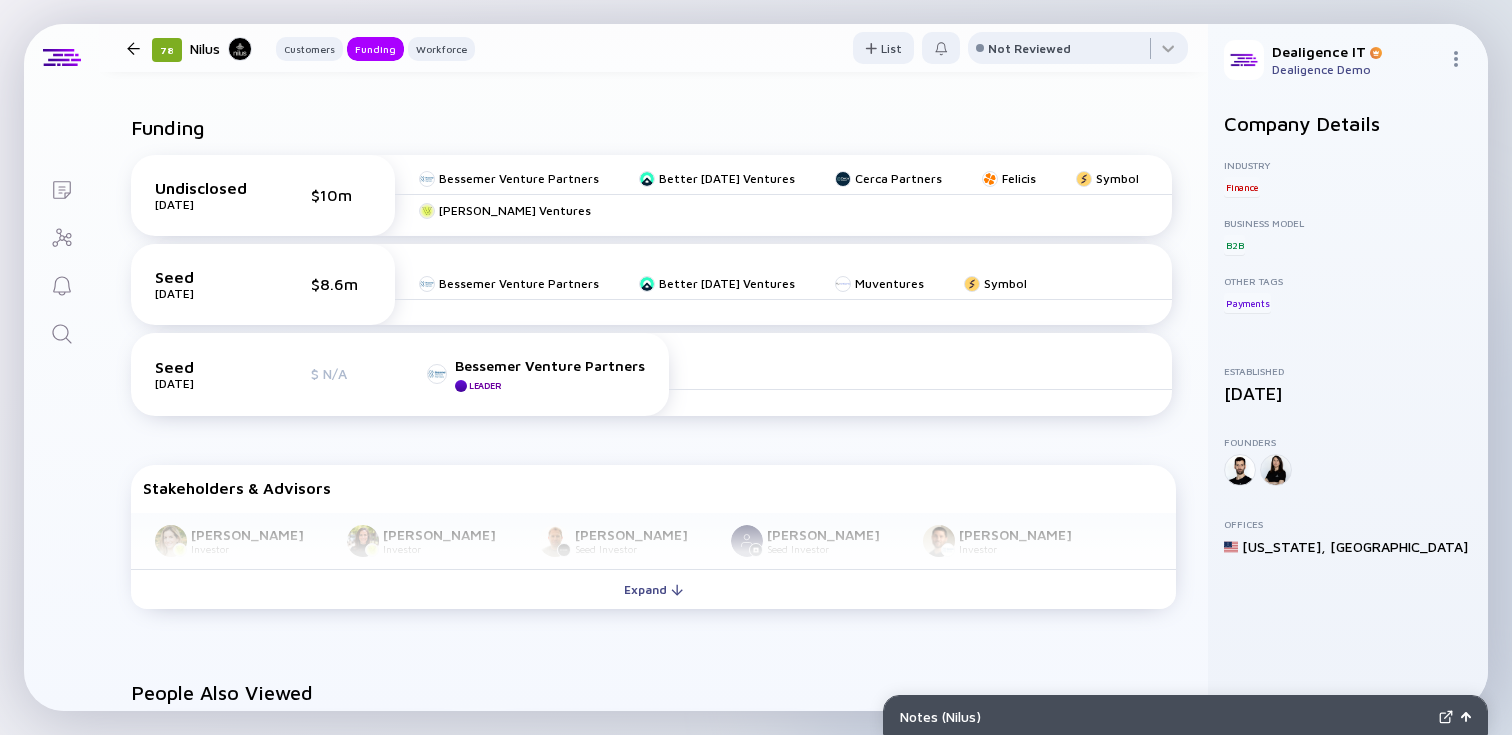 scroll, scrollTop: 678, scrollLeft: 0, axis: vertical 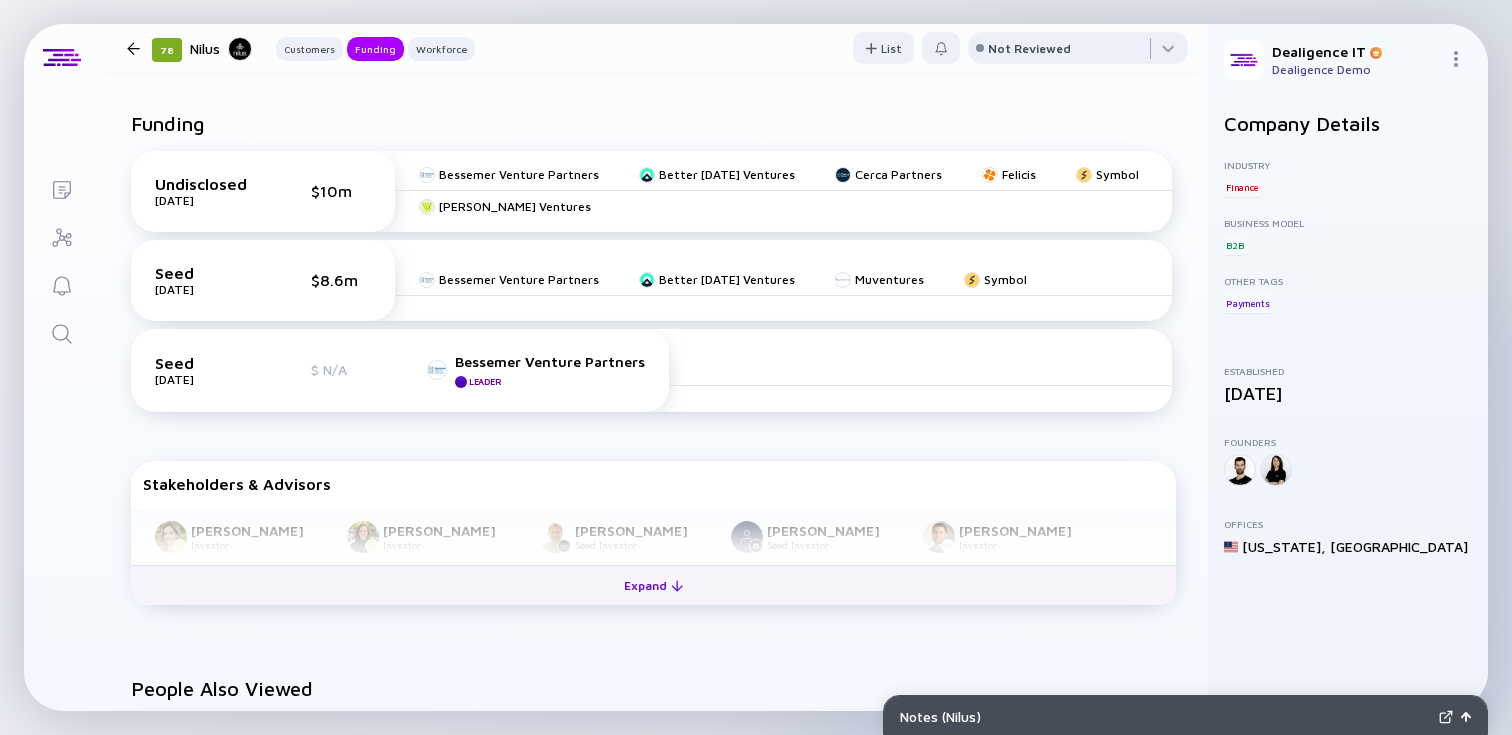 click on "Expand" at bounding box center [653, 585] 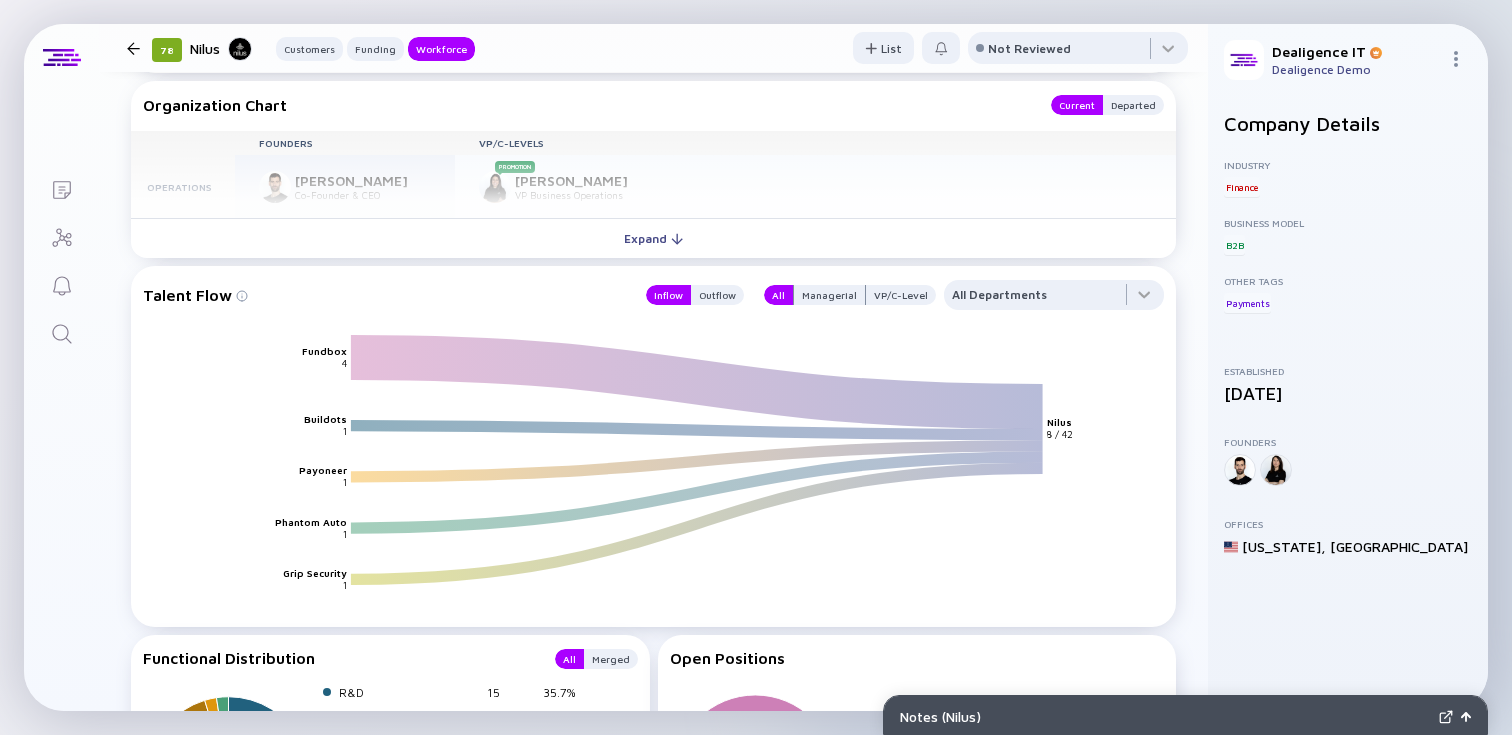 scroll, scrollTop: 2185, scrollLeft: 0, axis: vertical 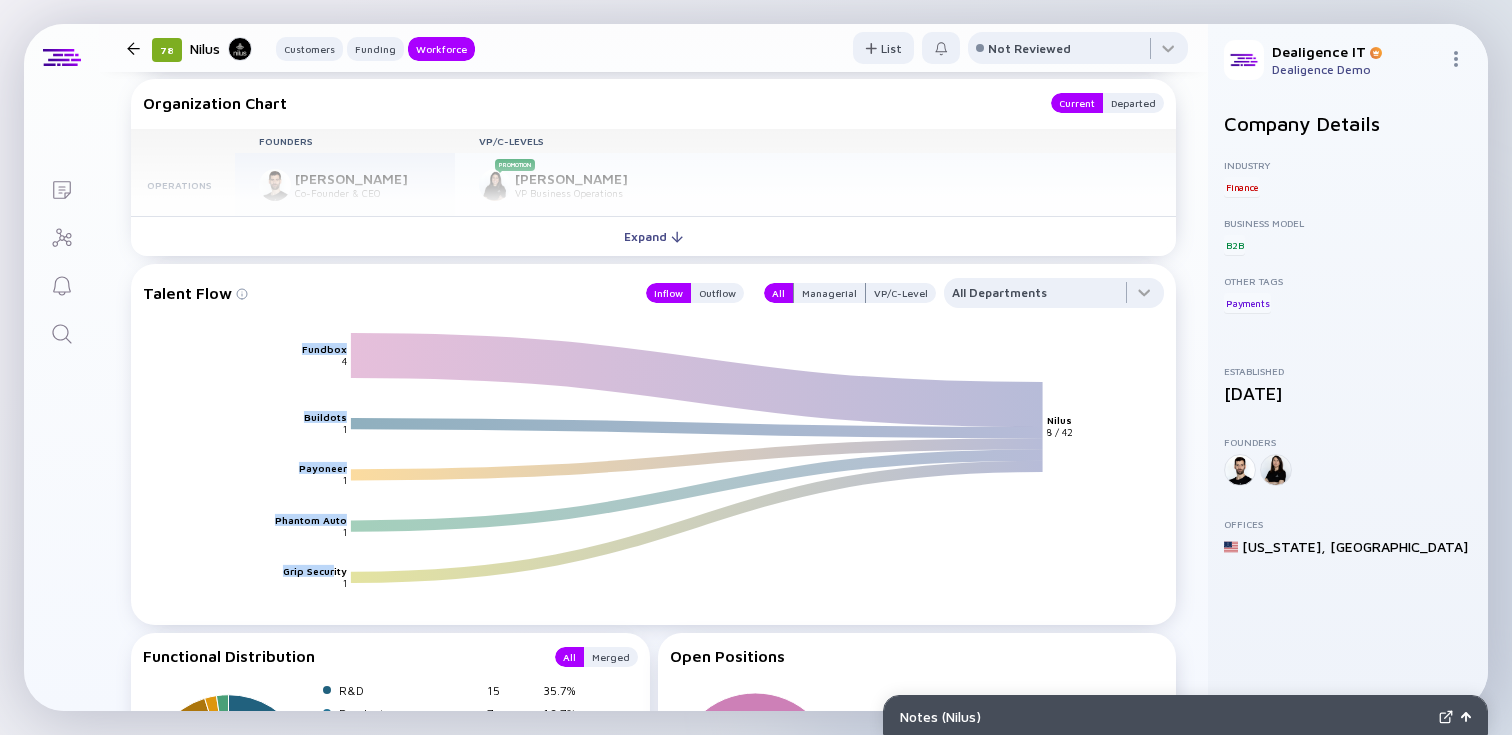 drag, startPoint x: 304, startPoint y: 341, endPoint x: 333, endPoint y: 577, distance: 237.7751 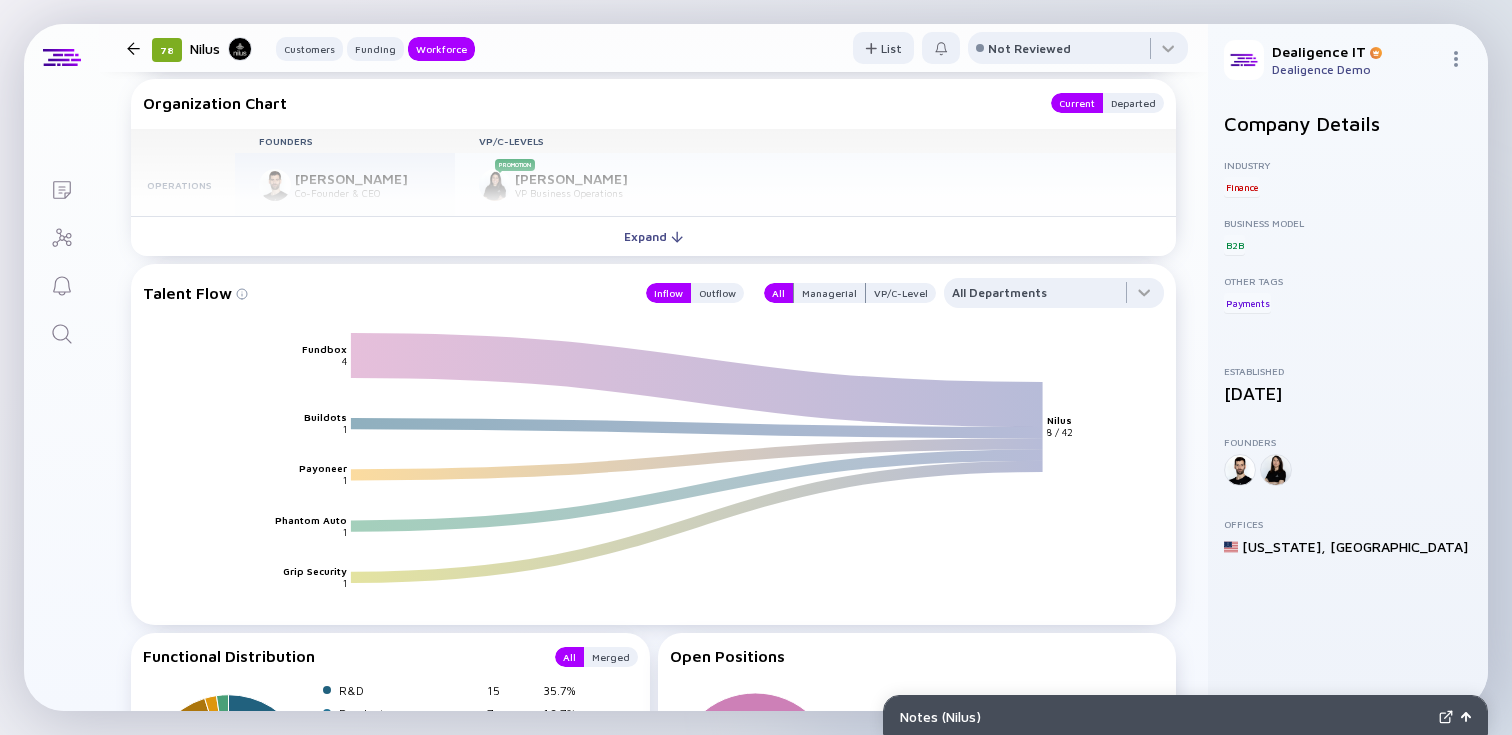 click on "Fundbox" 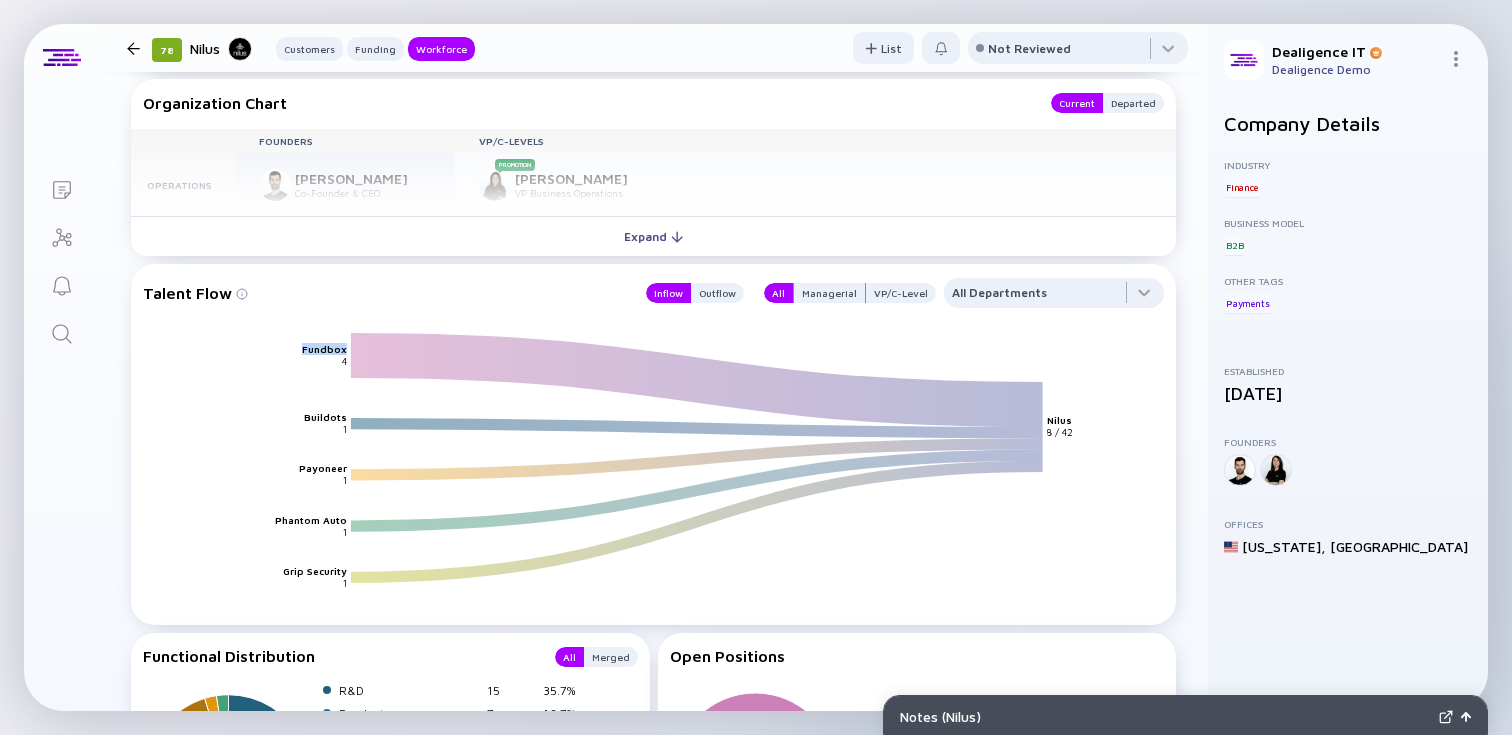 click on "Fundbox" 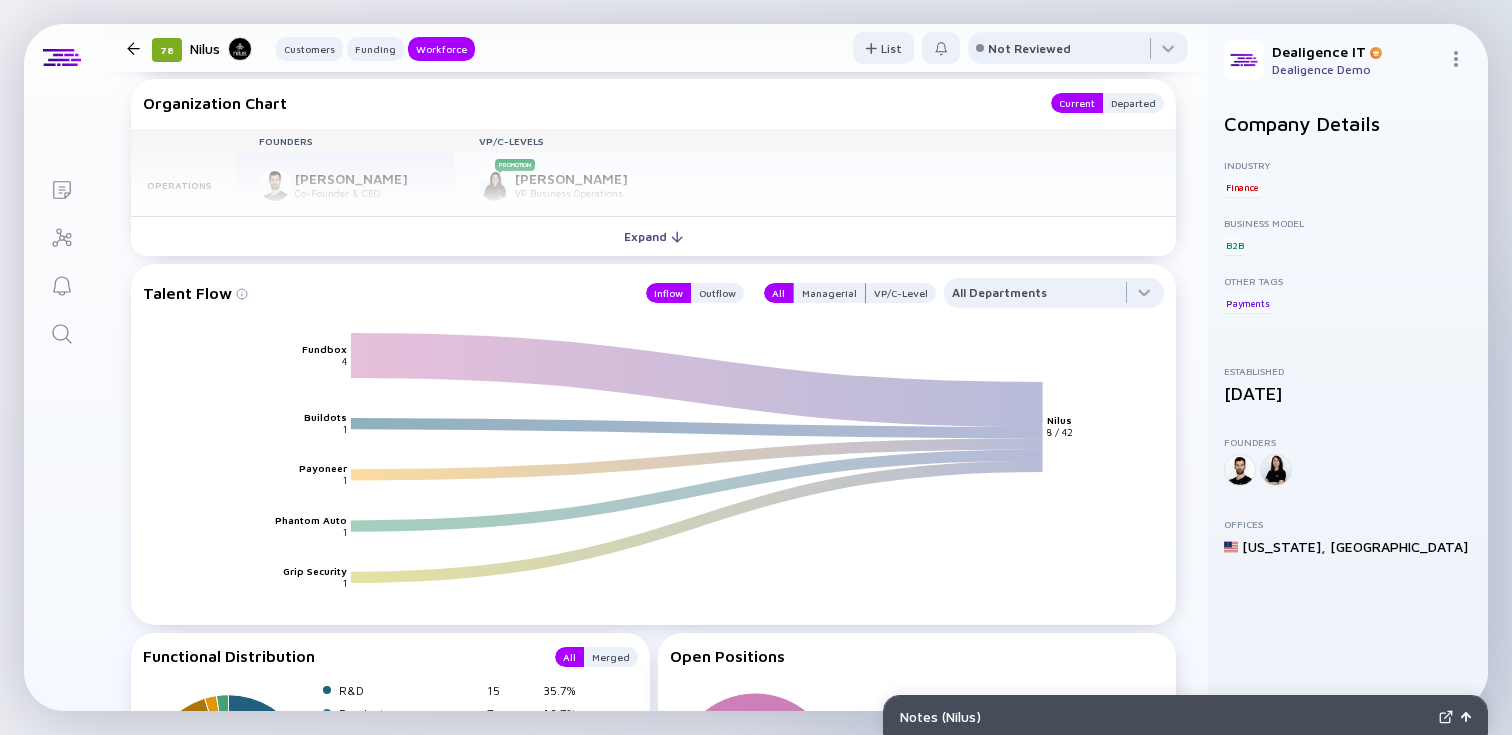 click on "Fundbox" 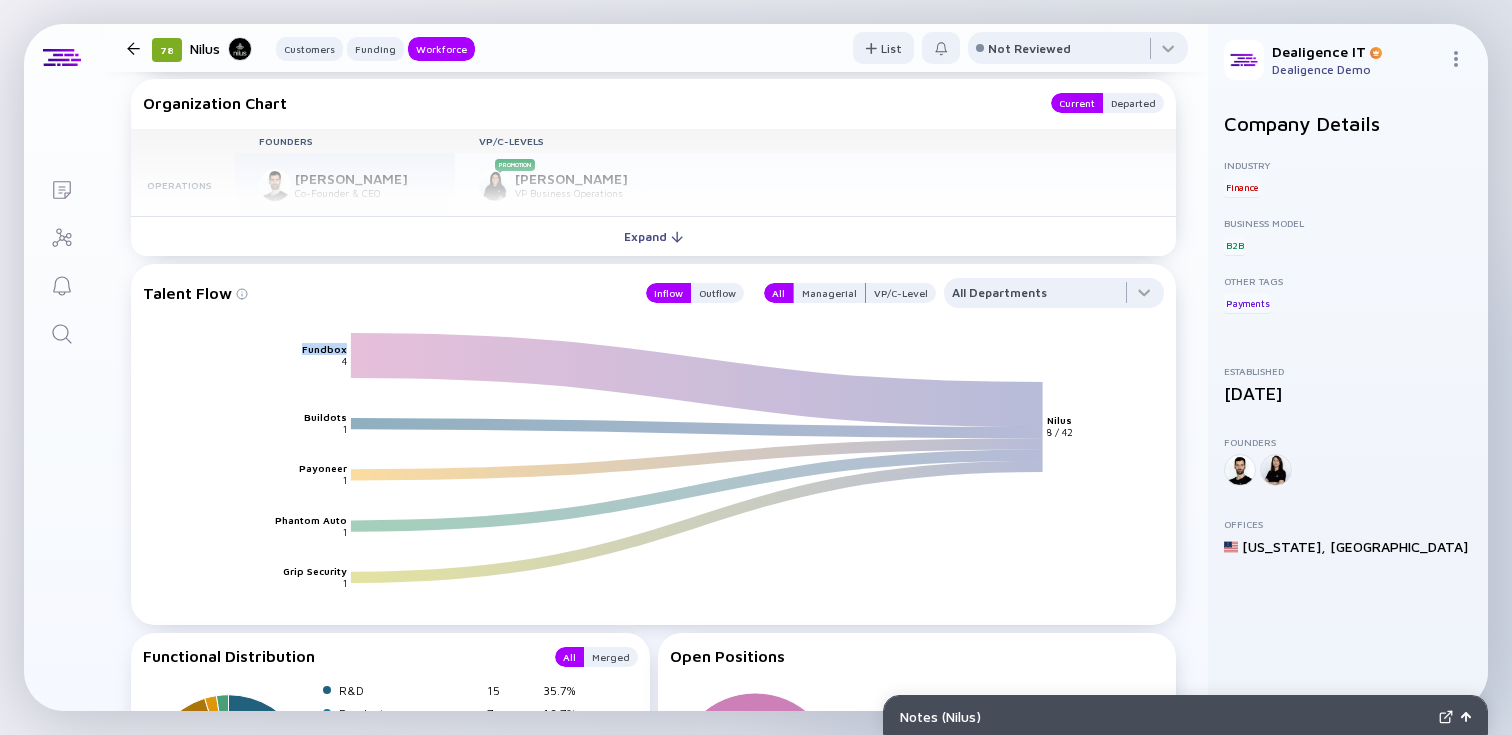 click on "Fundbox" 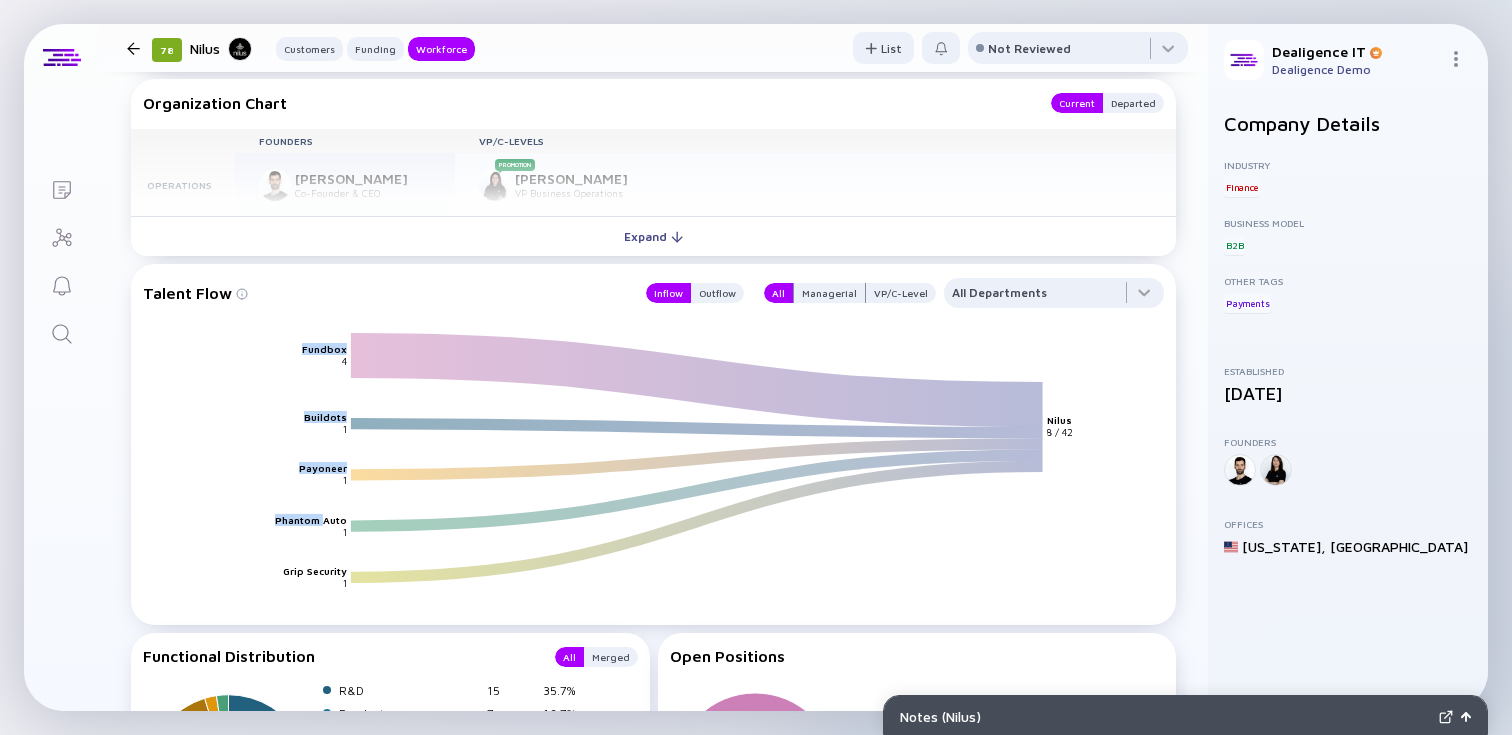 drag, startPoint x: 303, startPoint y: 348, endPoint x: 326, endPoint y: 534, distance: 187.41664 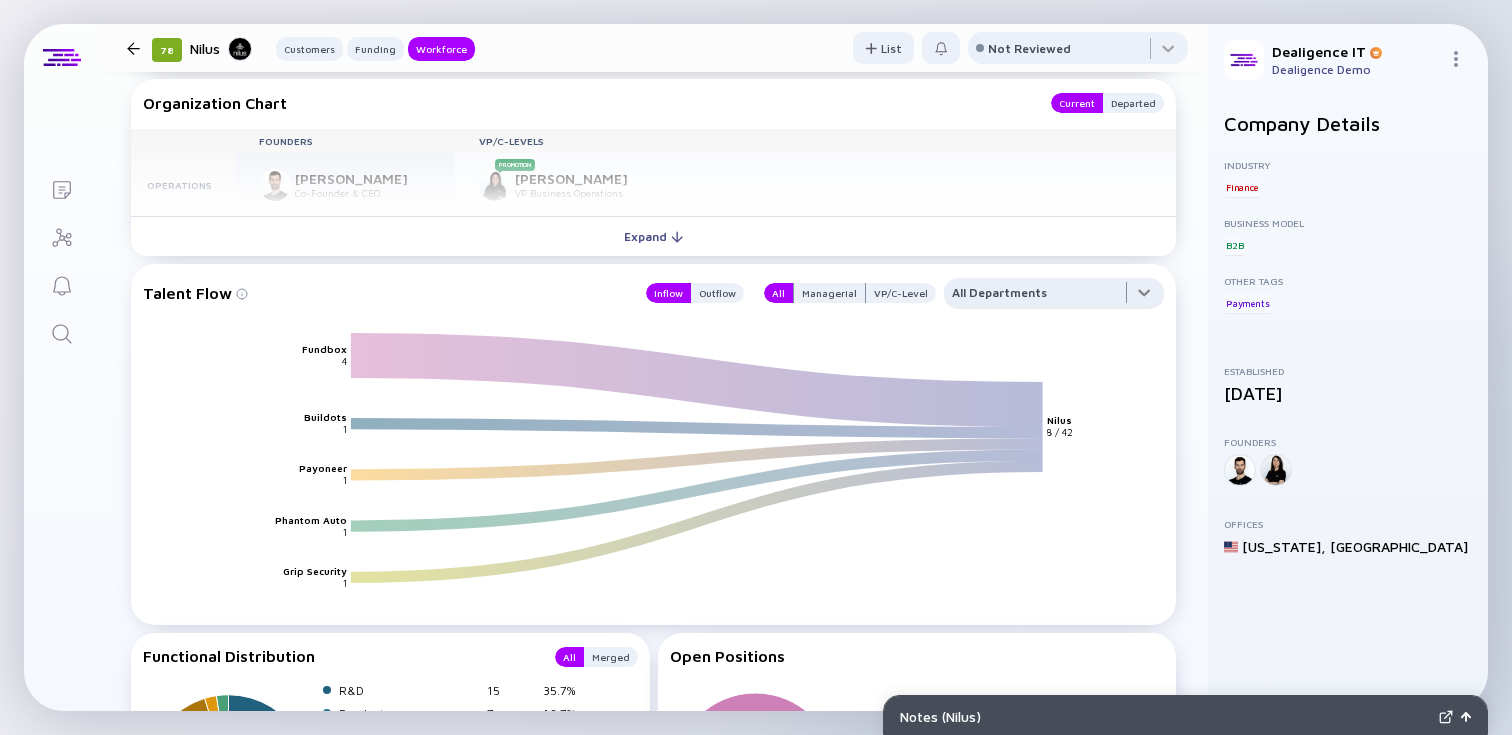 click at bounding box center [1054, 298] 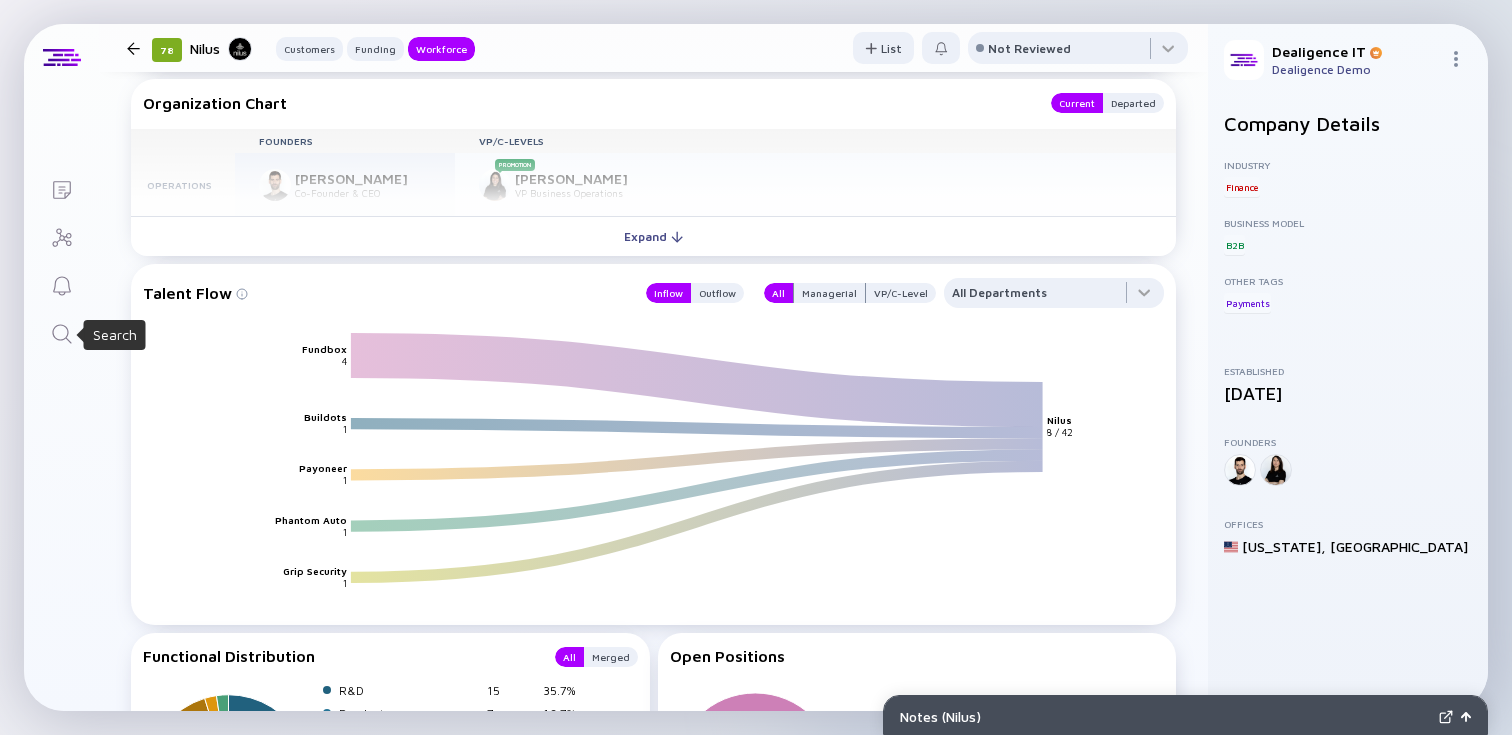 click 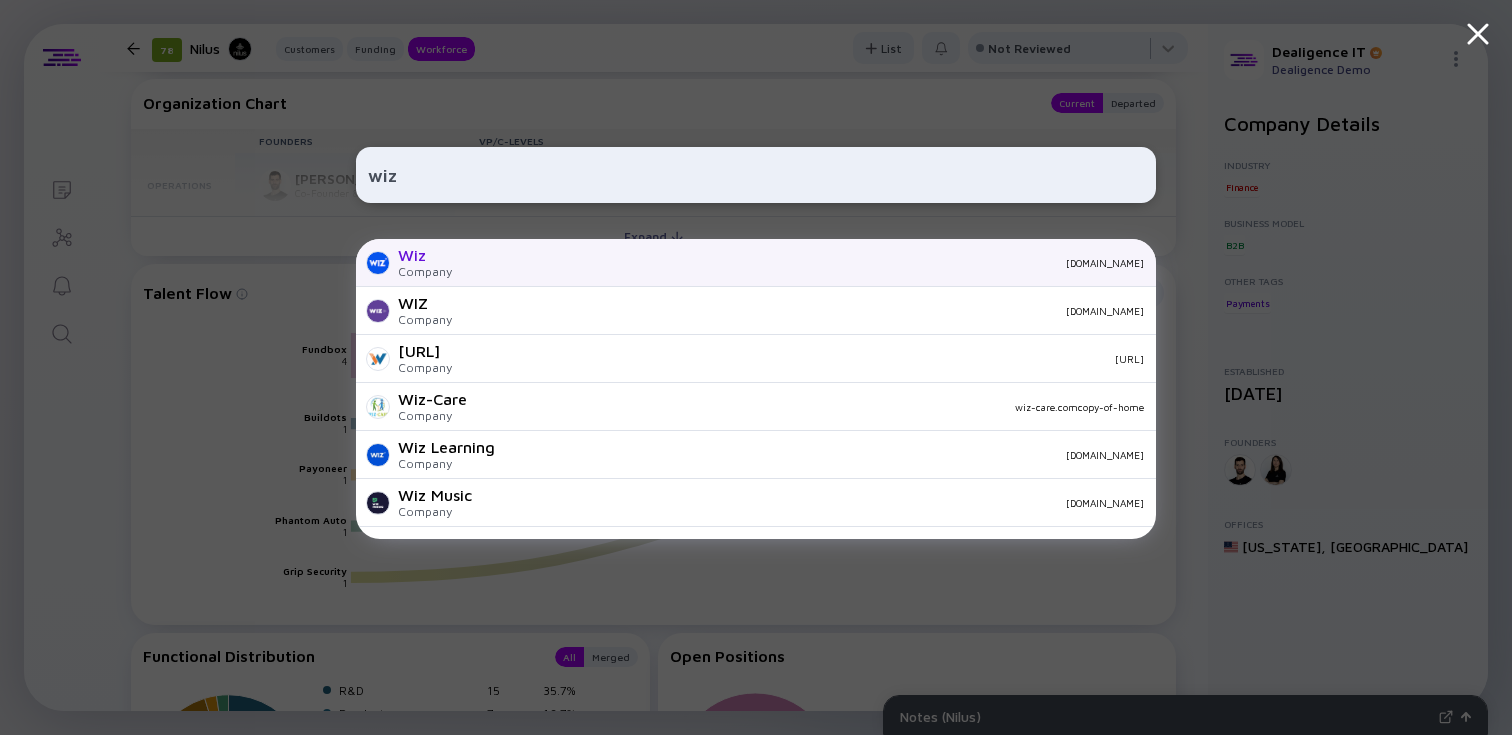 type on "wiz" 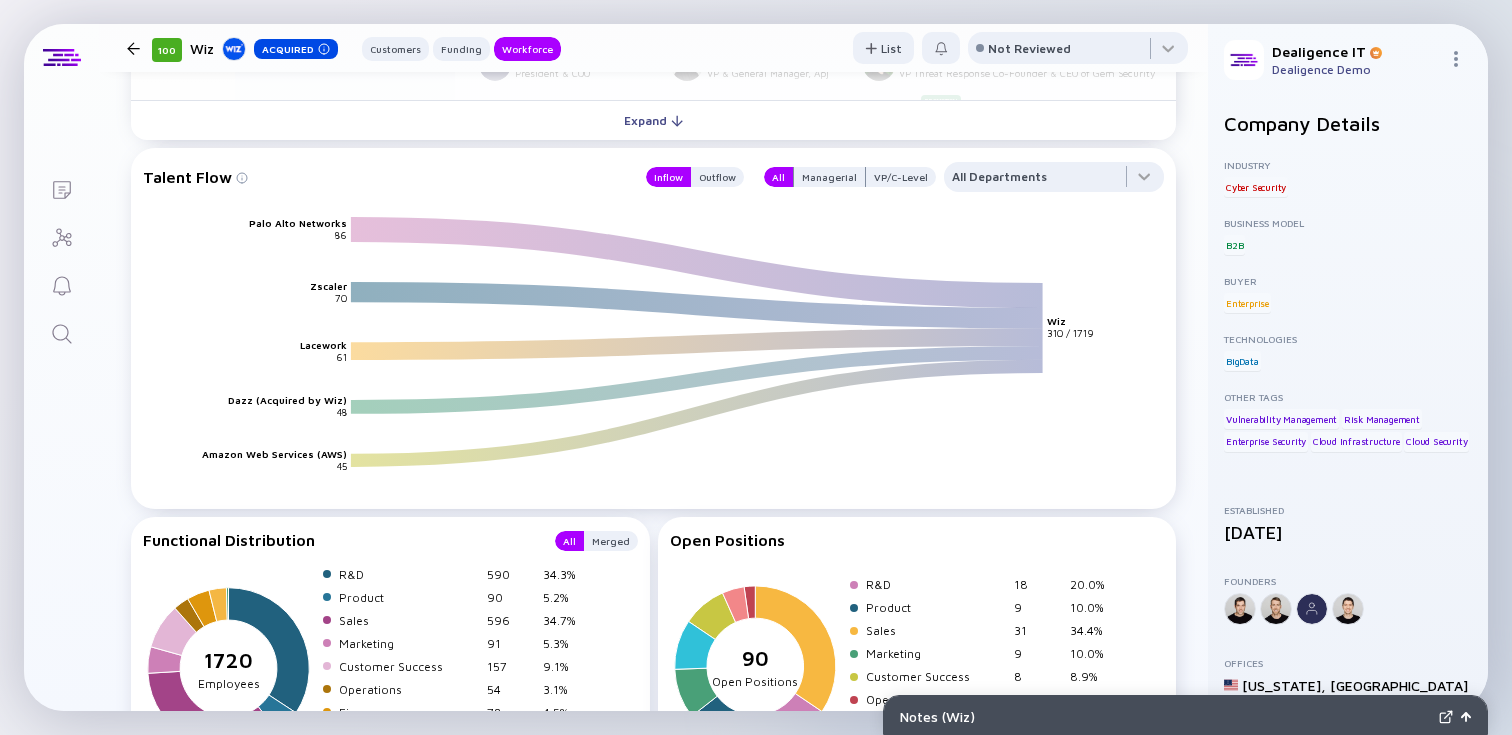 scroll, scrollTop: 2994, scrollLeft: 0, axis: vertical 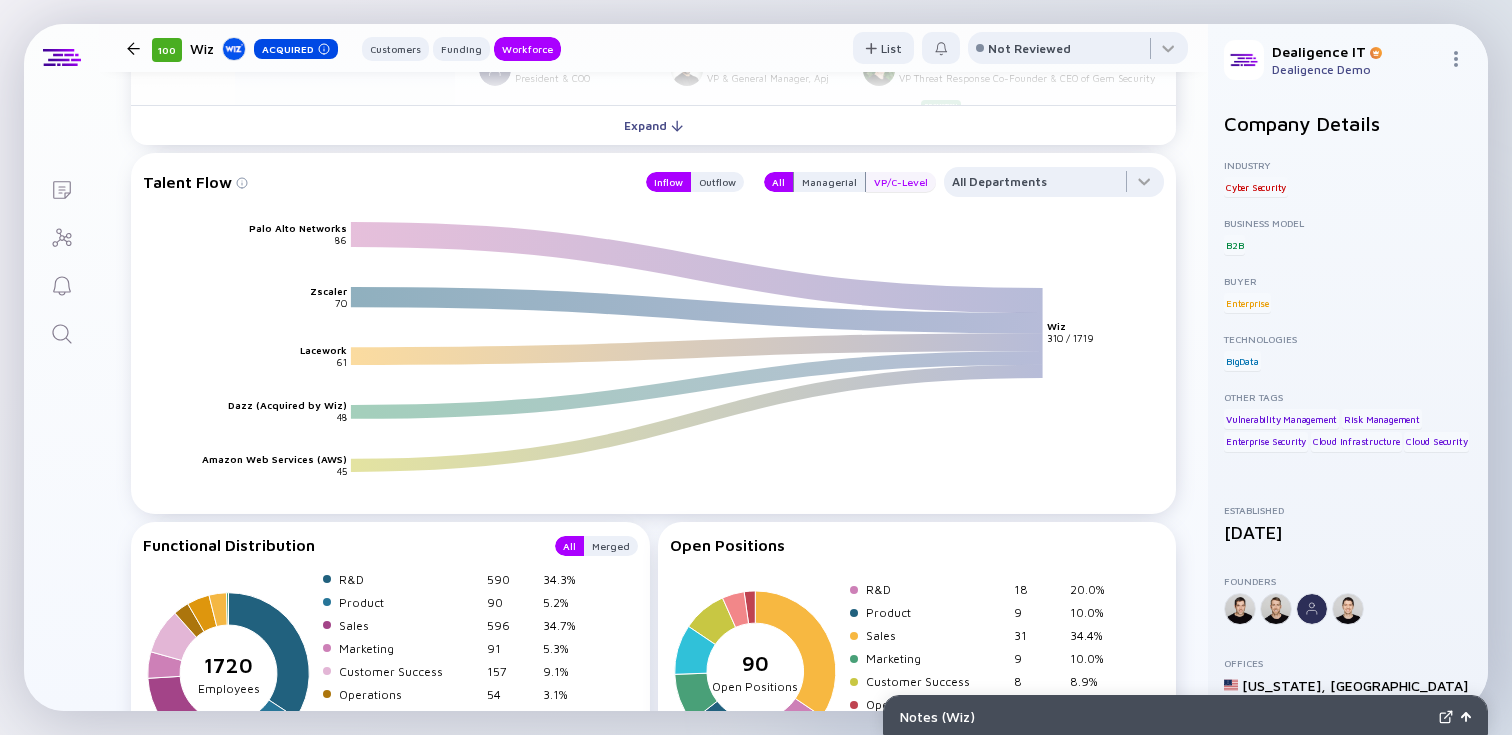 click on "VP/C-Level" at bounding box center (901, 182) 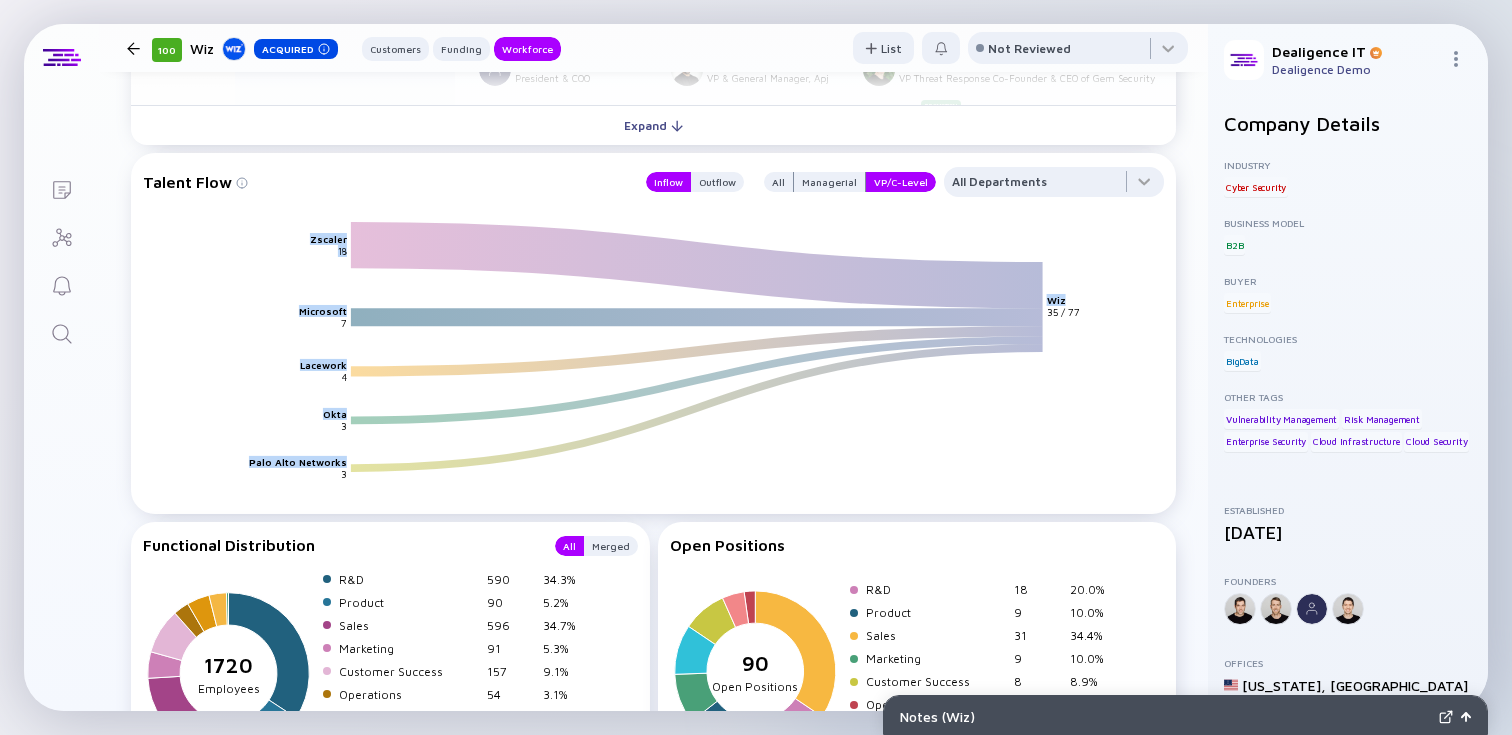 drag, startPoint x: 311, startPoint y: 243, endPoint x: 347, endPoint y: 250, distance: 36.67424 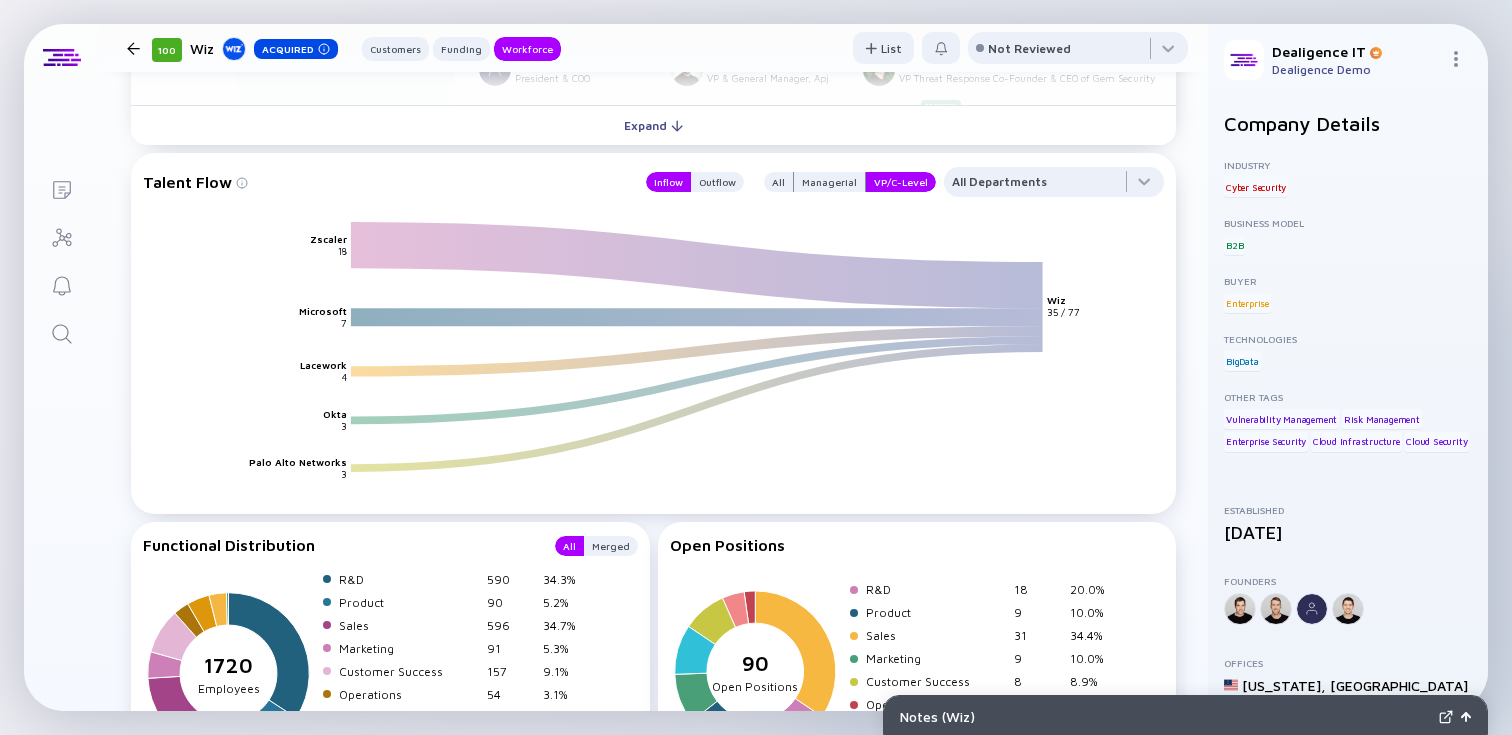 click on "Zscaler Microsoft Lacework Okta Palo Alto Networks Wiz 18 7 4 3 3 35 / 77" 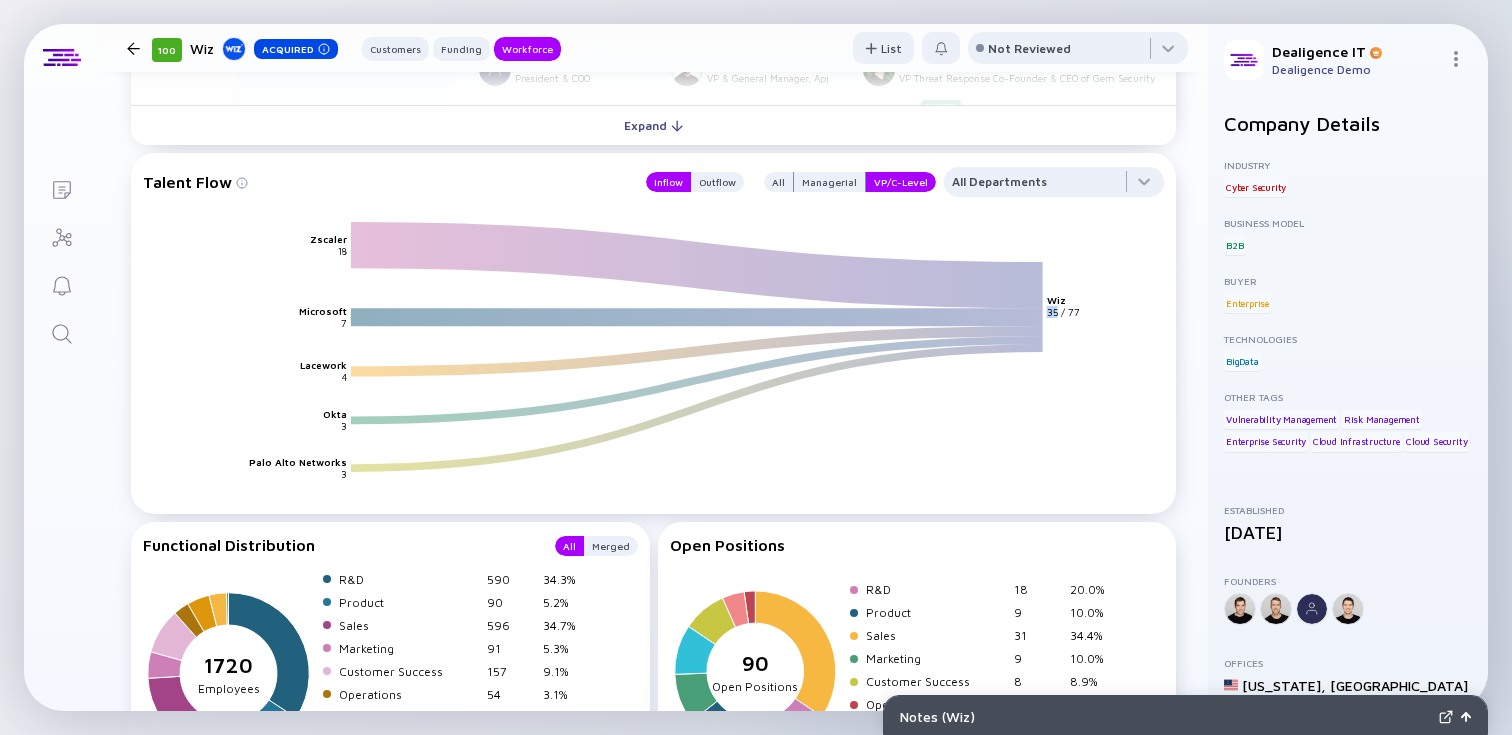 click on "Zscaler Microsoft Lacework Okta Palo Alto Networks Wiz 18 7 4 3 3 35 / 77" 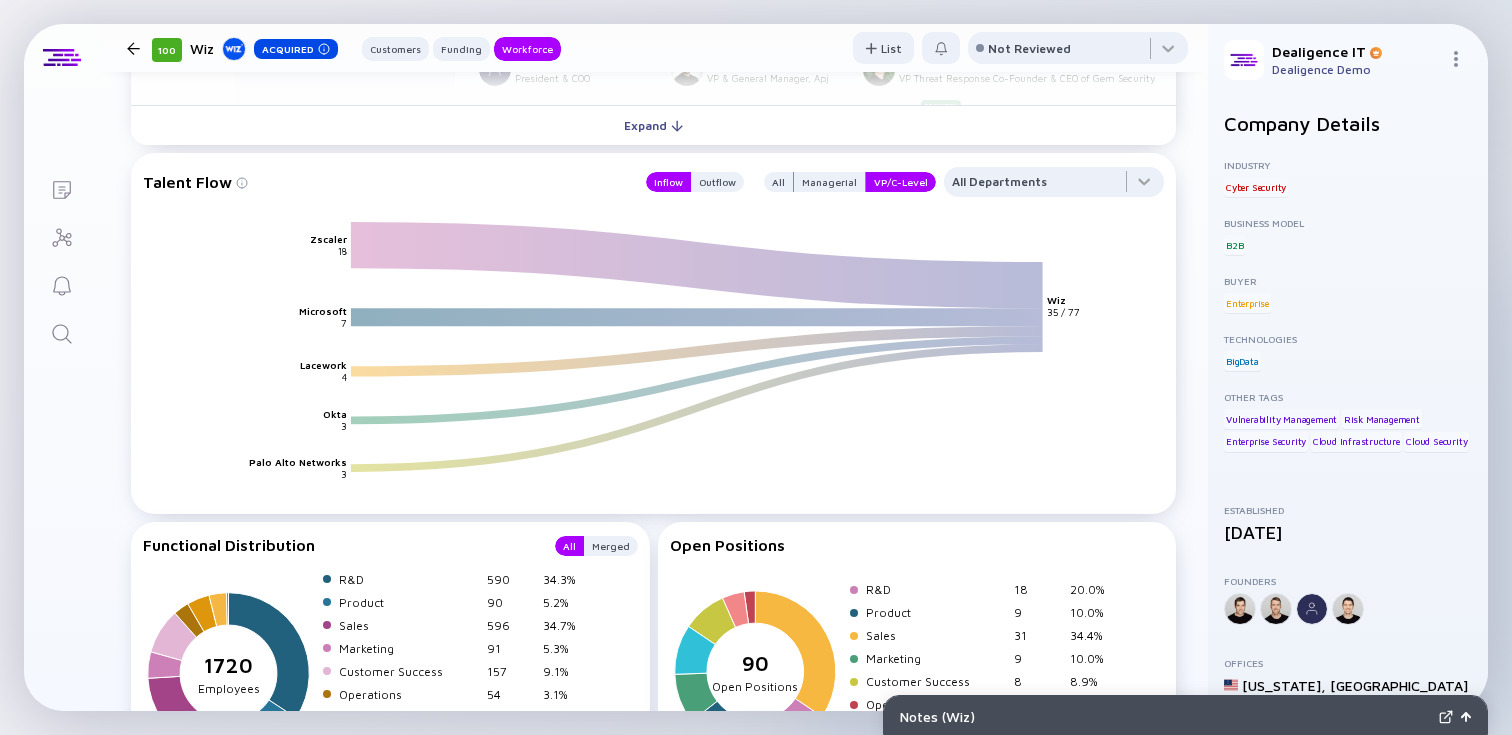 click on "35 / 77" 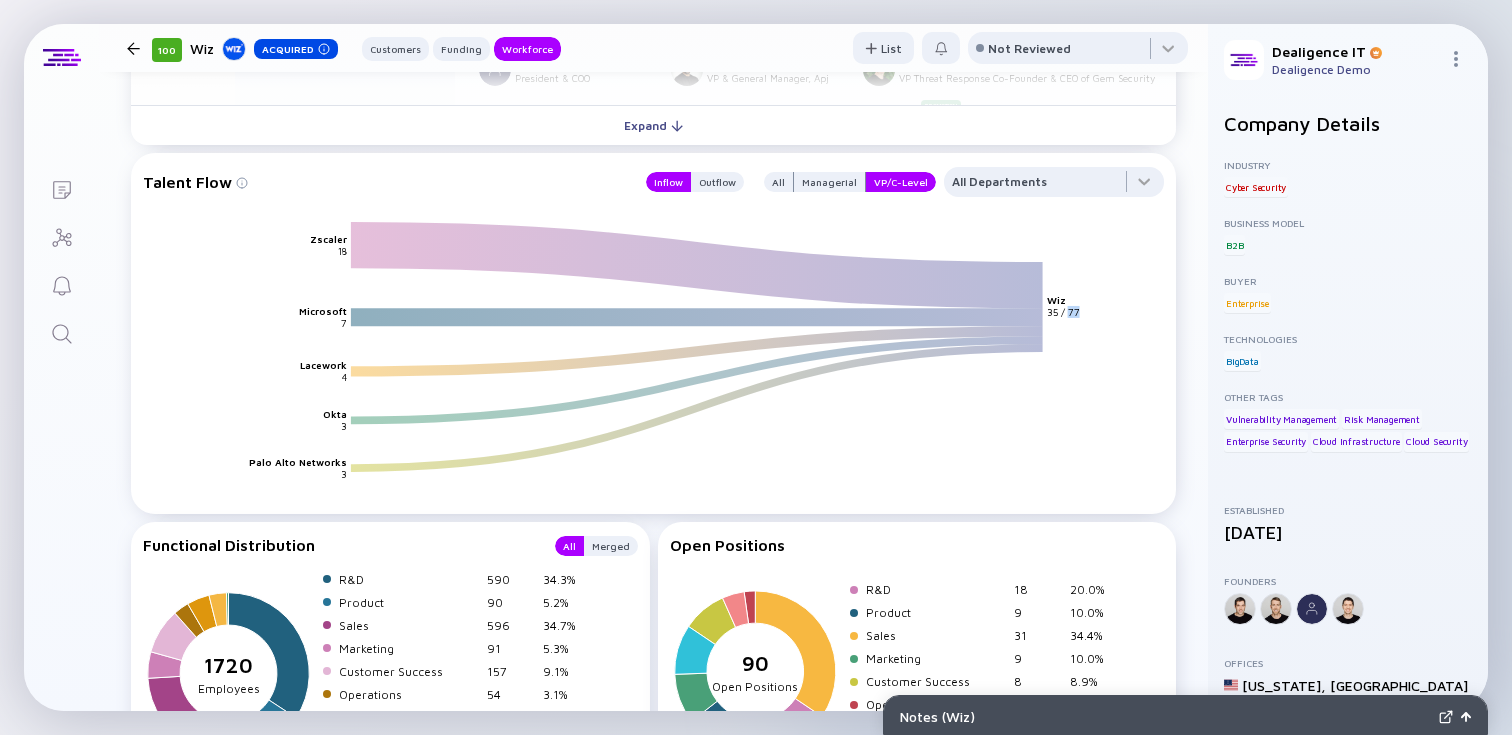 click on "35 / 77" 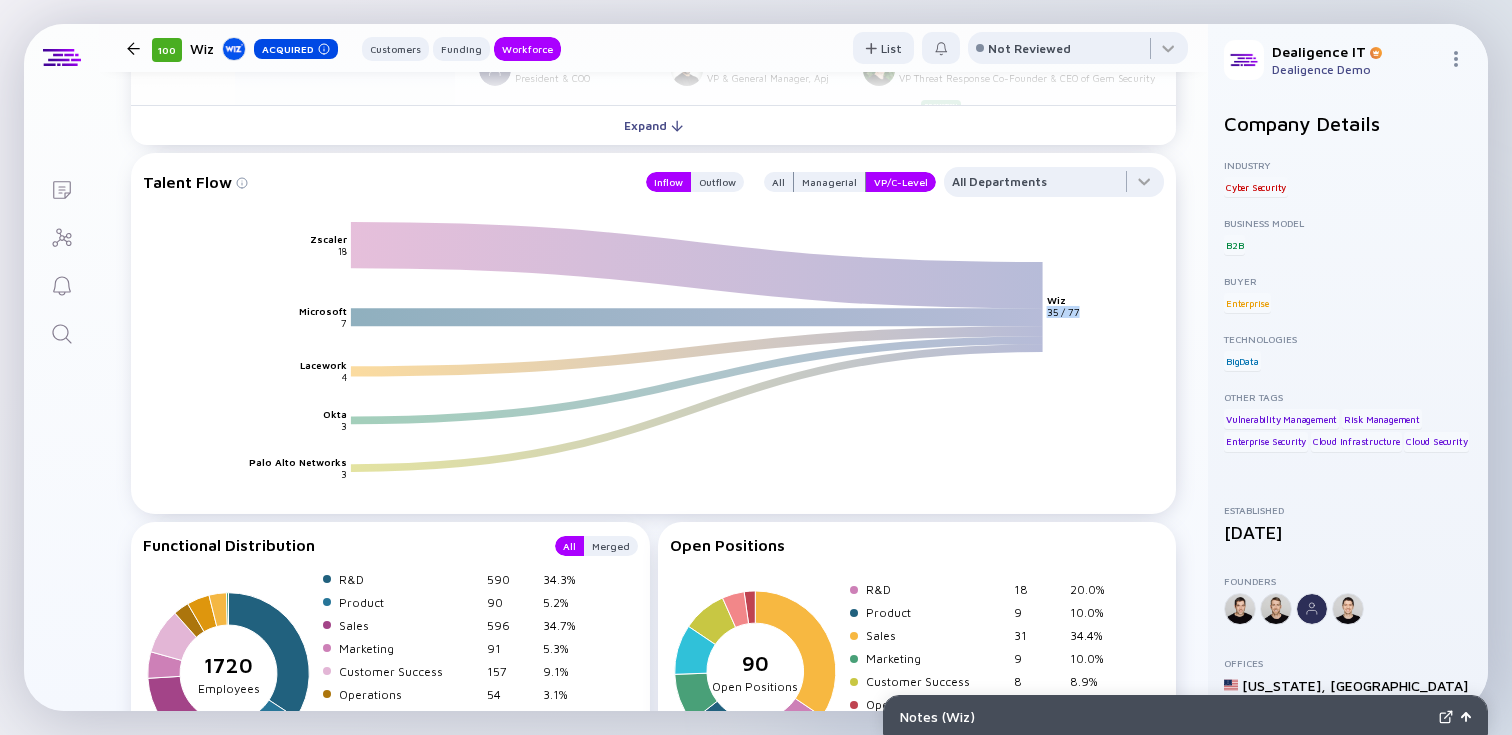 click on "35 / 77" 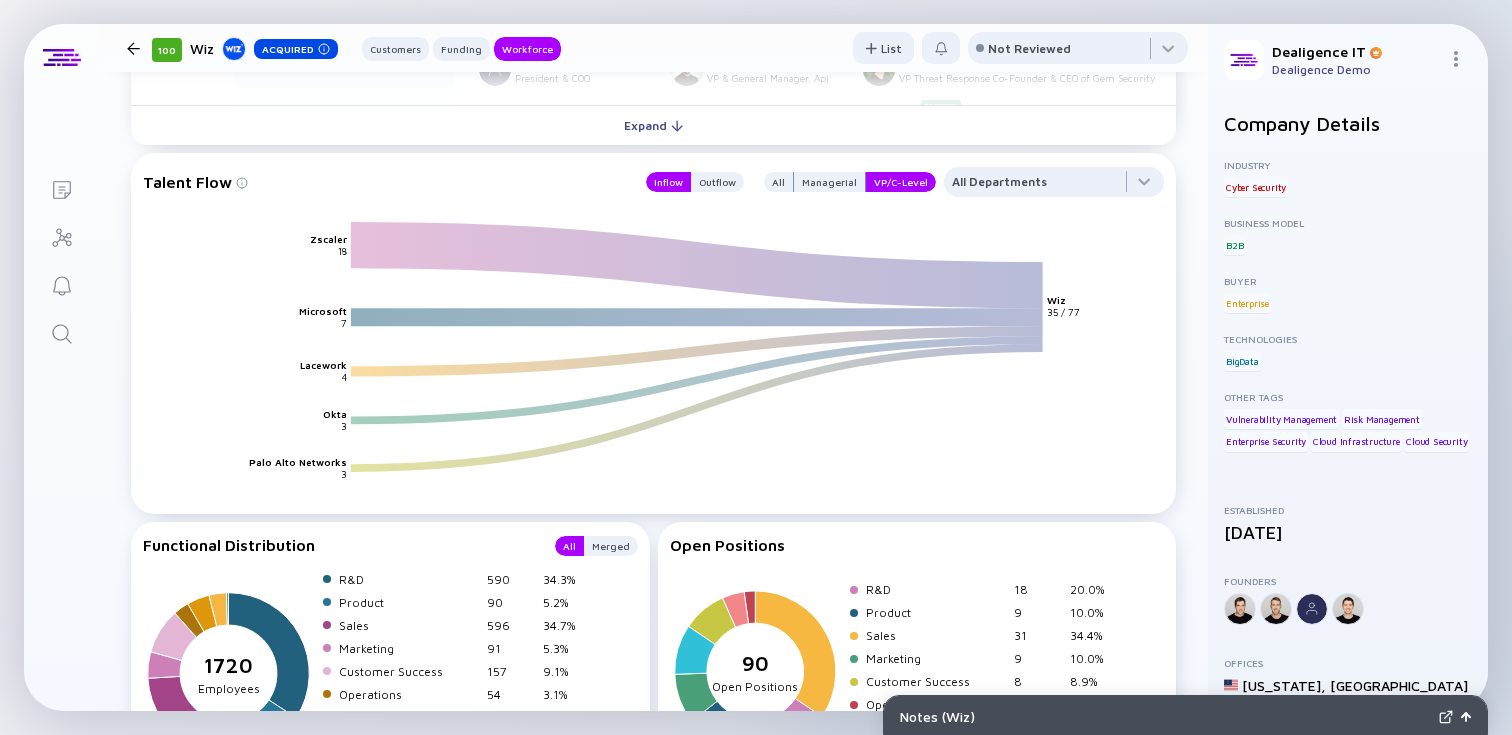 click on "Zscaler Microsoft Lacework Okta Palo Alto Networks Wiz 18 7 4 3 3 35 / 77" 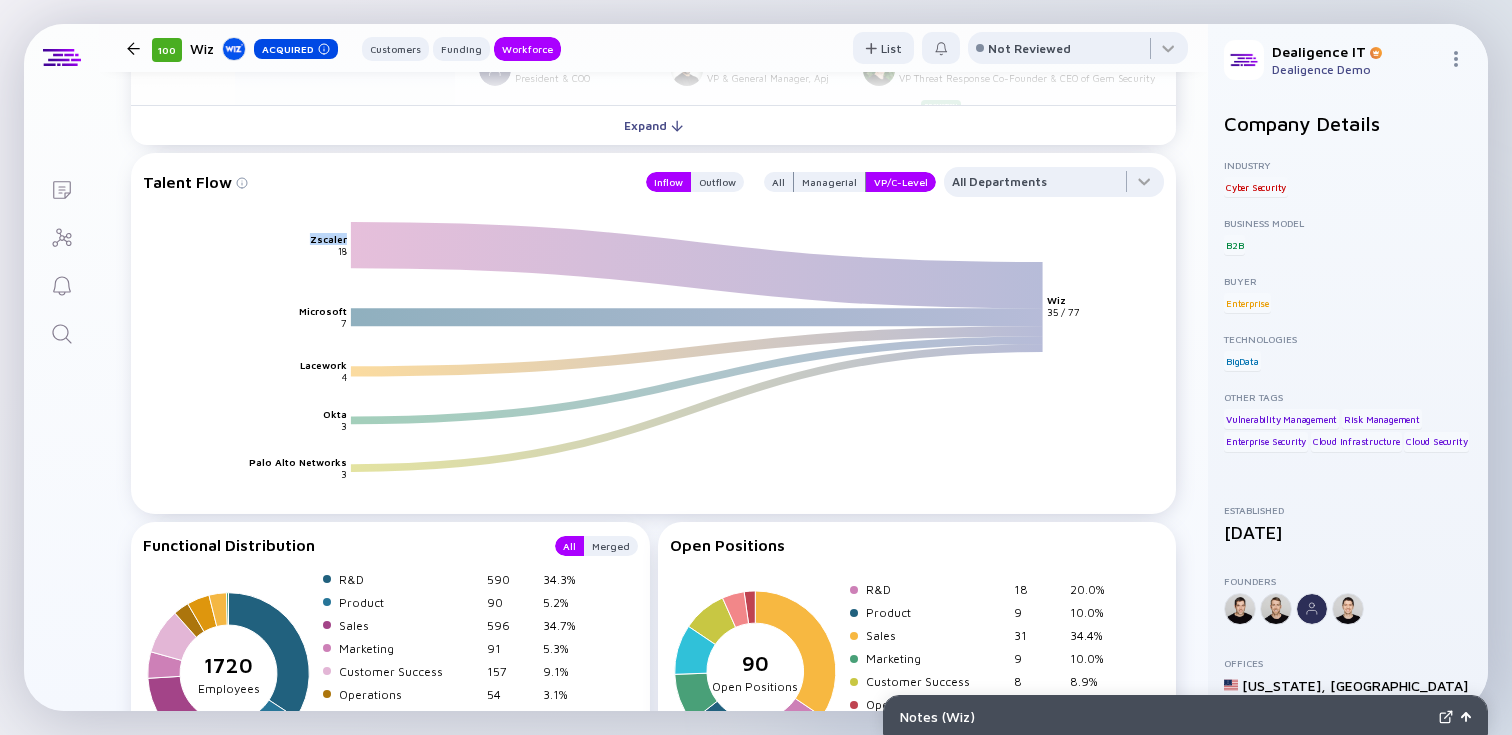 click on "Zscaler Microsoft Lacework Okta Palo Alto Networks Wiz 18 7 4 3 3 35 / 77" 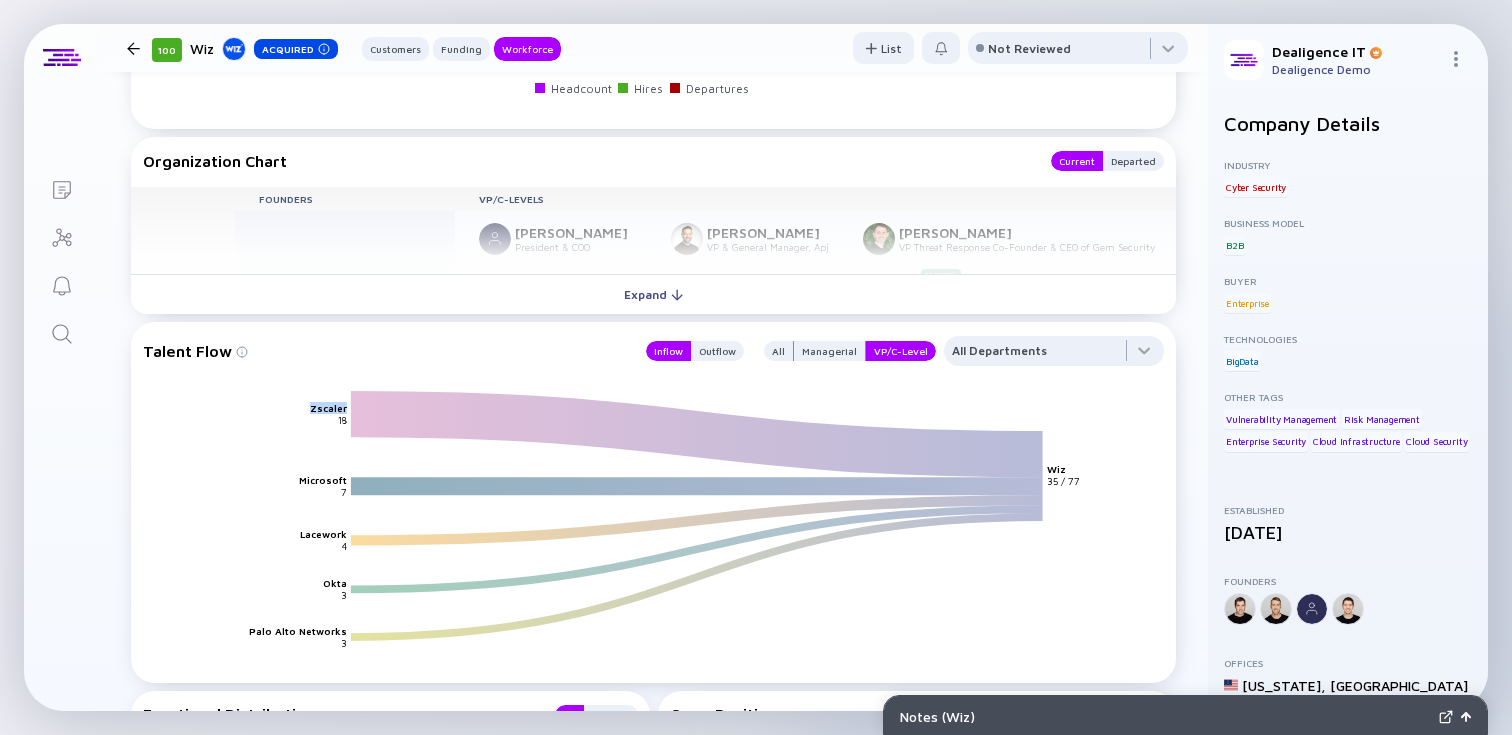 scroll, scrollTop: 2785, scrollLeft: 0, axis: vertical 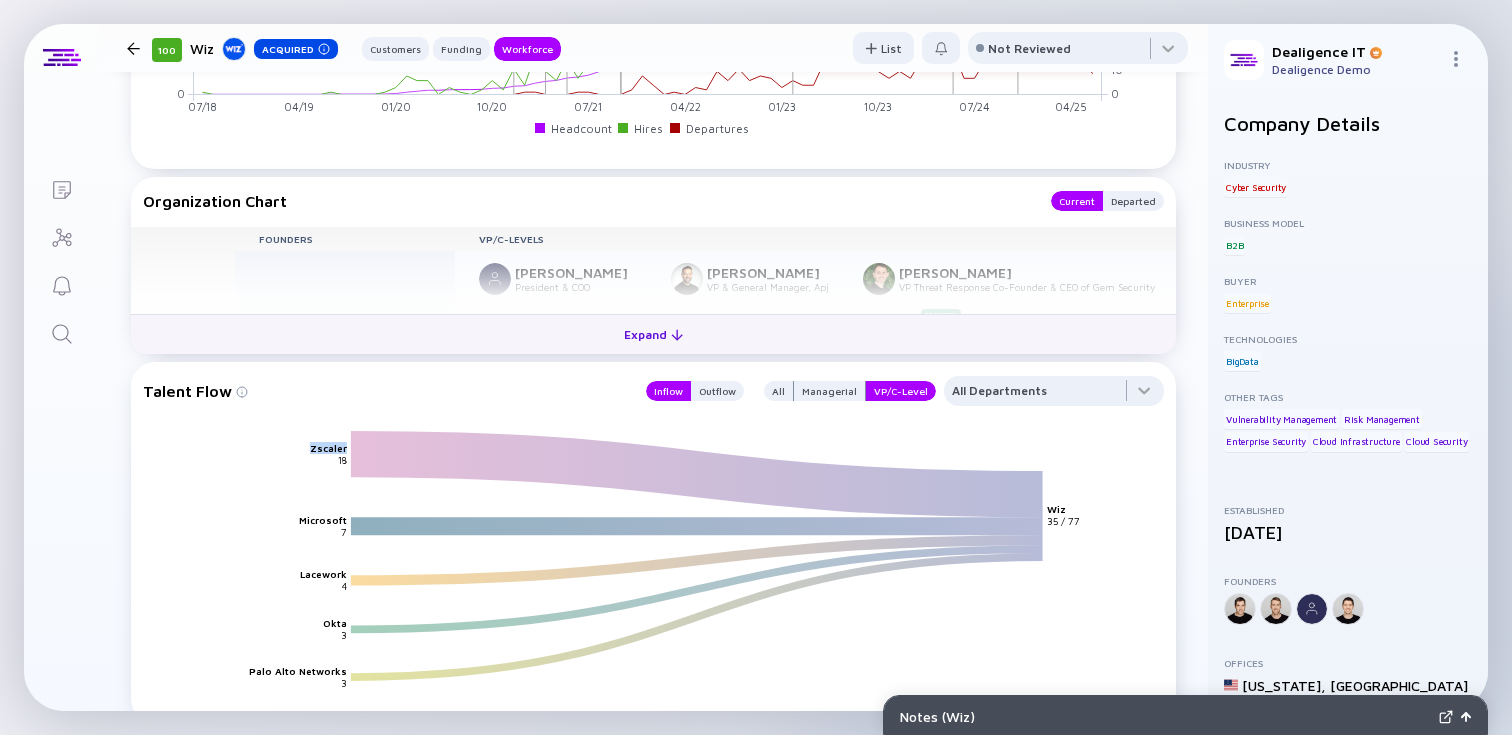 click on "Expand" at bounding box center (653, 334) 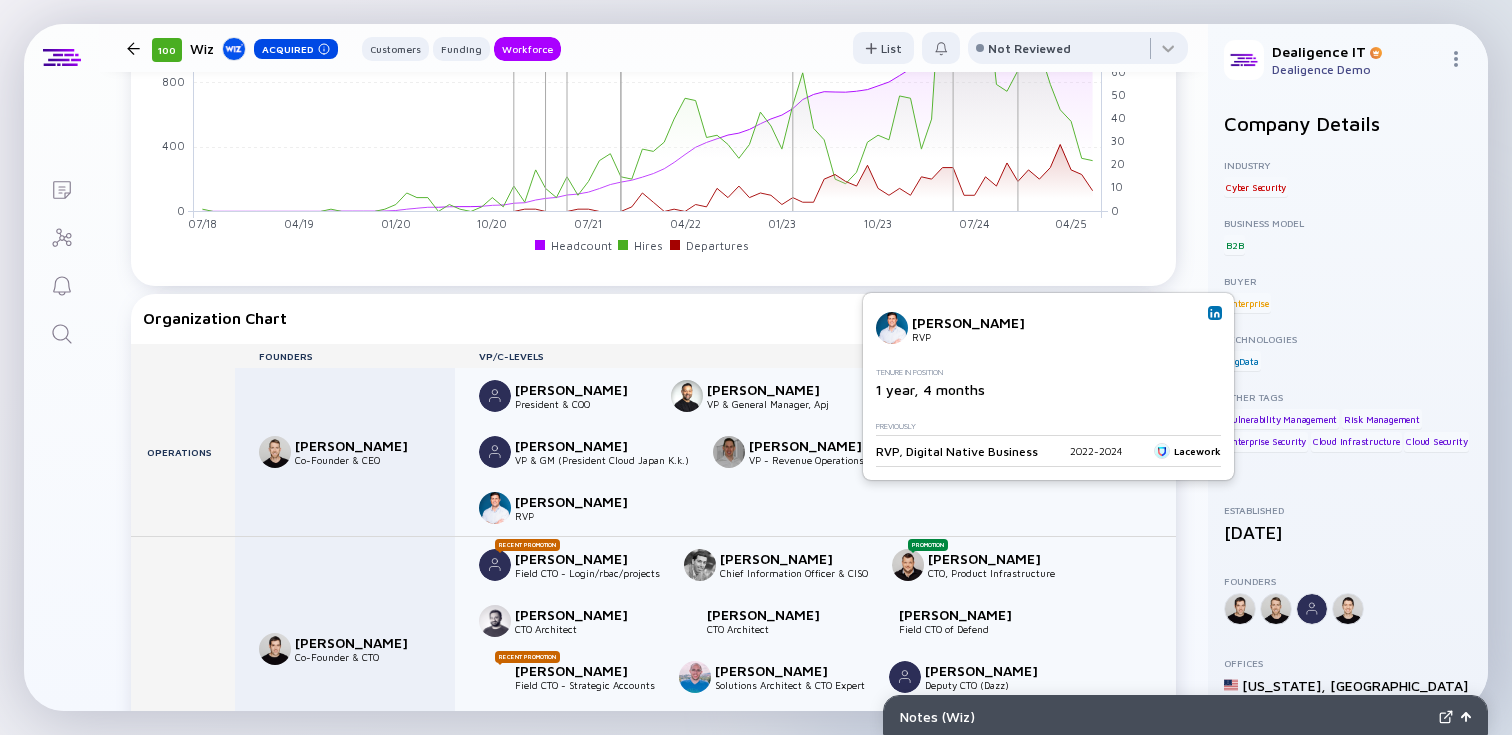 scroll, scrollTop: 2651, scrollLeft: 0, axis: vertical 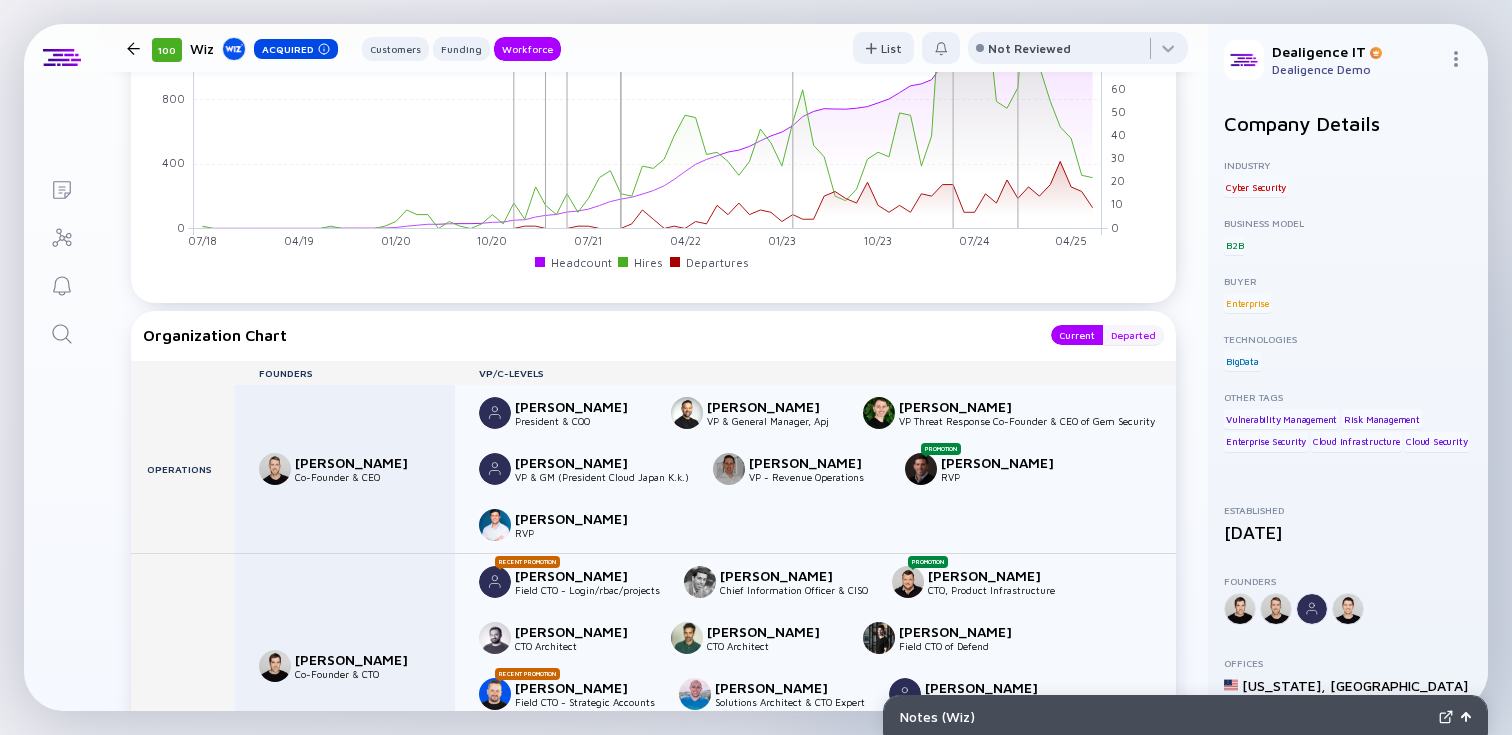 click on "Departed" at bounding box center (1133, 335) 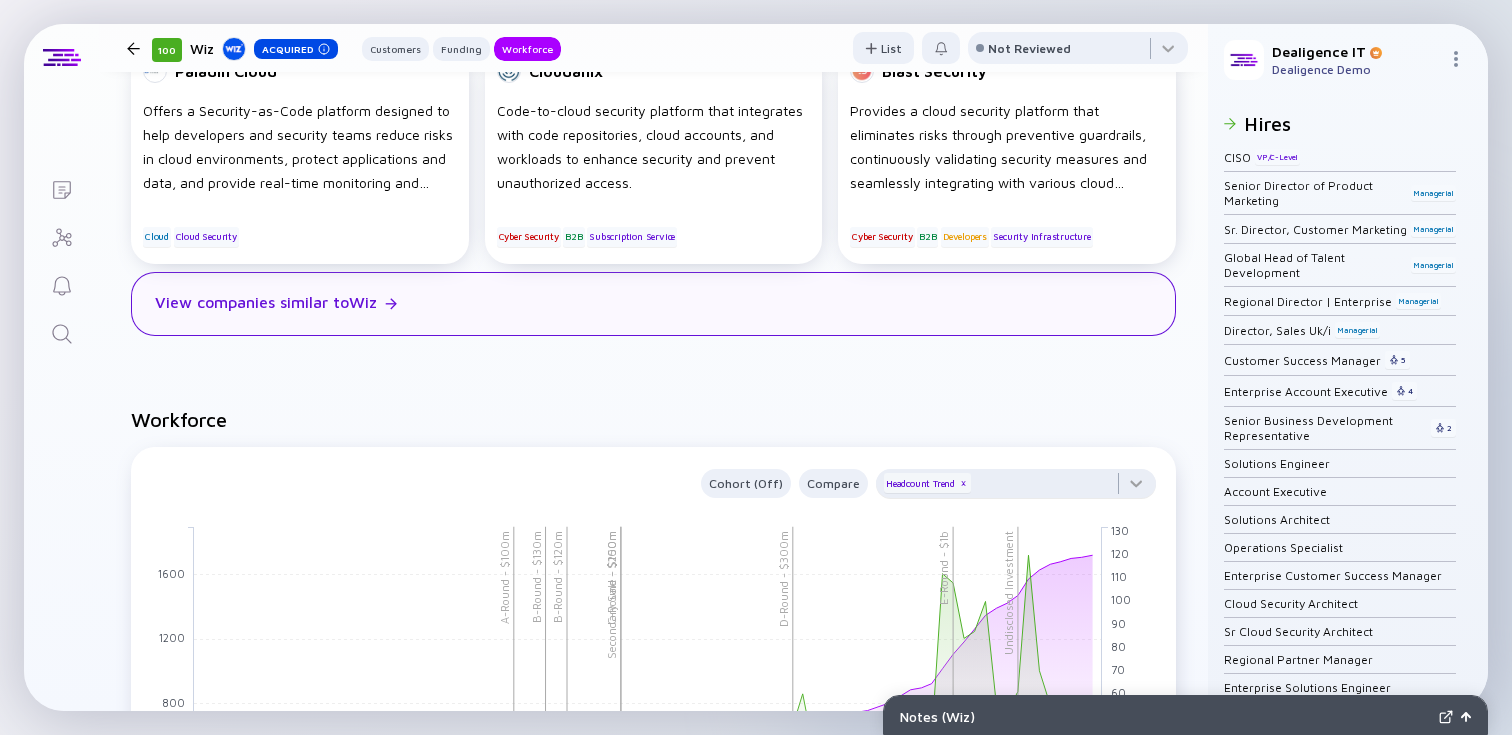 scroll, scrollTop: 2046, scrollLeft: 0, axis: vertical 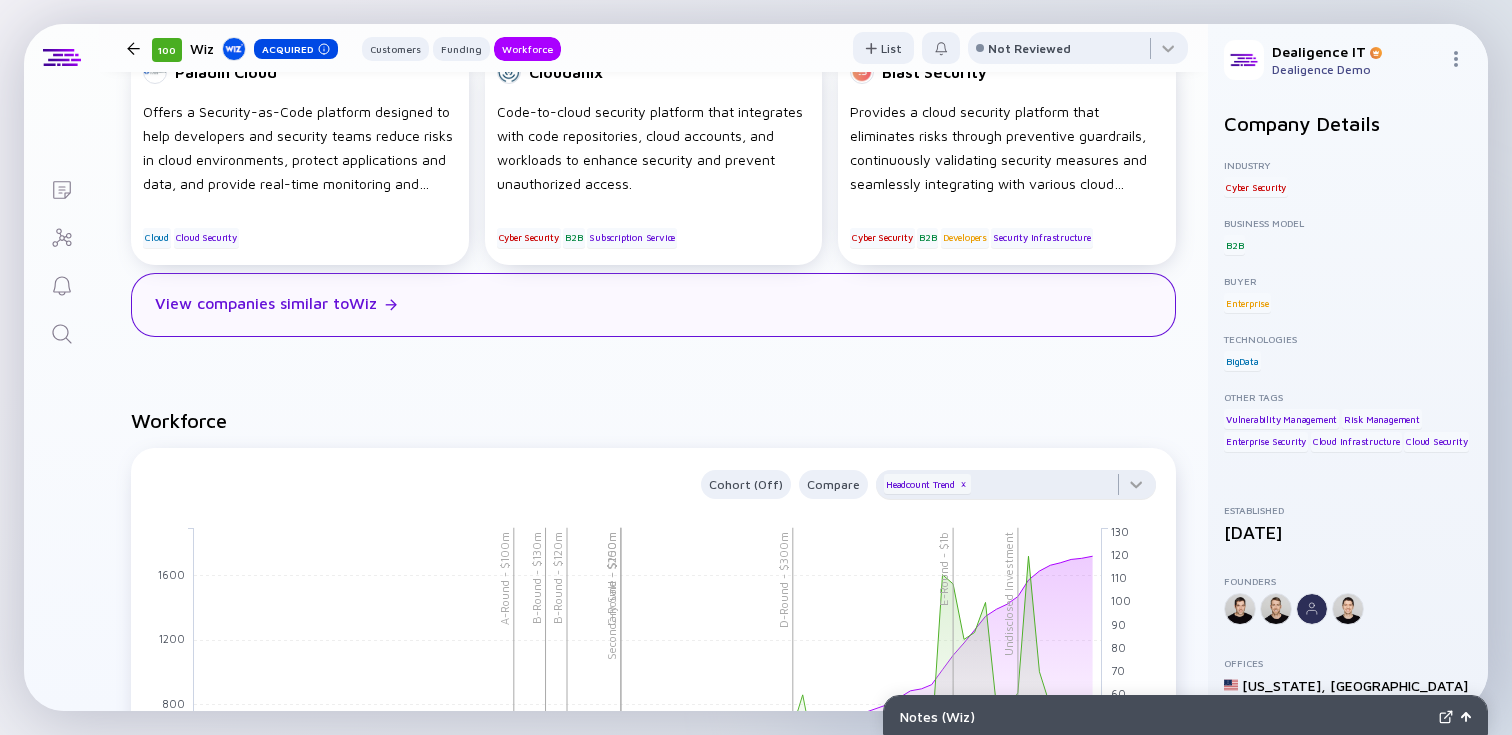 click on "View companies similar to  Wiz" at bounding box center [653, 305] 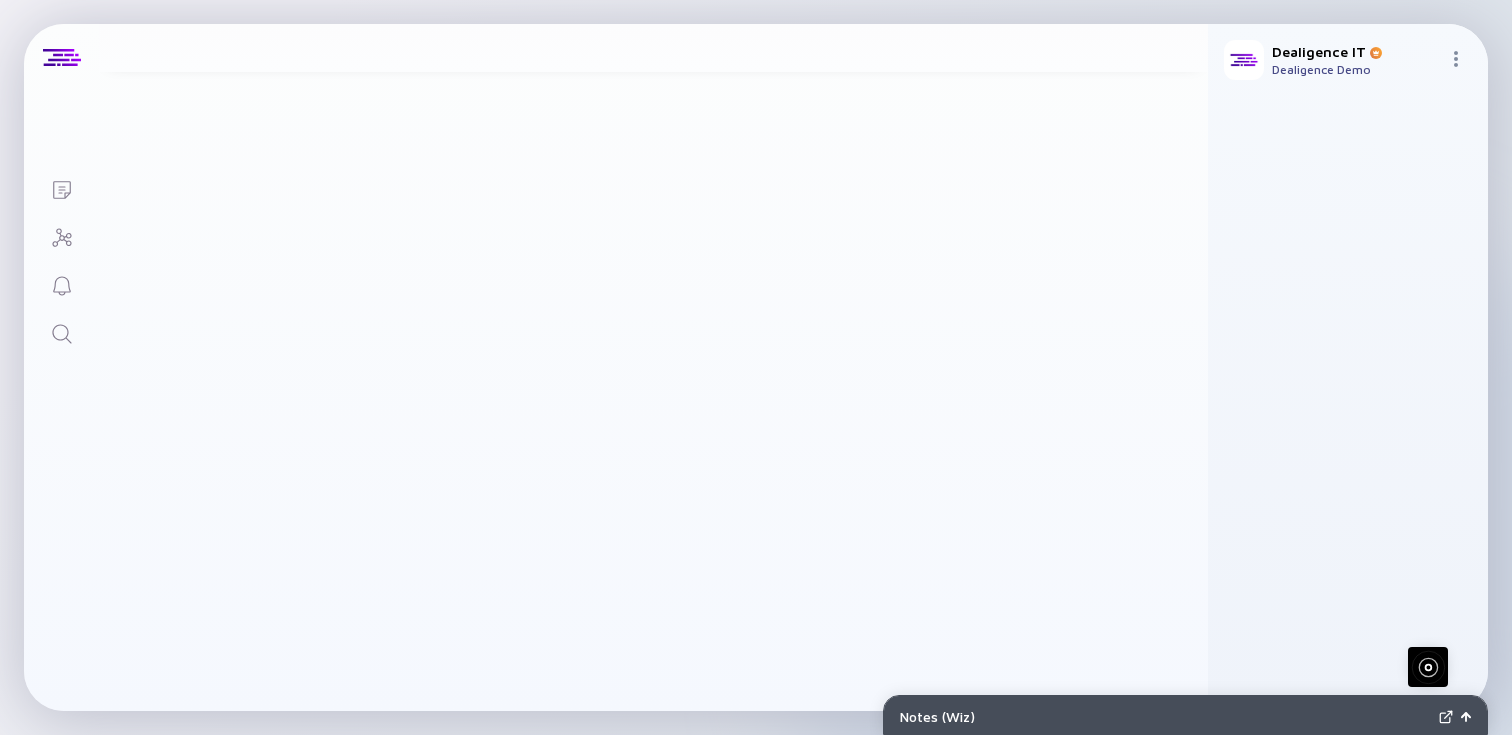 scroll, scrollTop: 6, scrollLeft: 0, axis: vertical 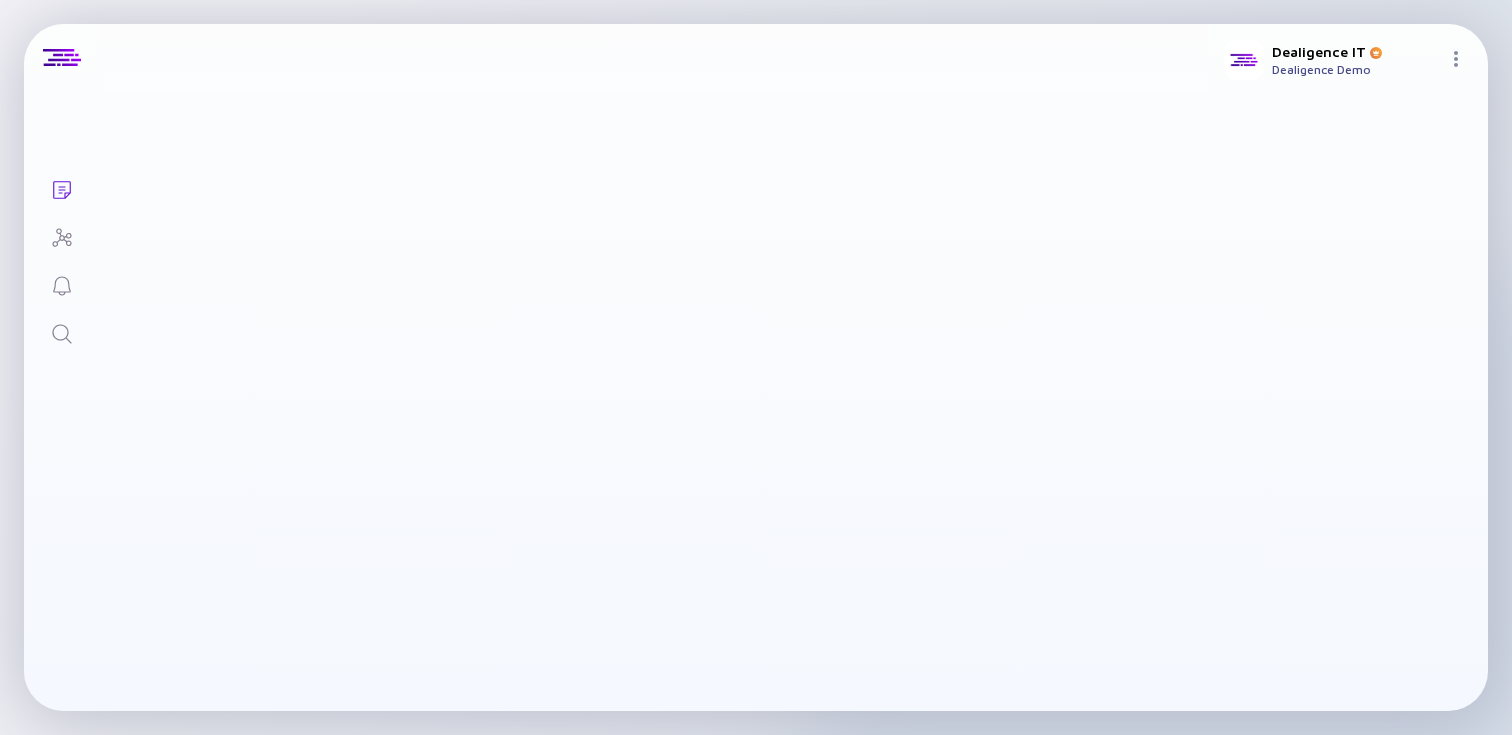 checkbox on "true" 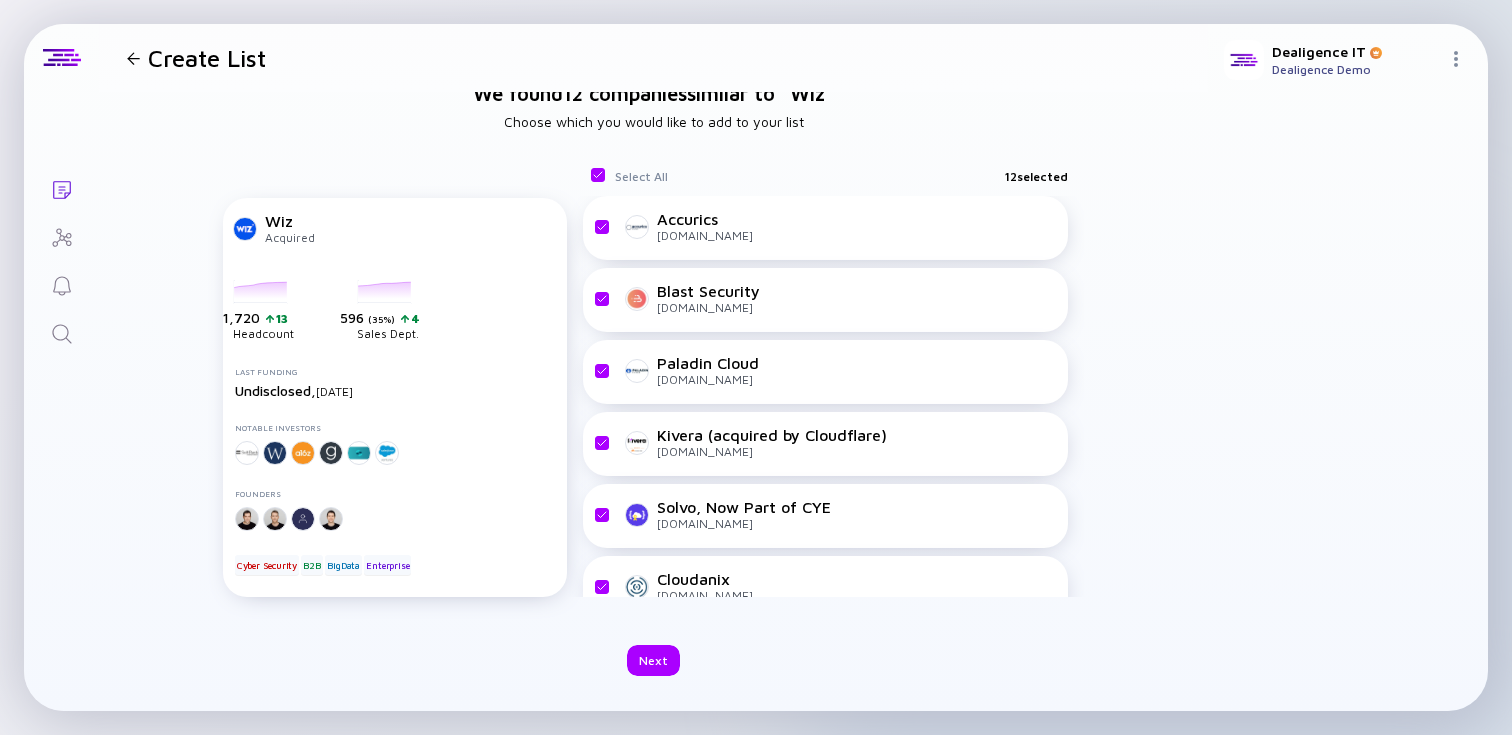 click at bounding box center (133, 58) 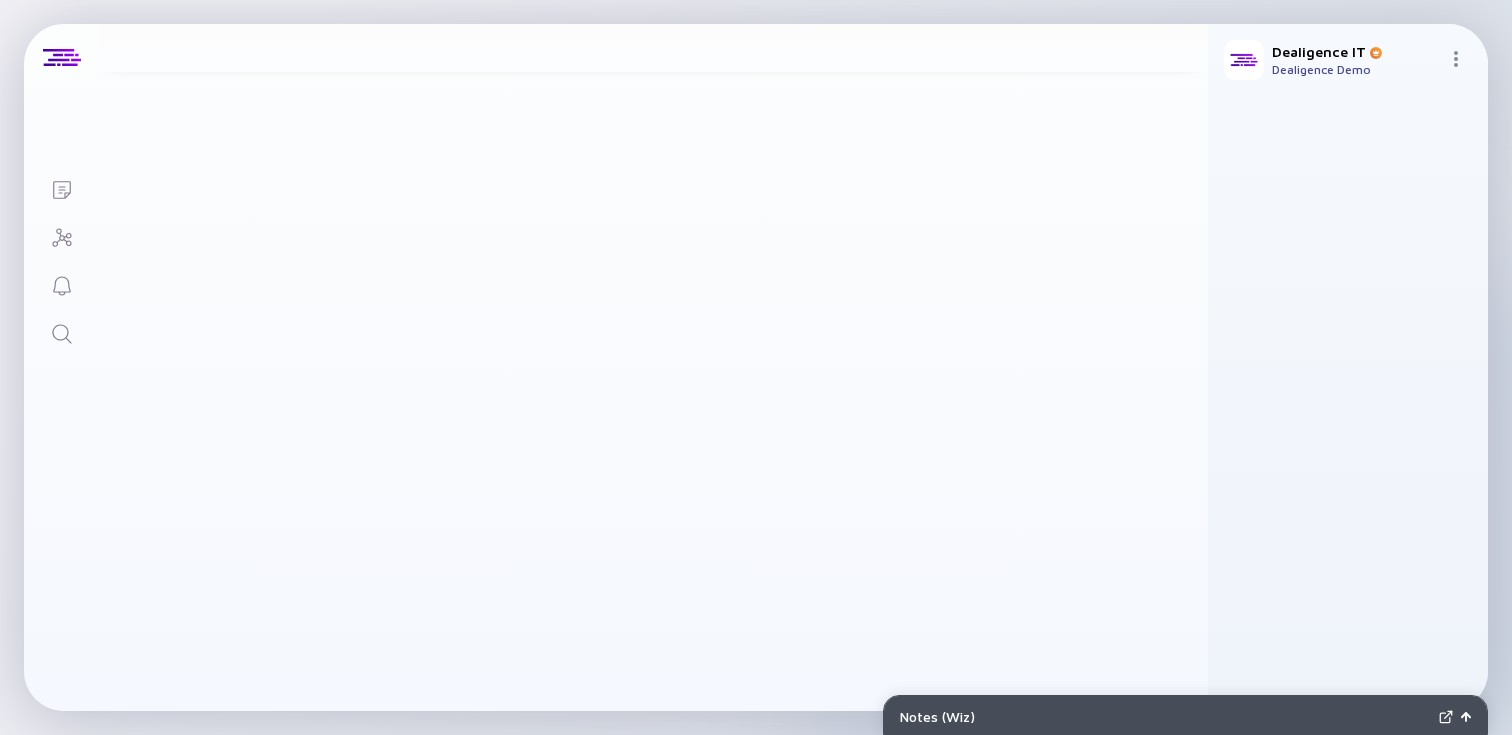 scroll, scrollTop: 0, scrollLeft: 0, axis: both 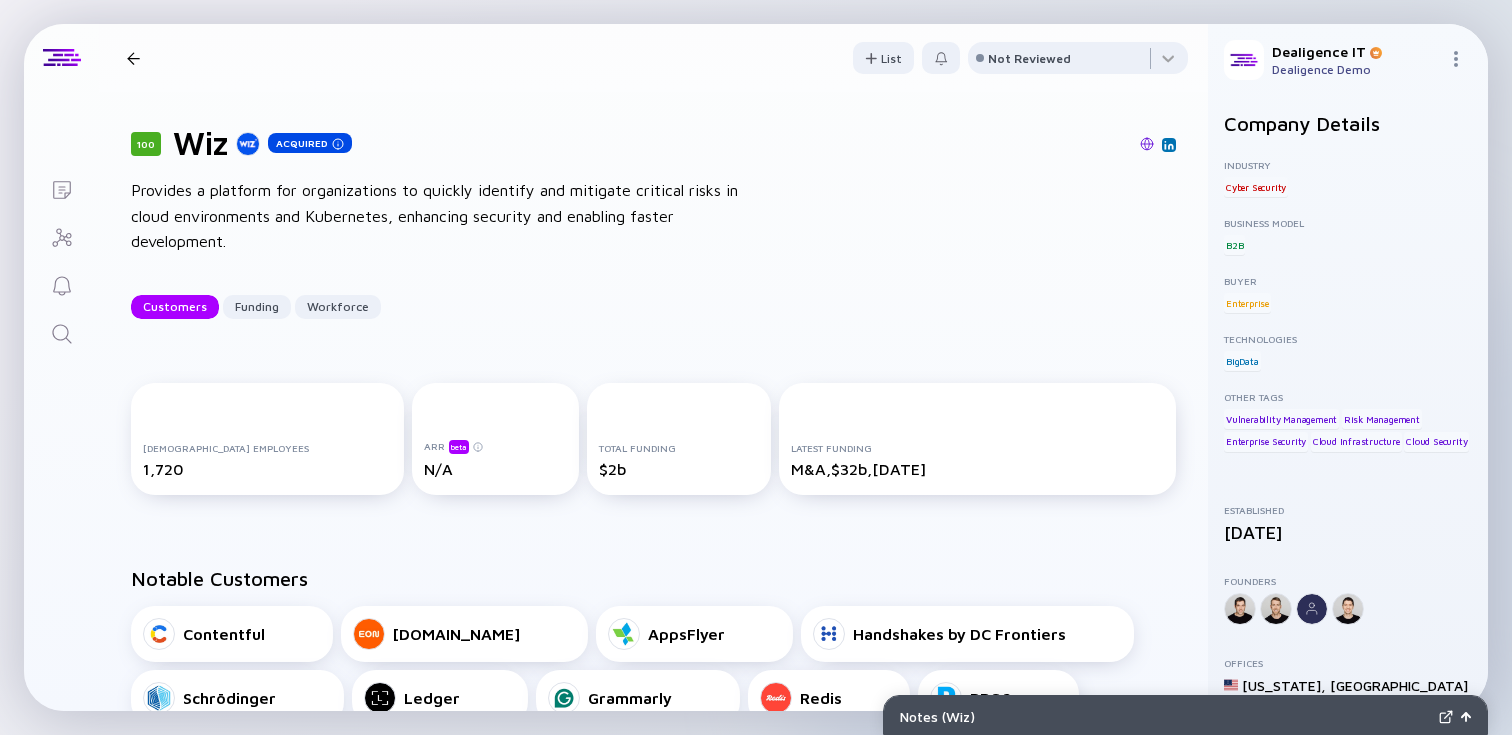 click on "Lists" 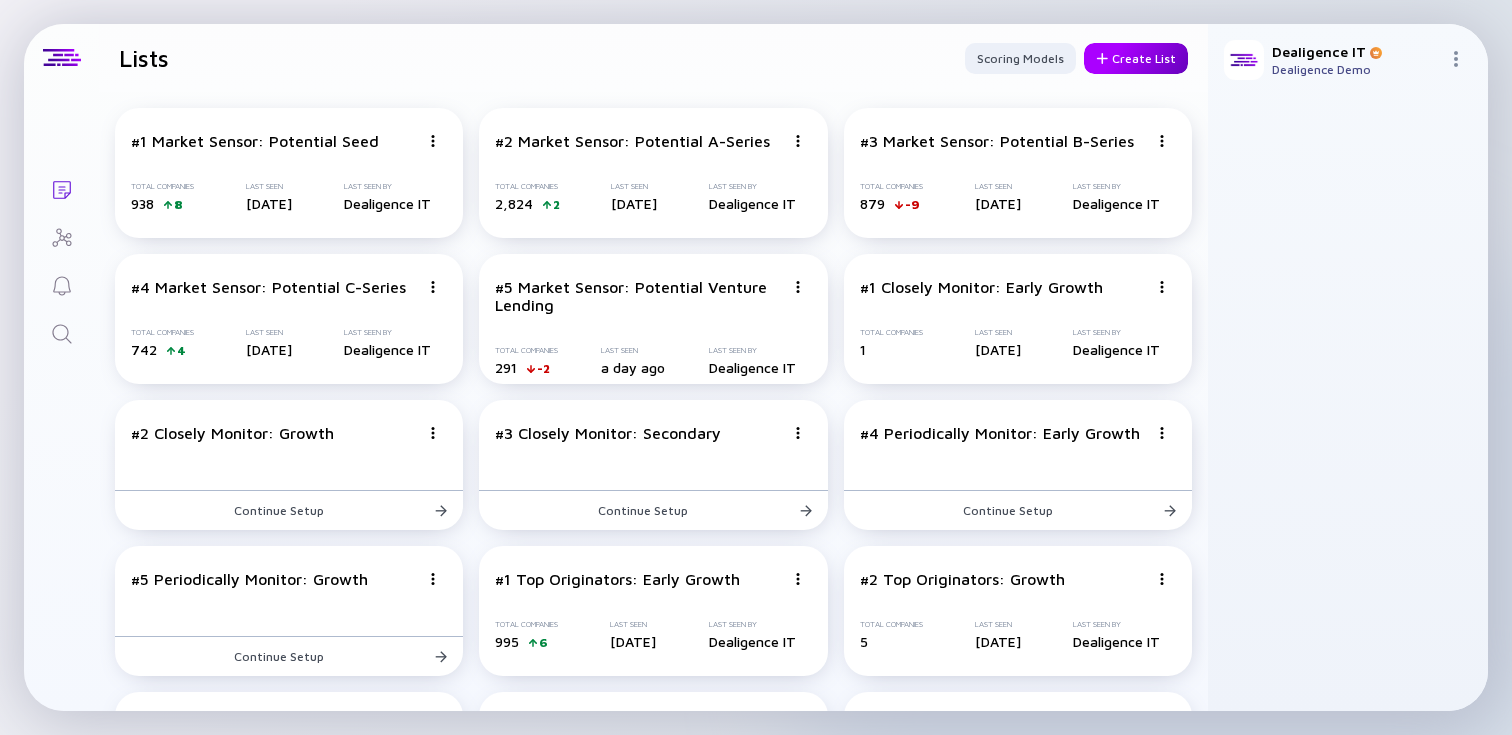 click on "Create List" at bounding box center (1136, 58) 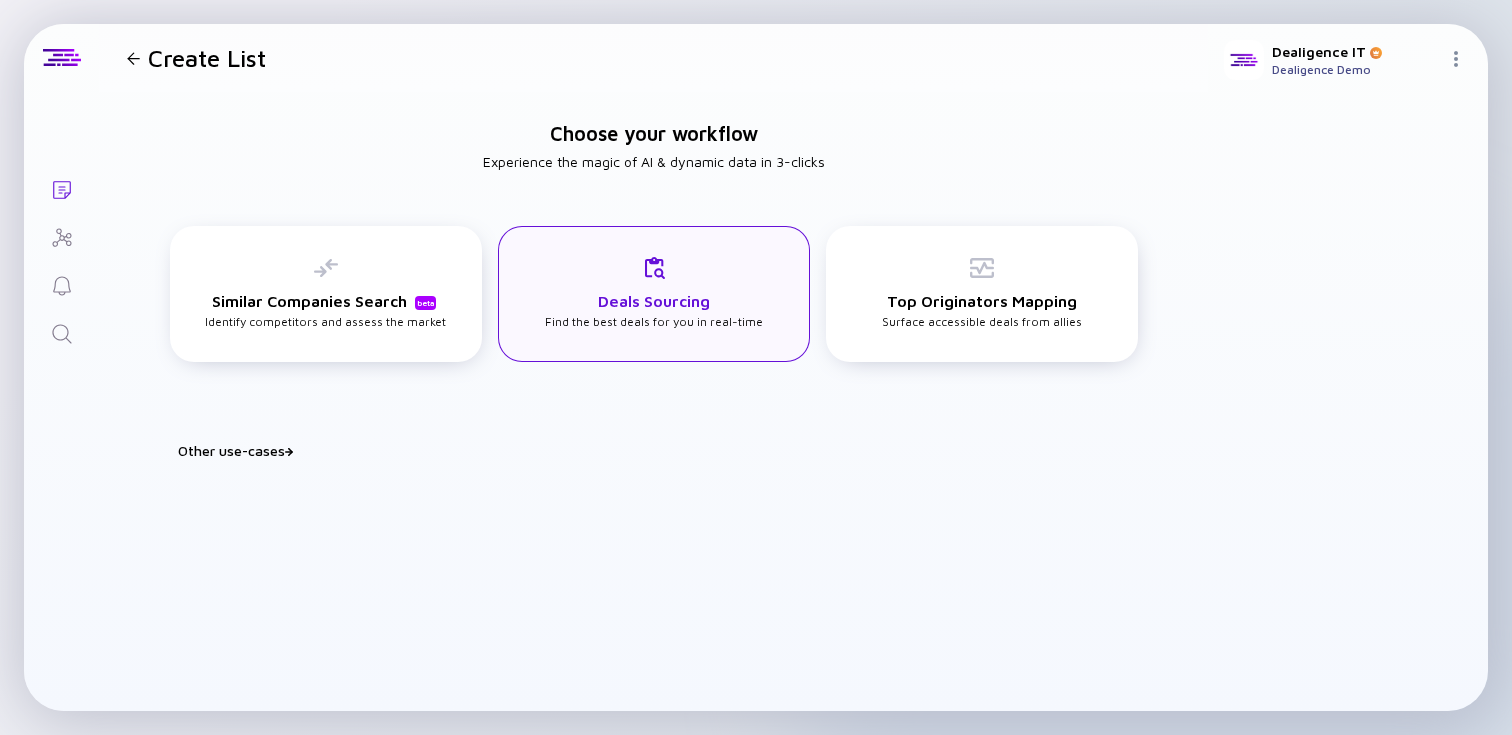 click on "Deals Sourcing Find the best deals for you in real-time" at bounding box center [654, 292] 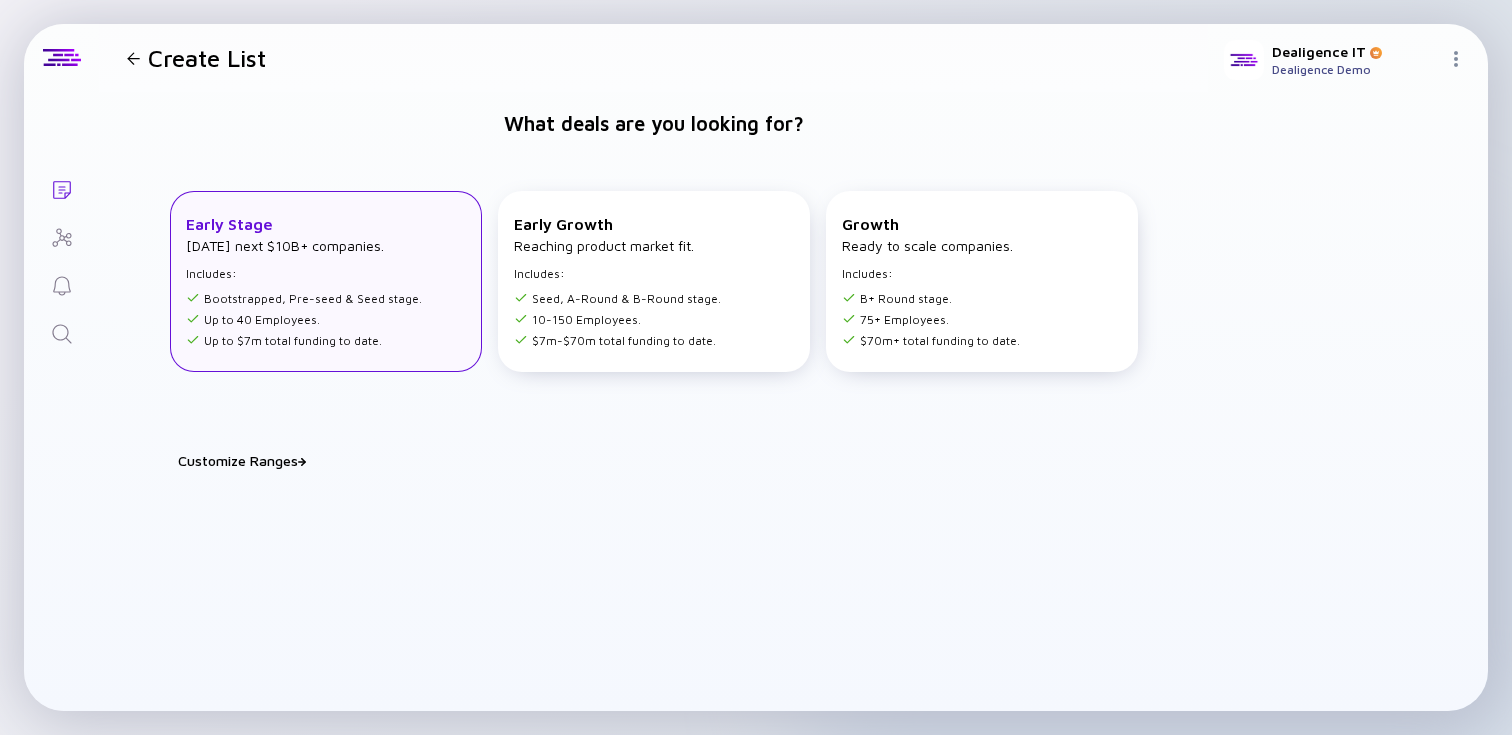 click on "Bootstrapped, Pre-seed & Seed stage. Up to 40 Employees. Up to $7m total funding to date." at bounding box center (304, 316) 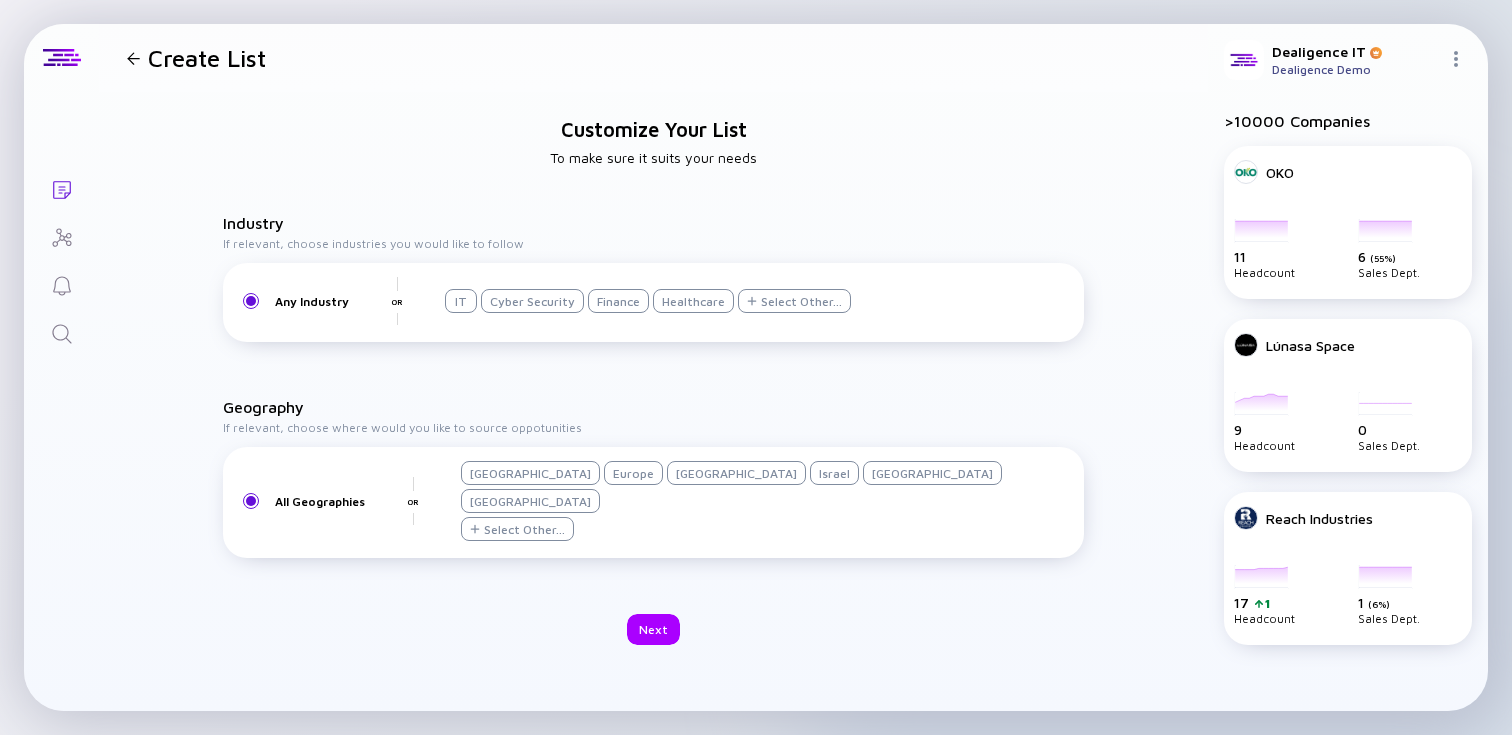 click on "Israel" at bounding box center [834, 473] 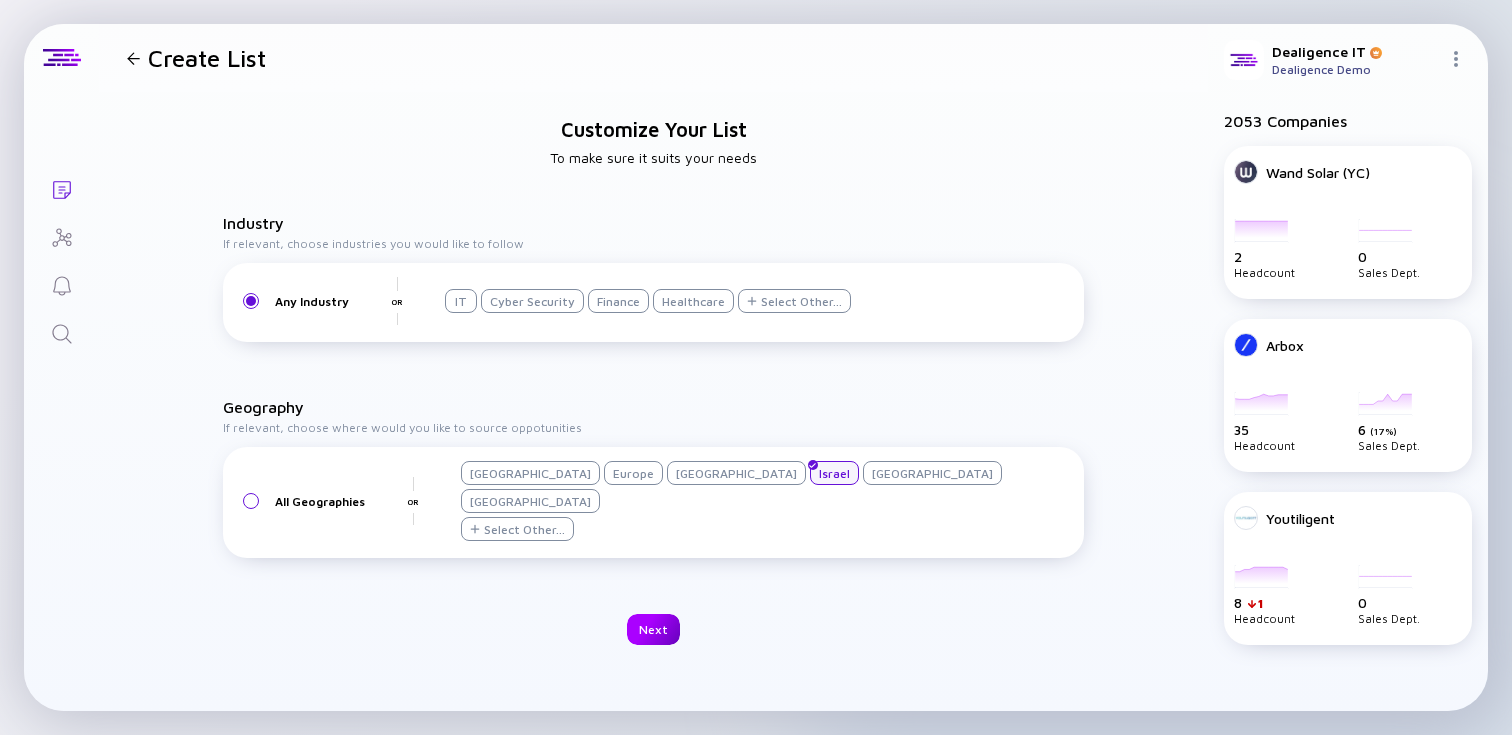 click on "Next" at bounding box center (653, 629) 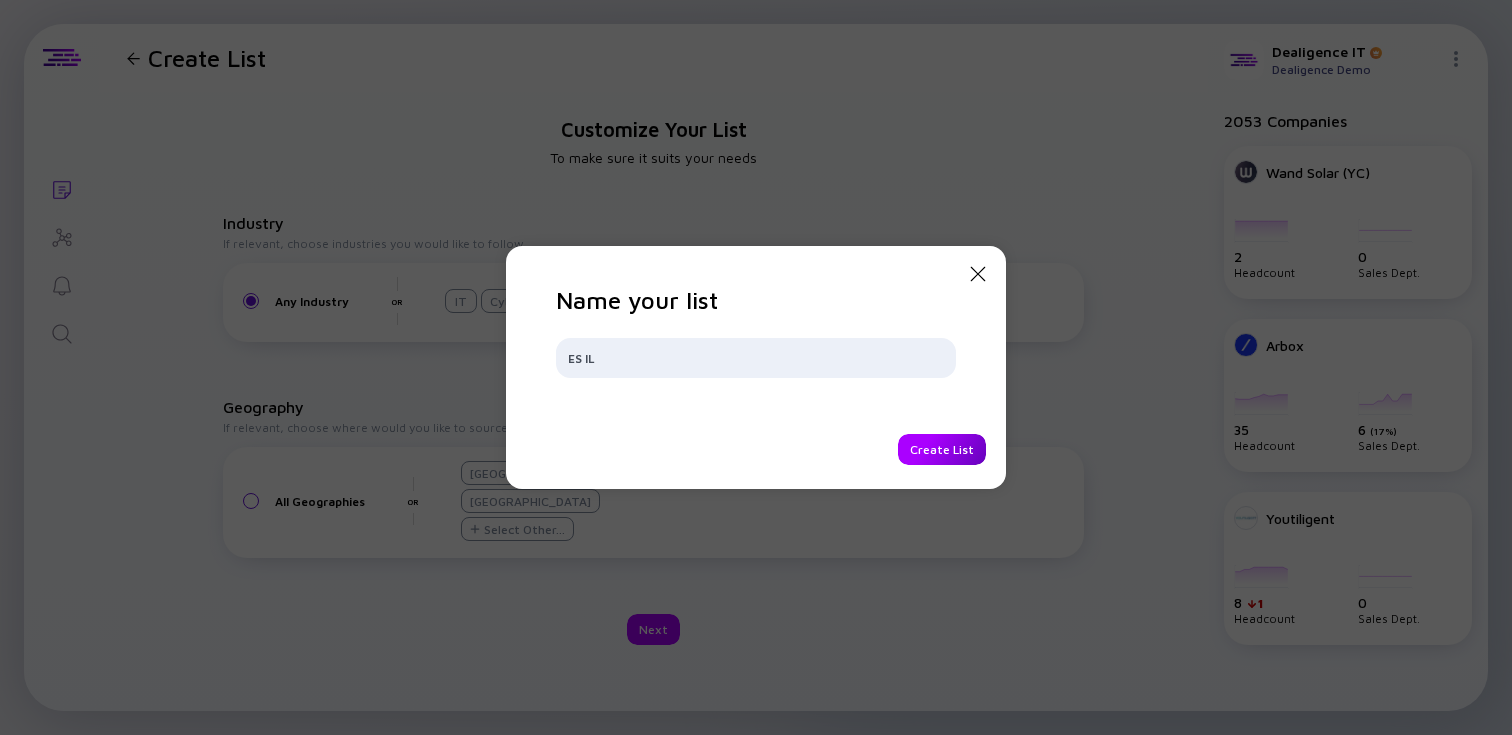 type on "ES IL" 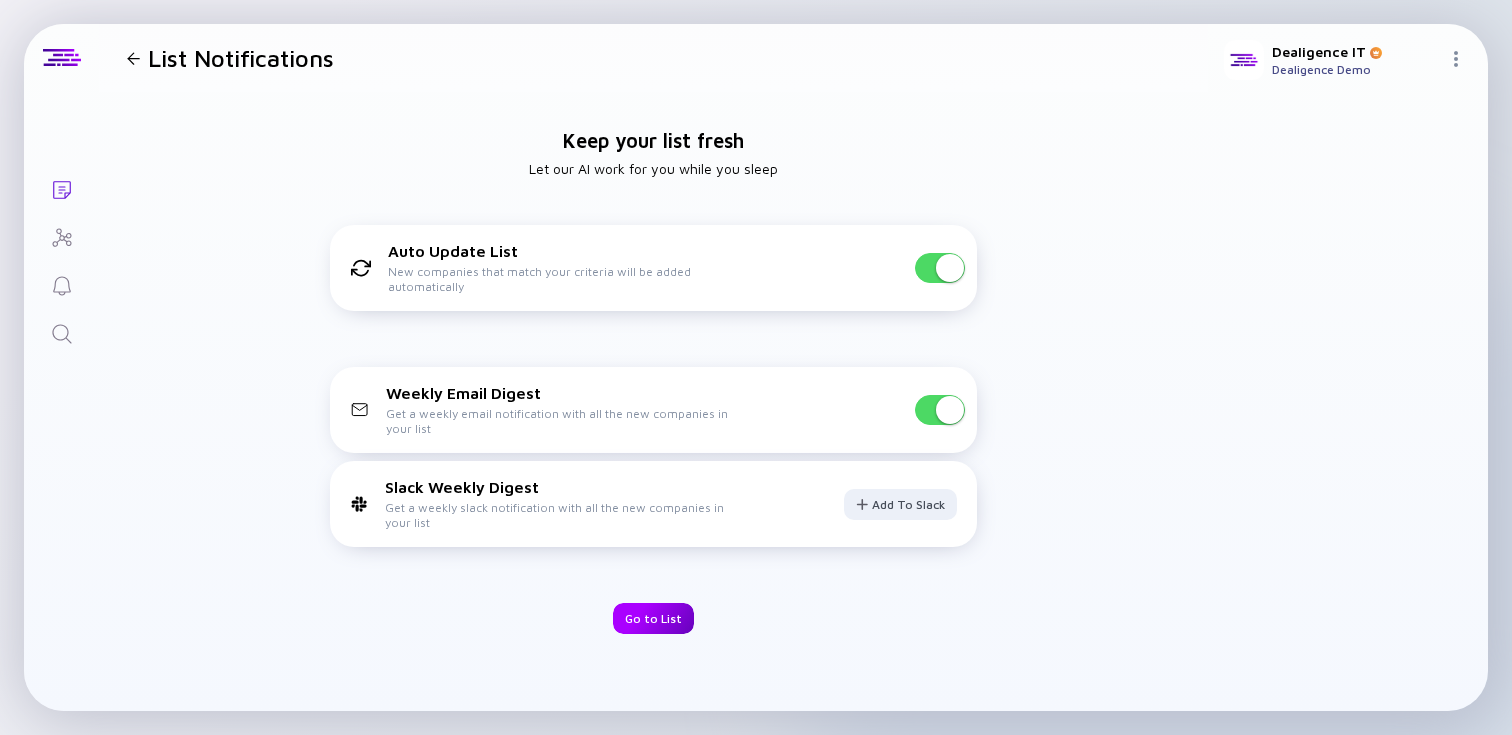 click on "Go to List" at bounding box center (653, 618) 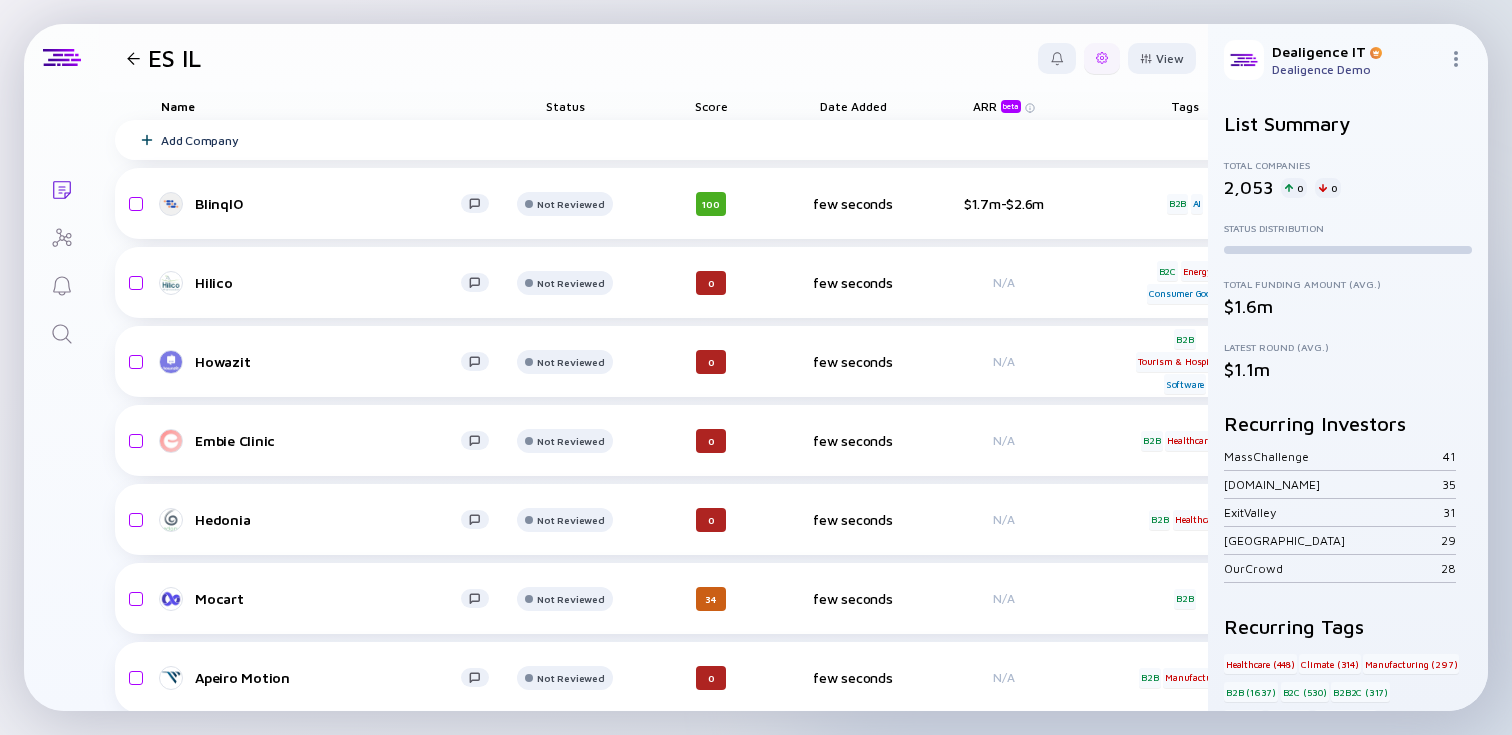 click at bounding box center (1102, 58) 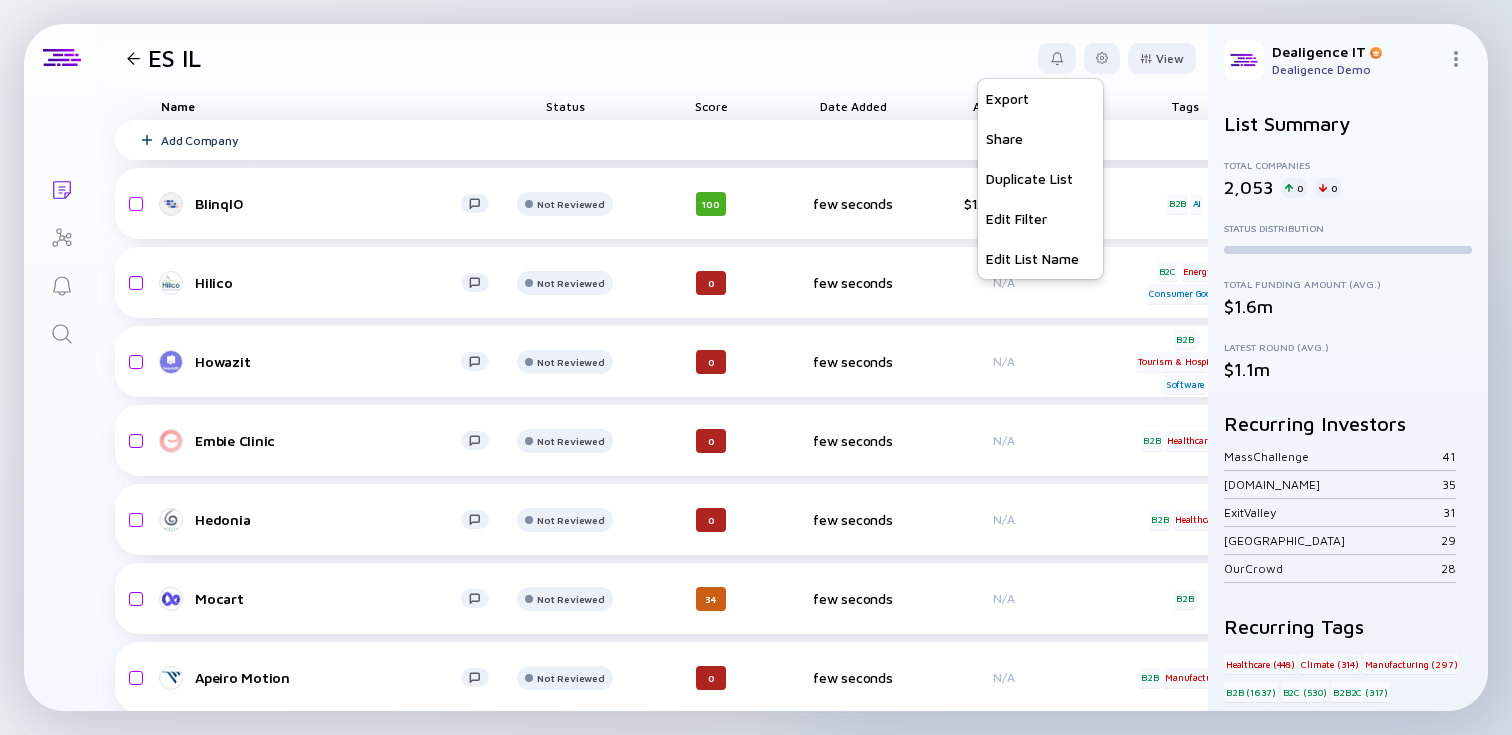 drag, startPoint x: 1035, startPoint y: 214, endPoint x: 553, endPoint y: 121, distance: 490.89 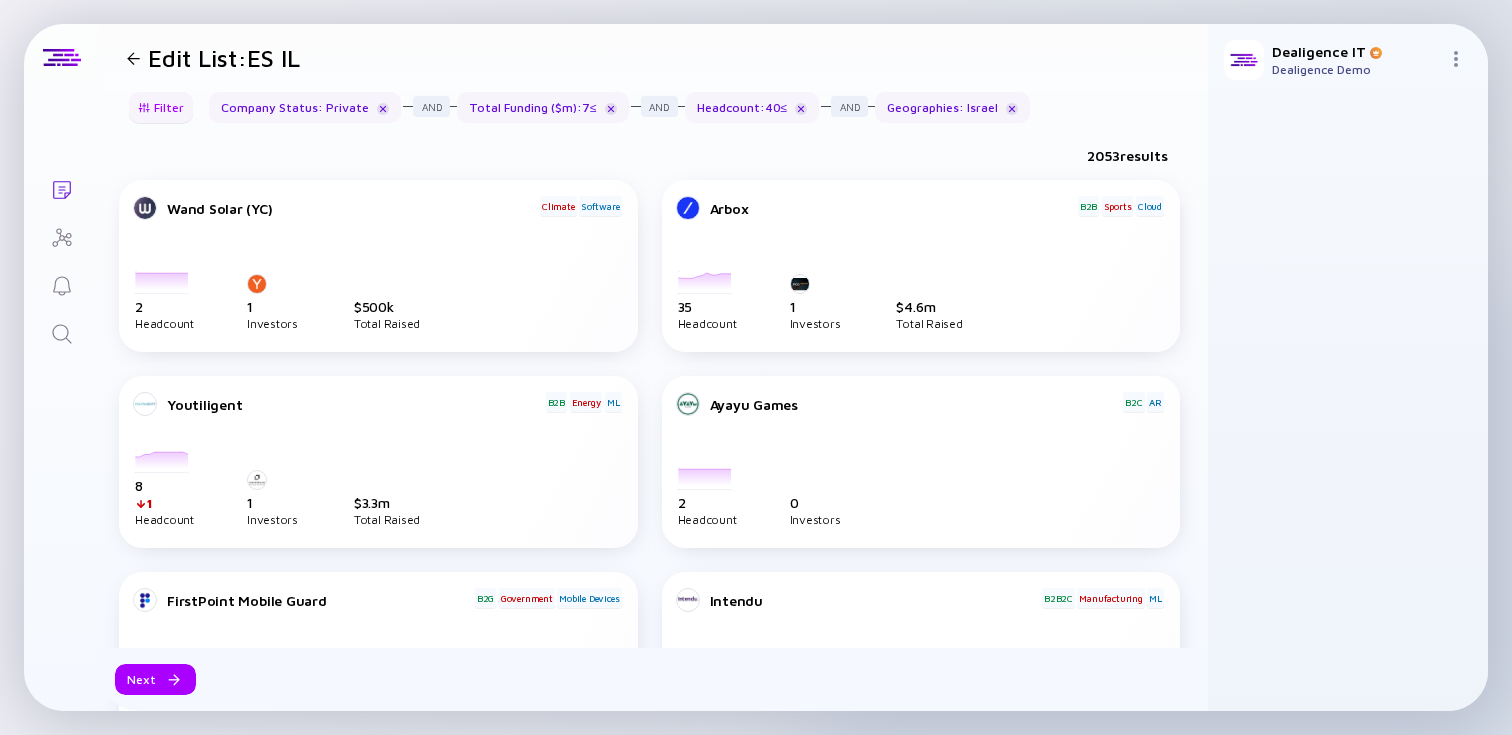 click on "Filter" at bounding box center [161, 107] 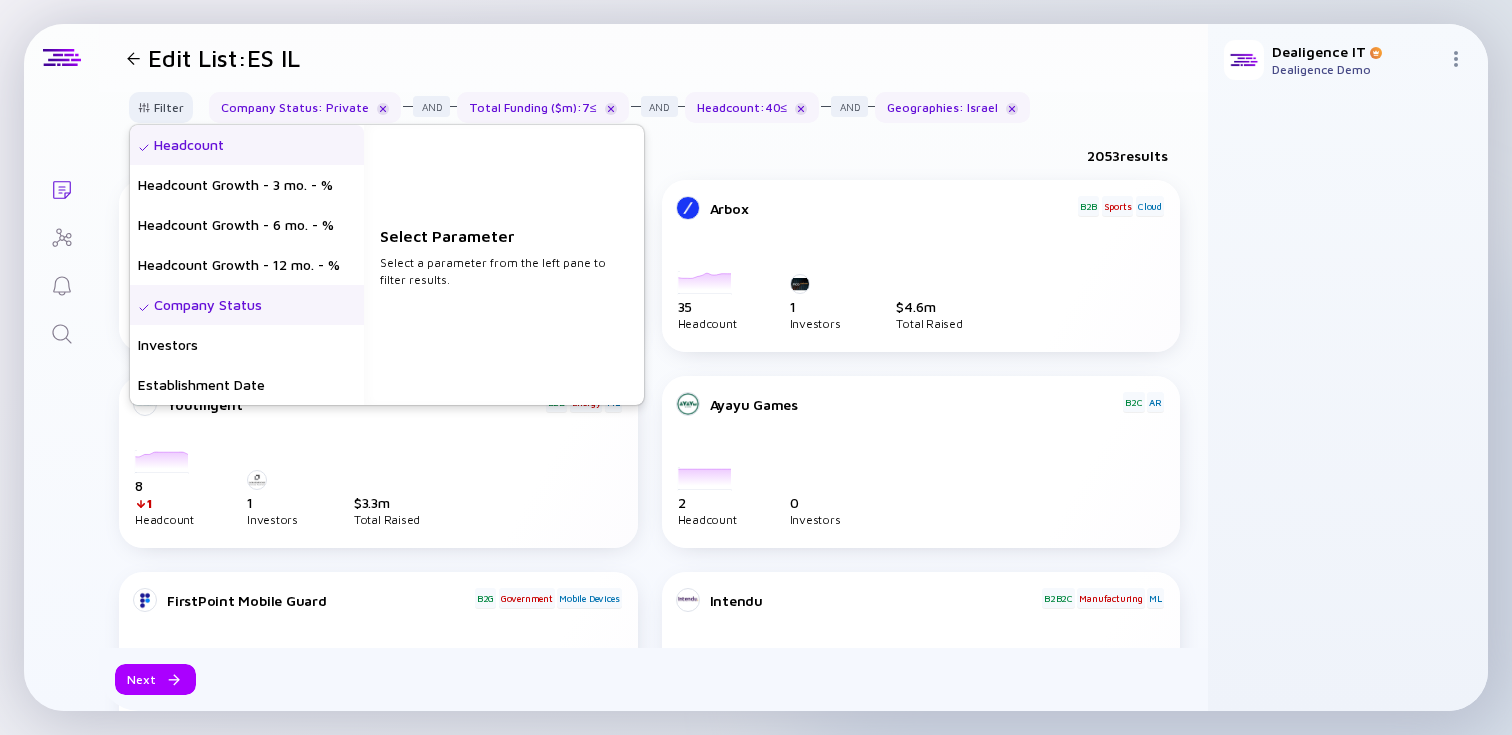 click on "Headcount" at bounding box center (247, 145) 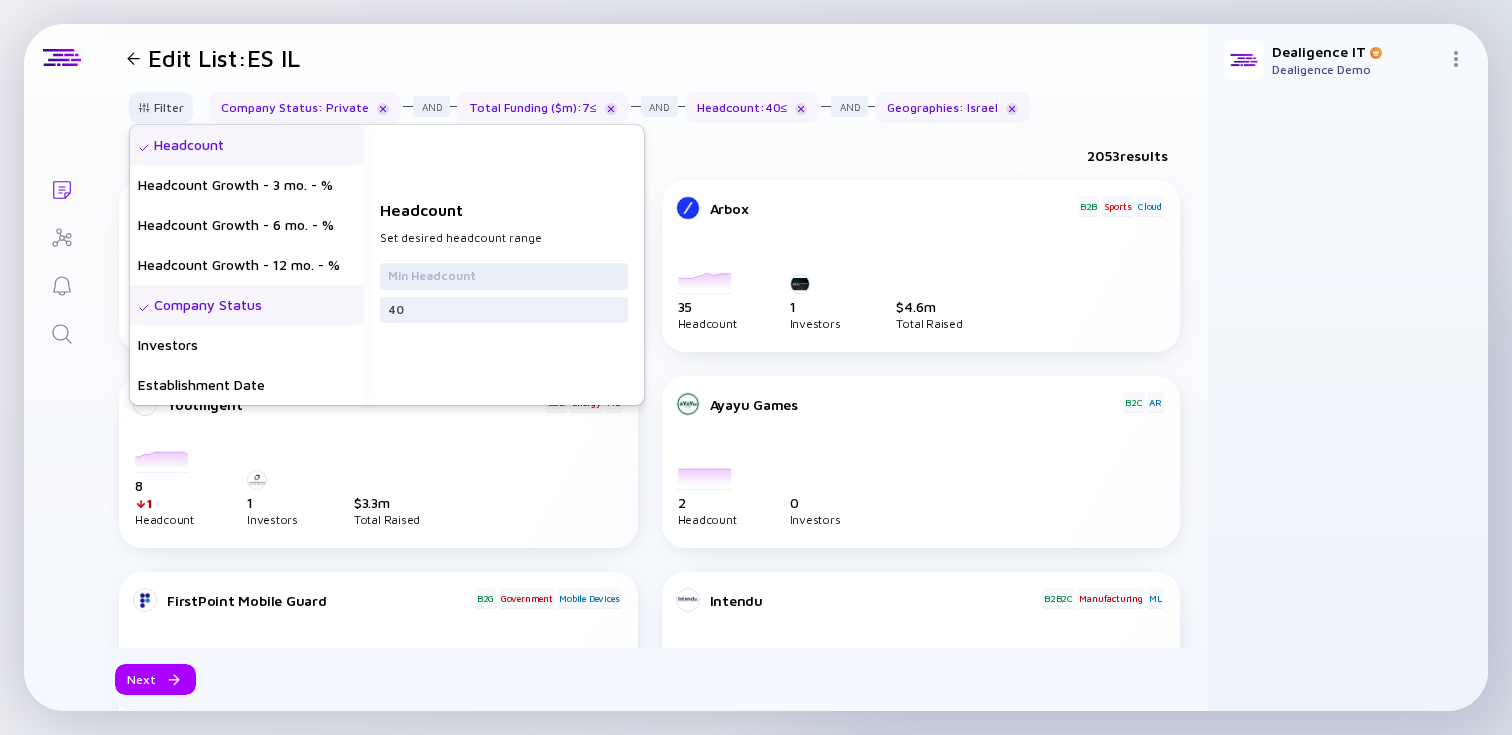 click at bounding box center [504, 276] 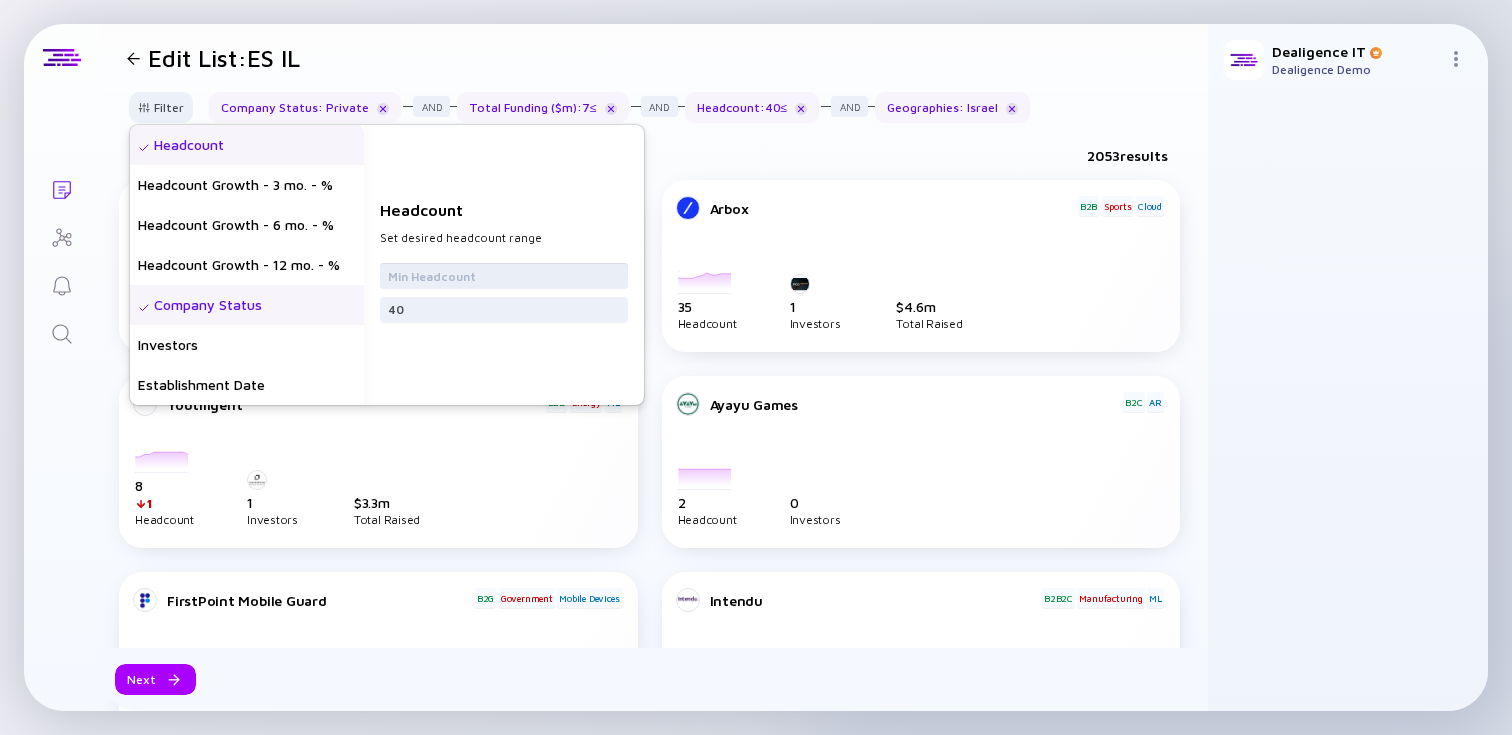 click at bounding box center [504, 276] 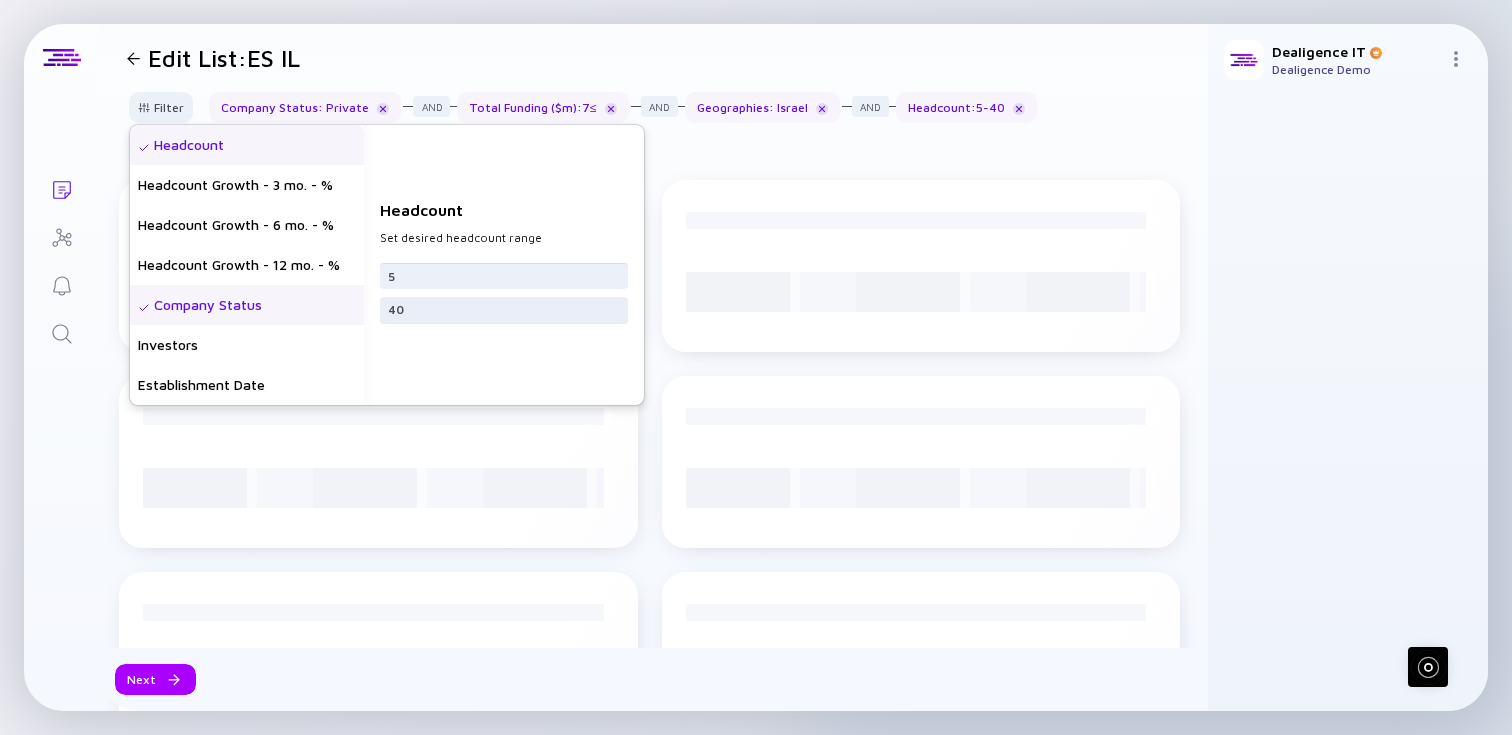 type on "5" 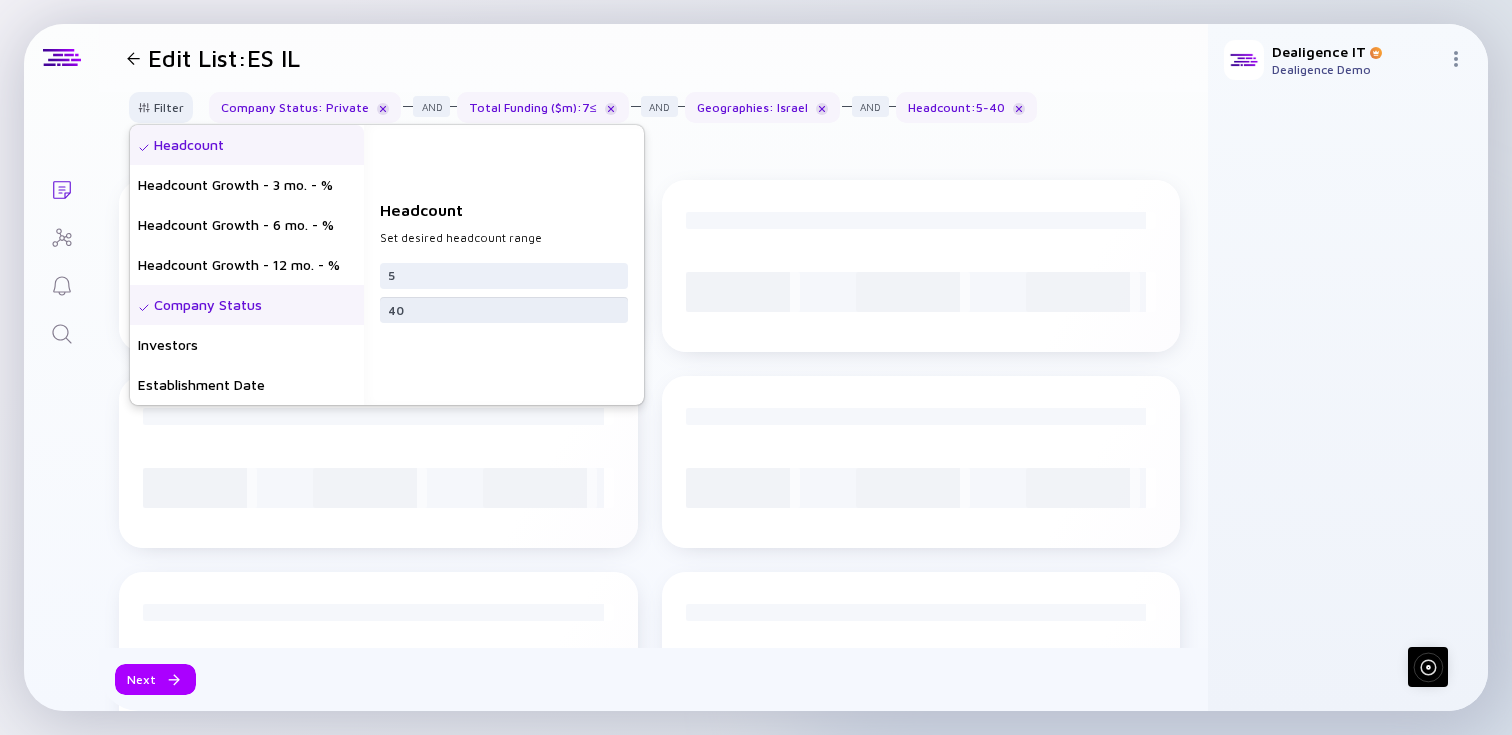 click on "40" at bounding box center [504, 310] 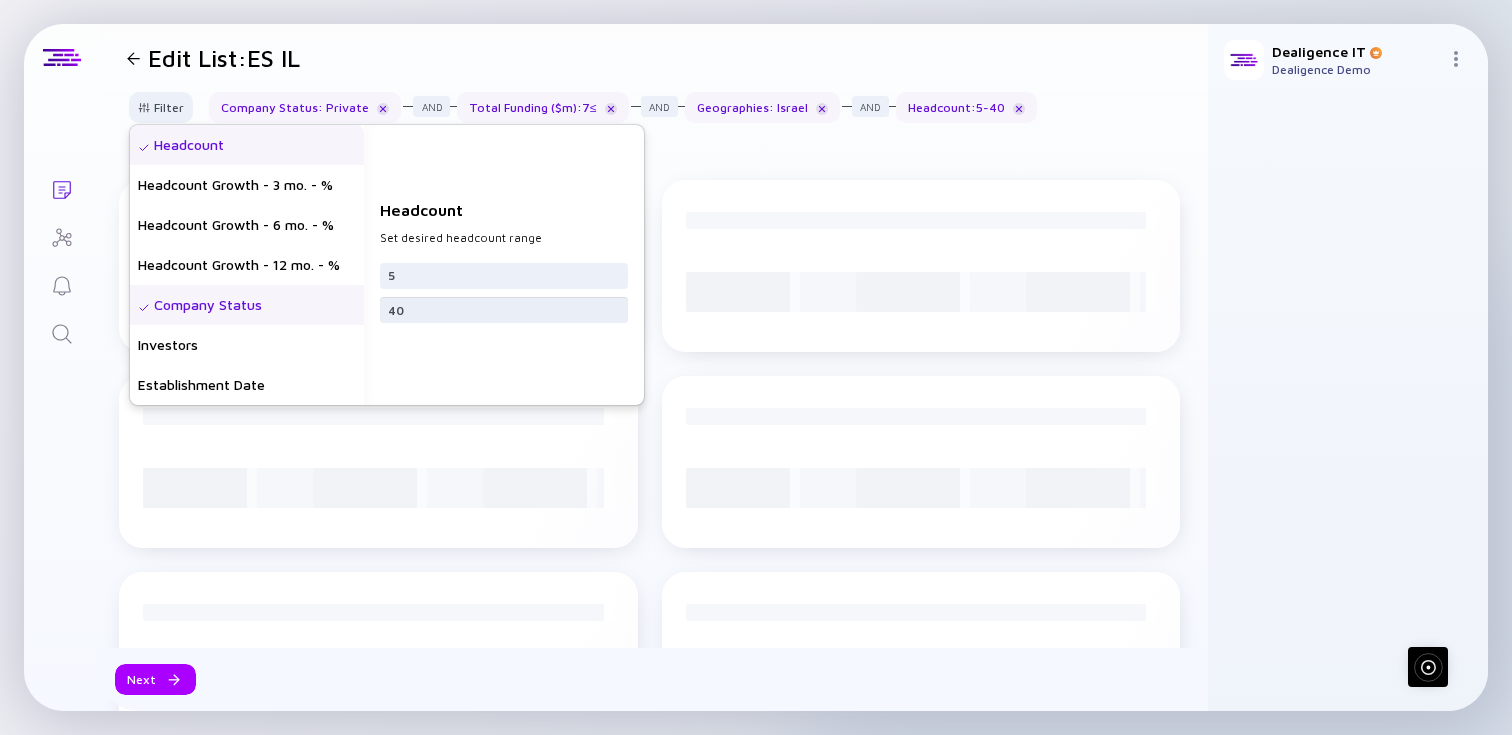 click on "40" at bounding box center [504, 310] 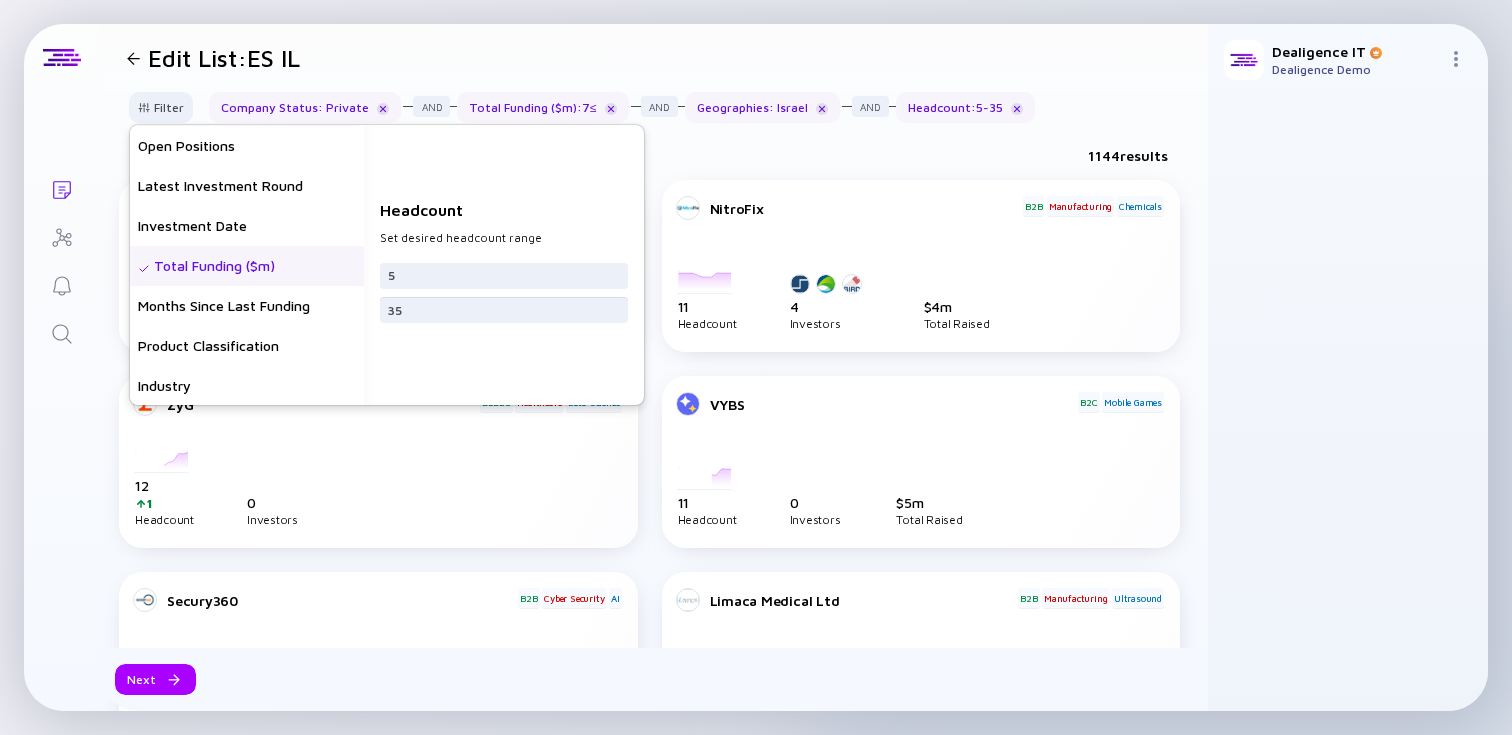 scroll, scrollTop: 320, scrollLeft: 0, axis: vertical 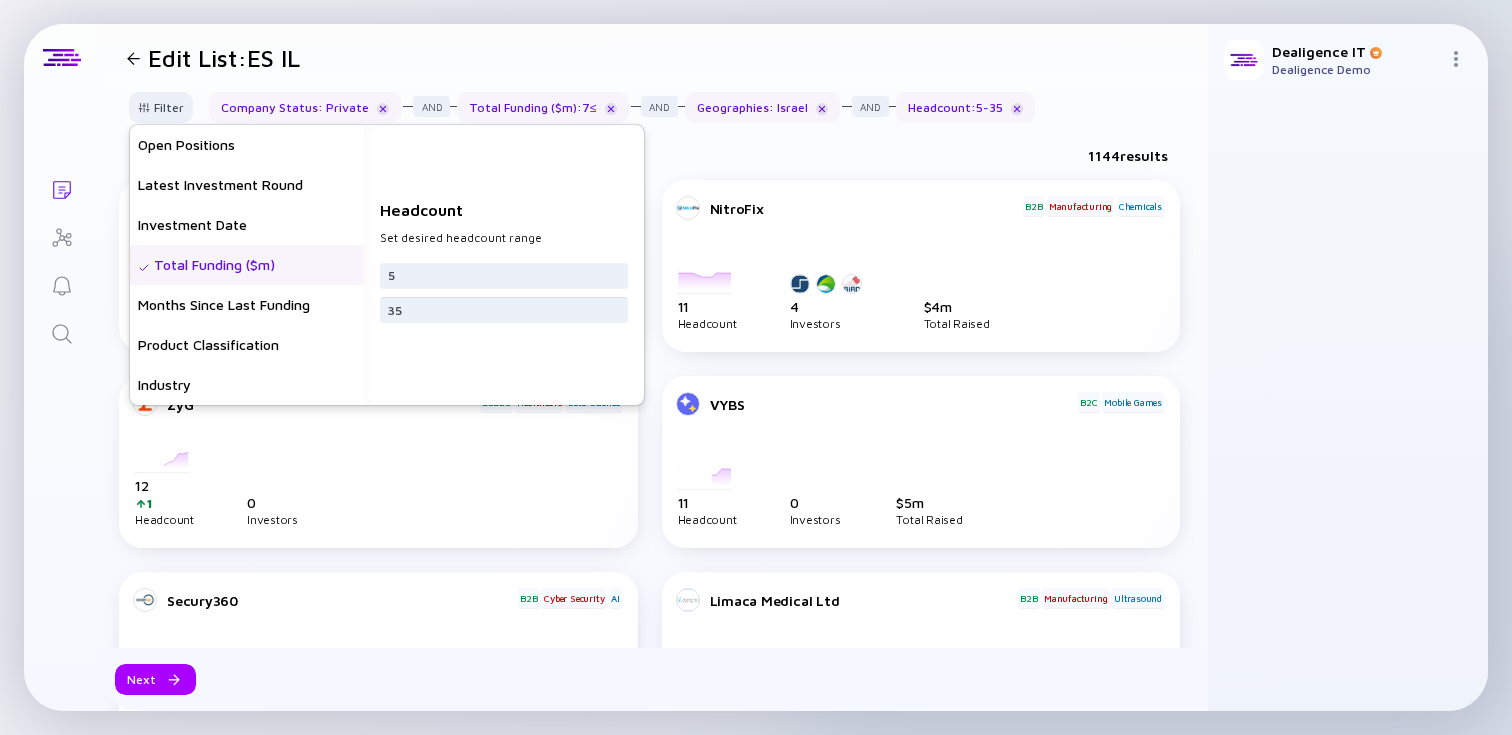 type on "35" 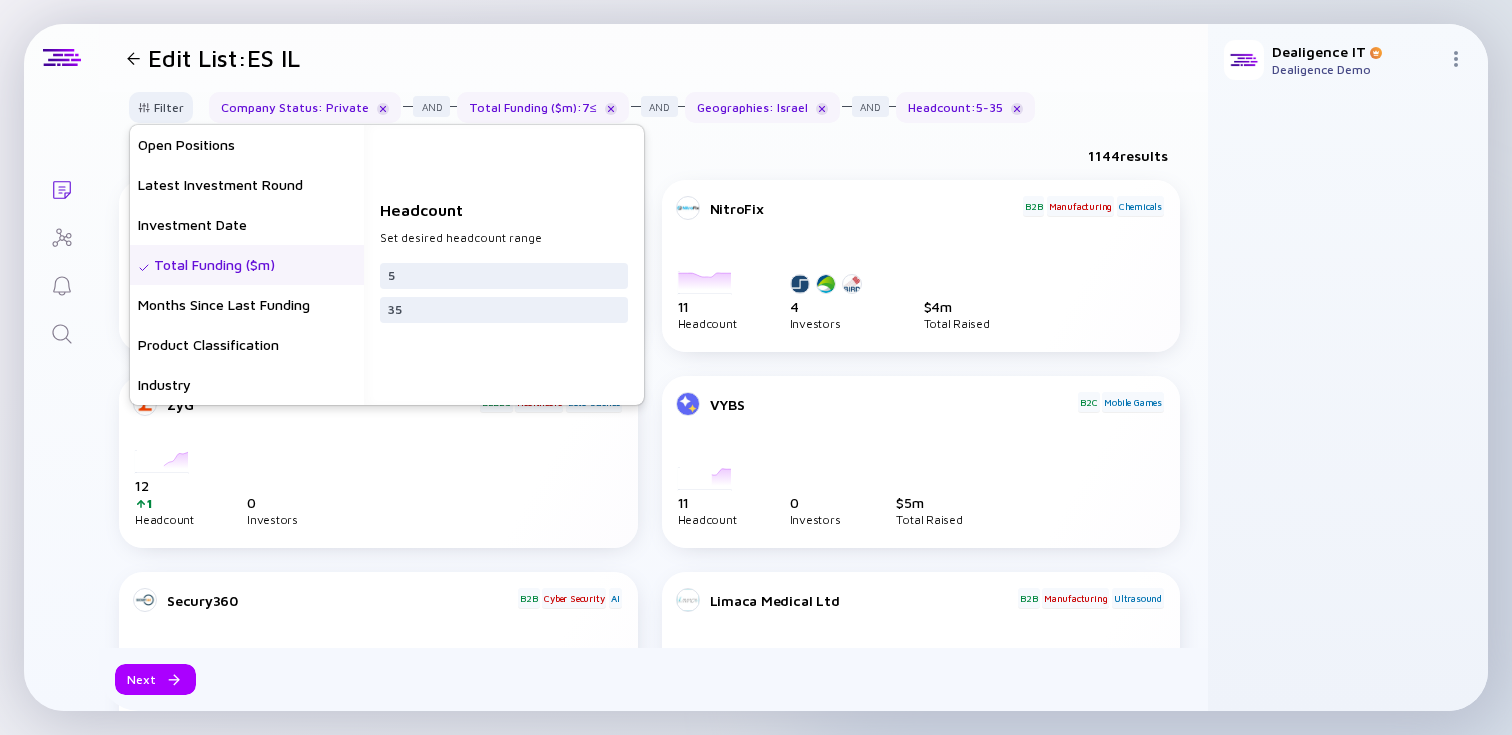 click on "Total Funding ($m)" at bounding box center [247, 265] 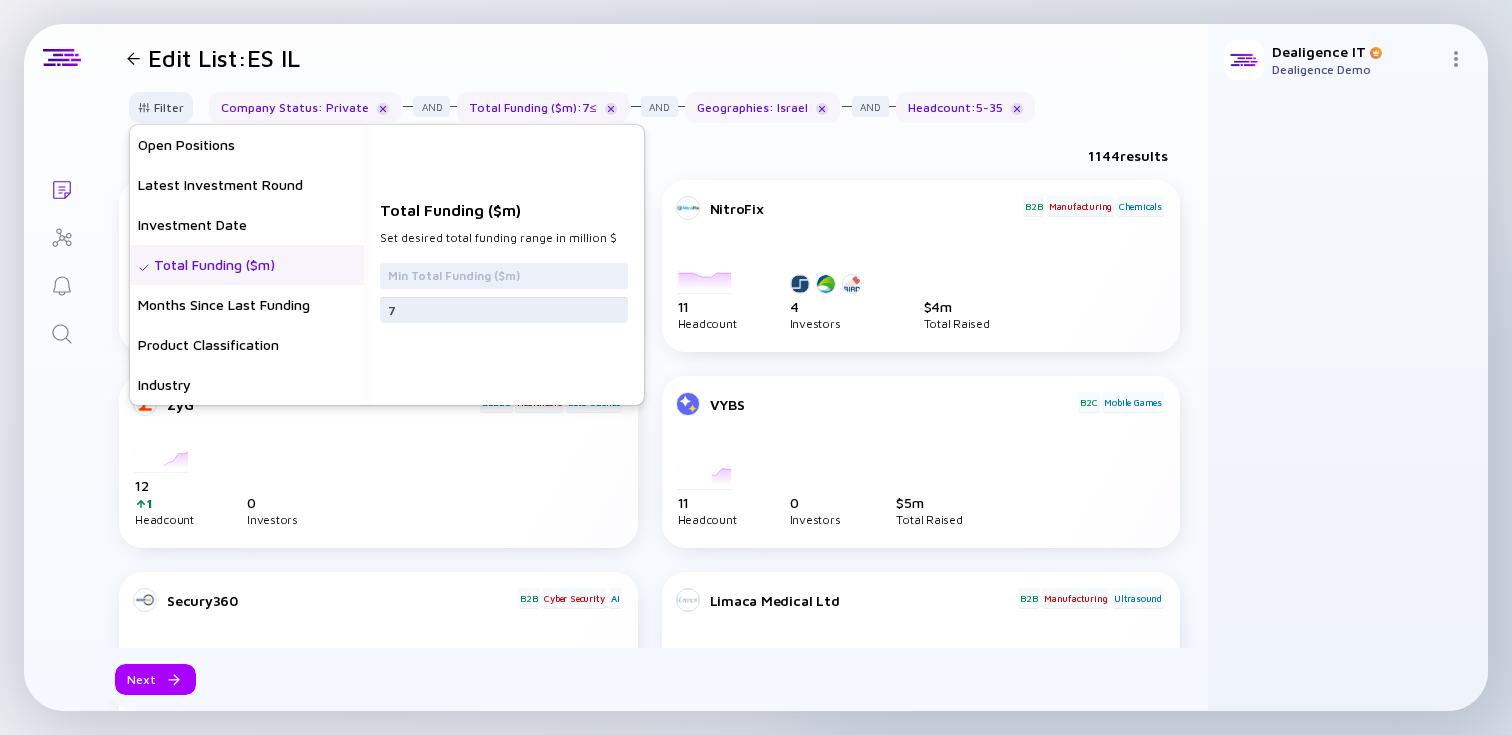 click on "7" at bounding box center [504, 310] 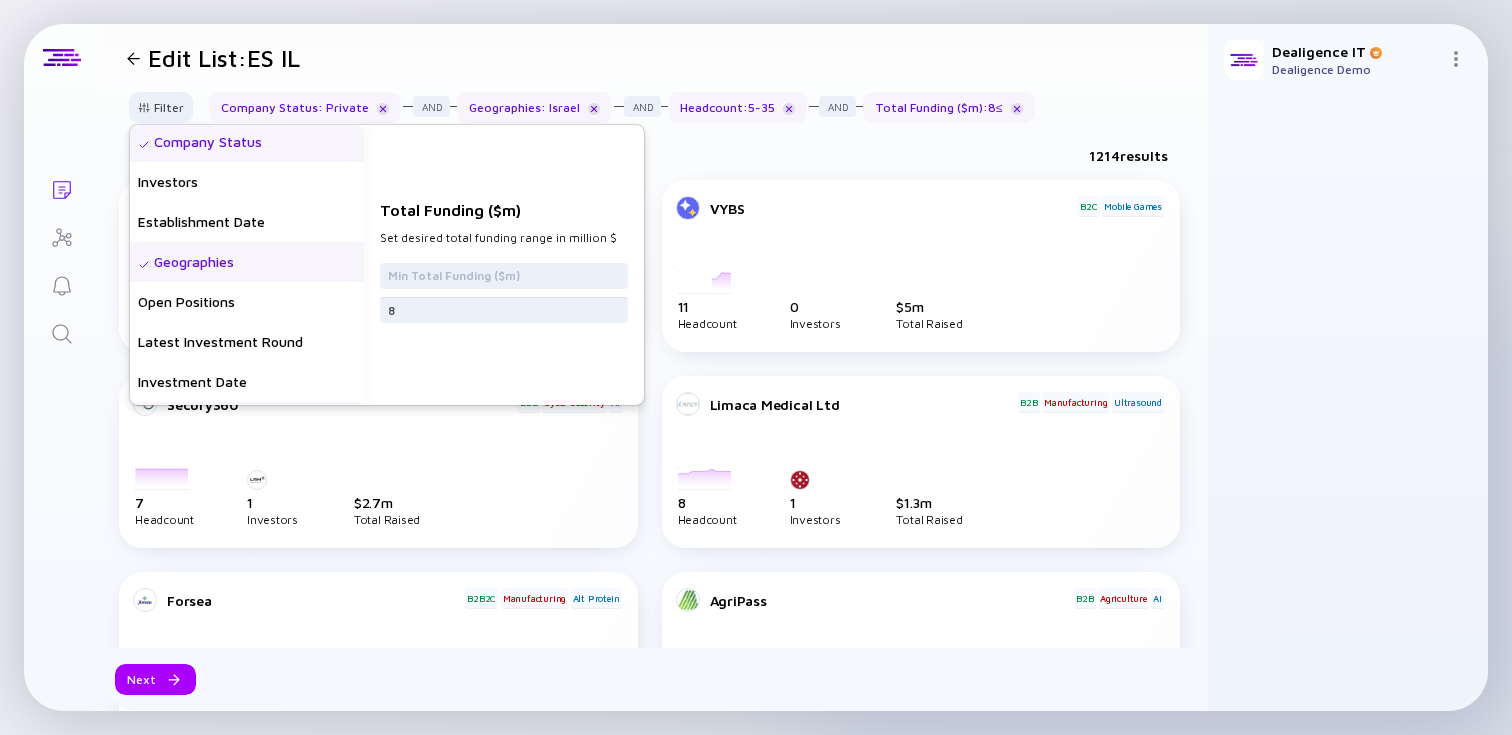 scroll, scrollTop: 160, scrollLeft: 0, axis: vertical 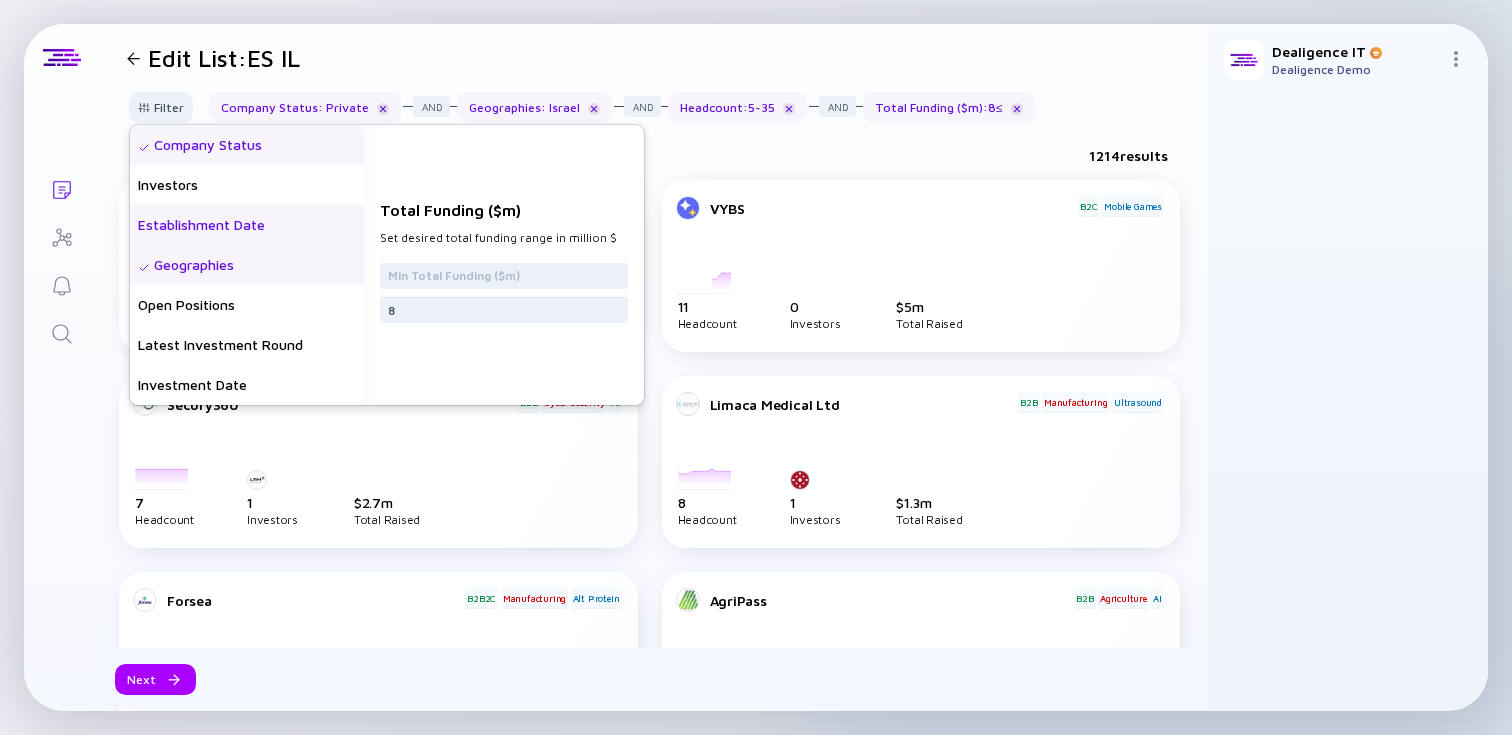 type on "8" 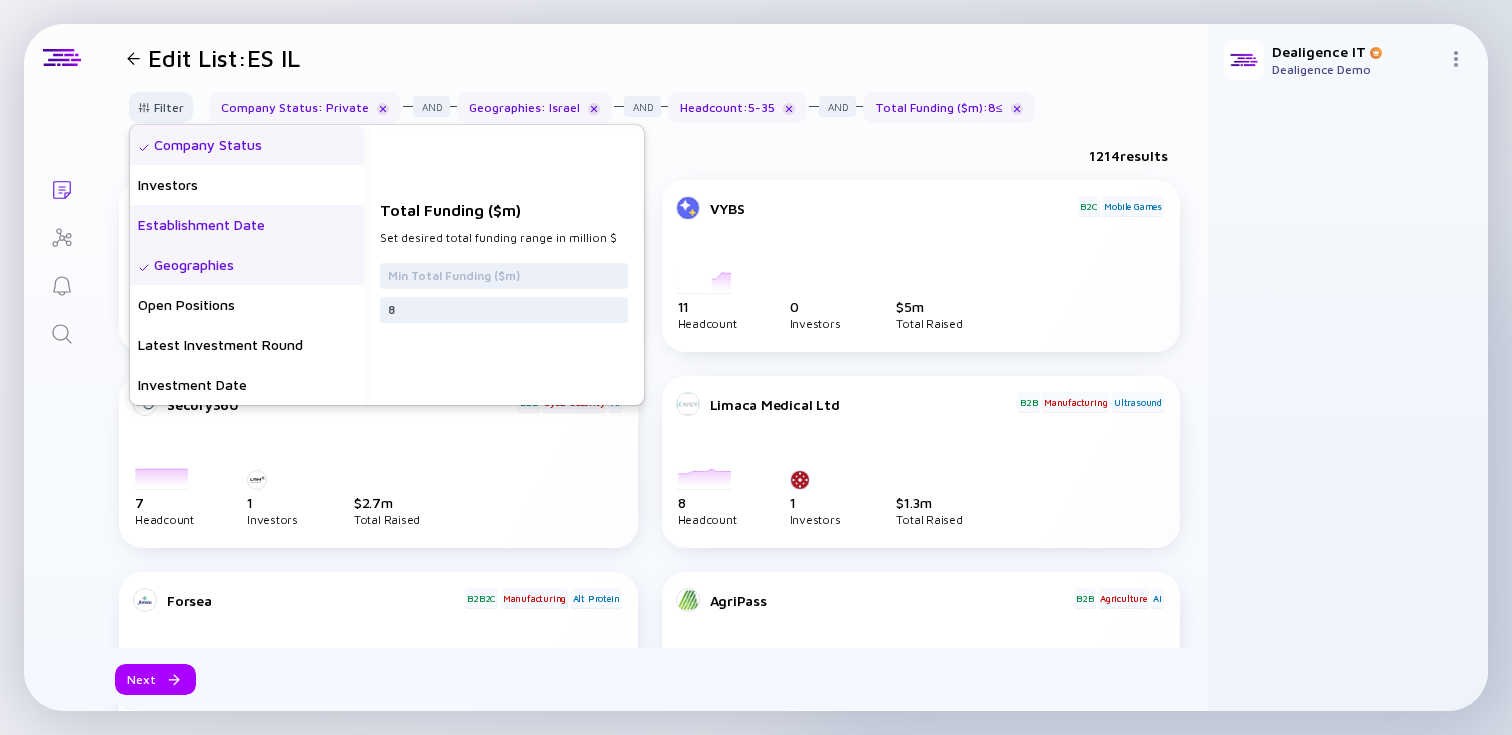 click on "Establishment Date" at bounding box center (247, 225) 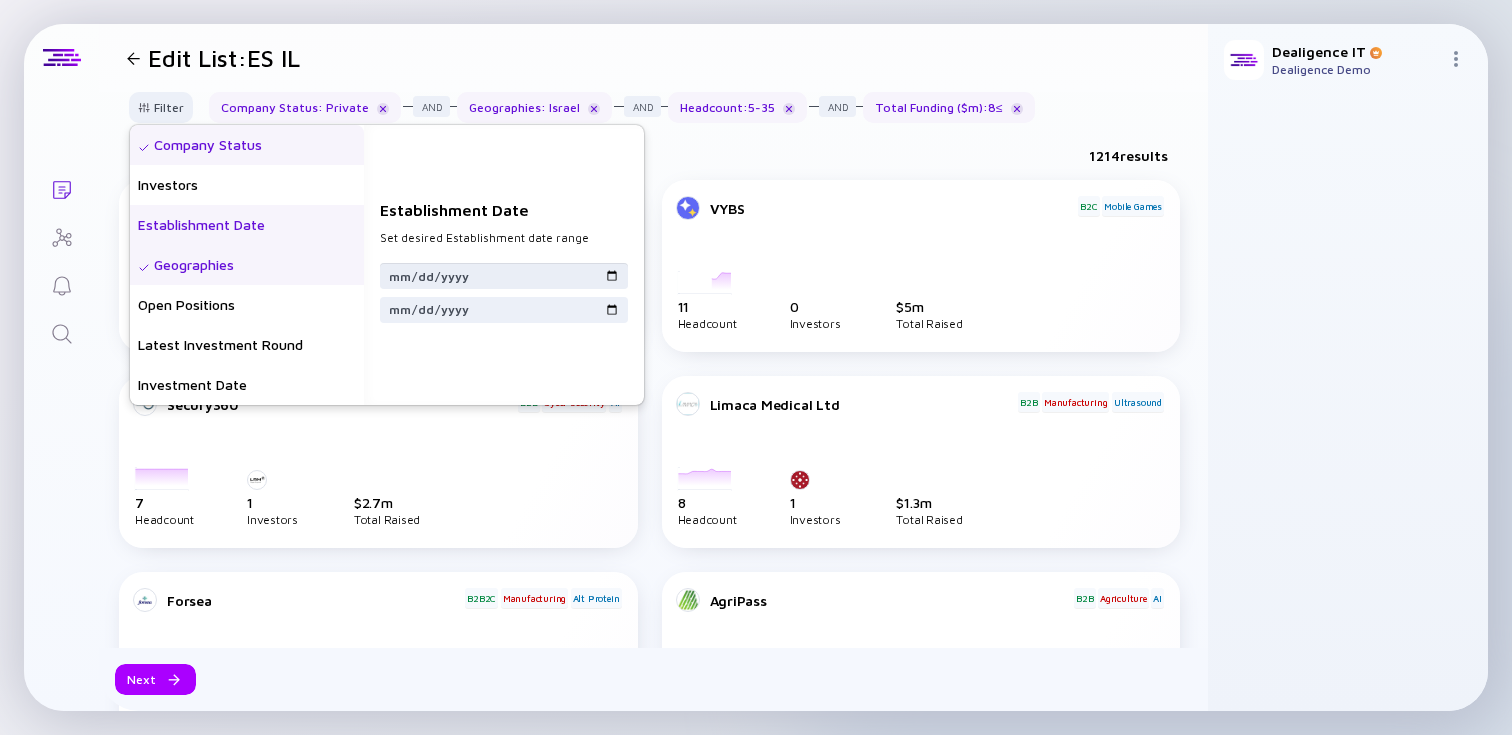 click at bounding box center [504, 276] 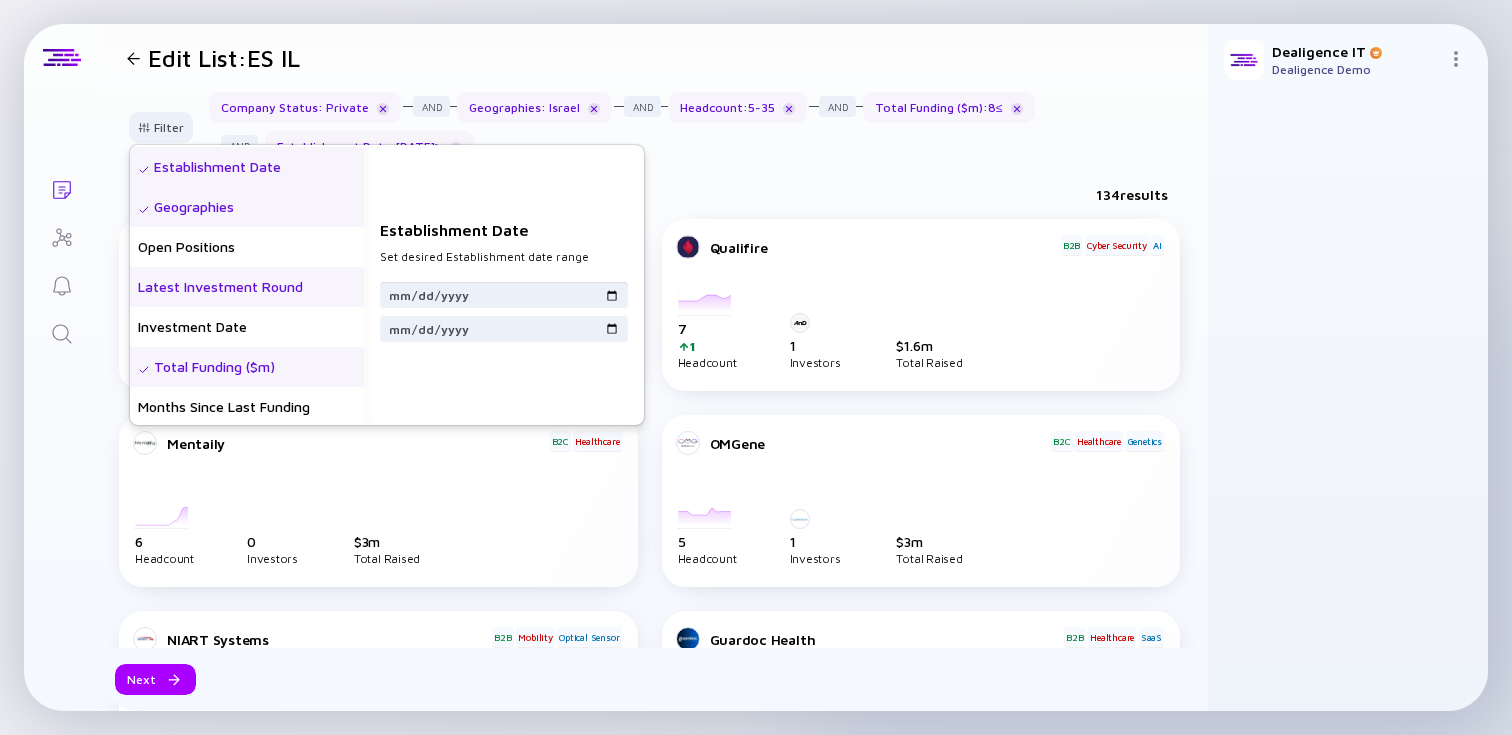 scroll, scrollTop: 240, scrollLeft: 0, axis: vertical 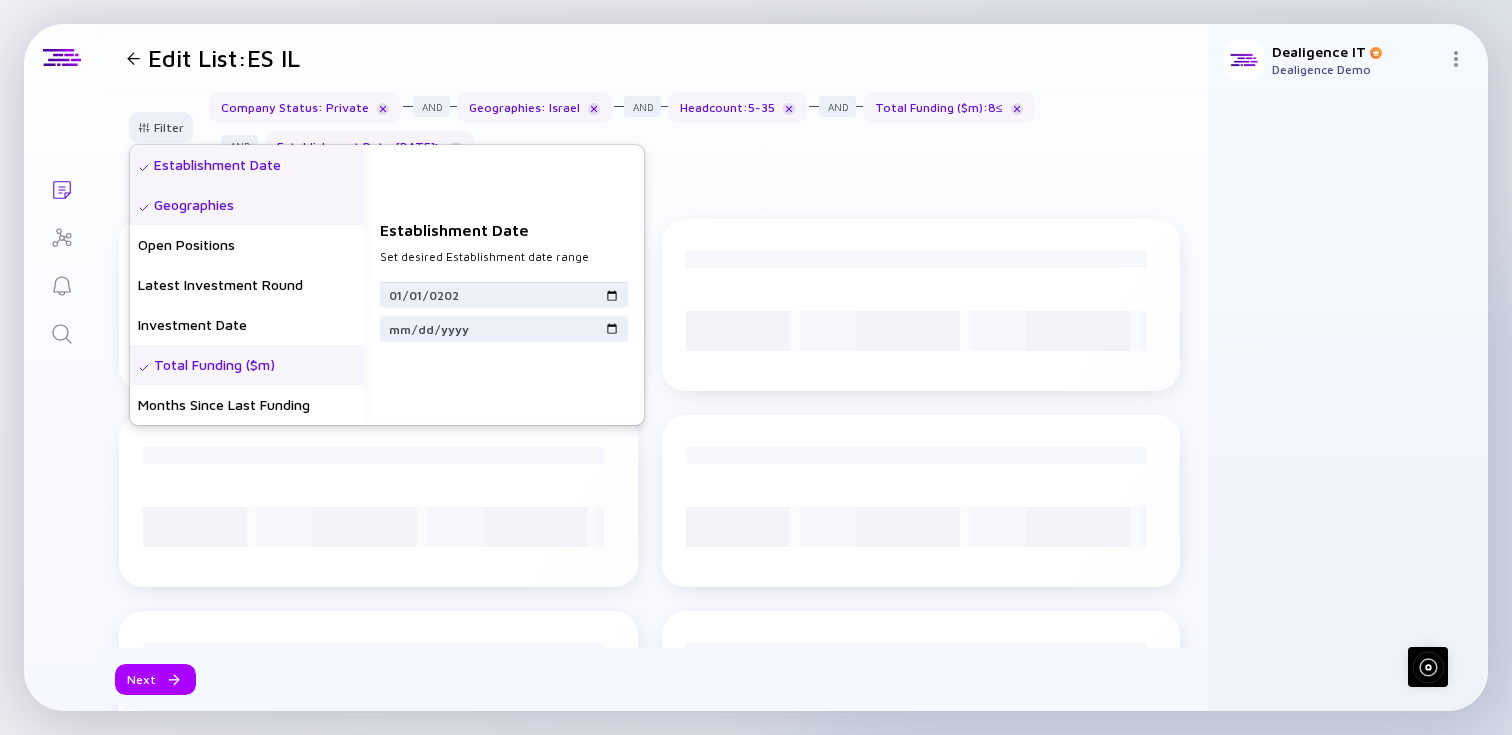 type on "[DATE]" 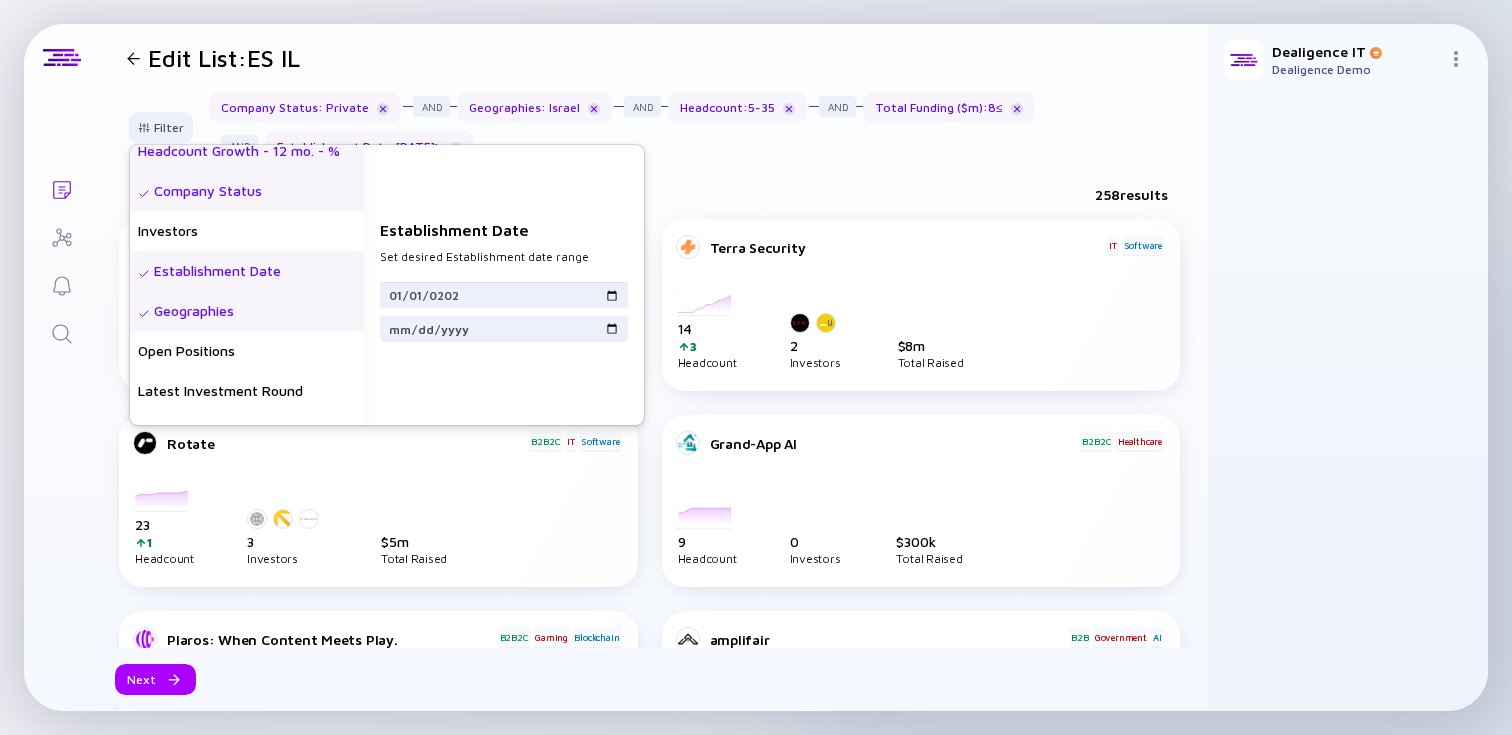 scroll, scrollTop: 0, scrollLeft: 0, axis: both 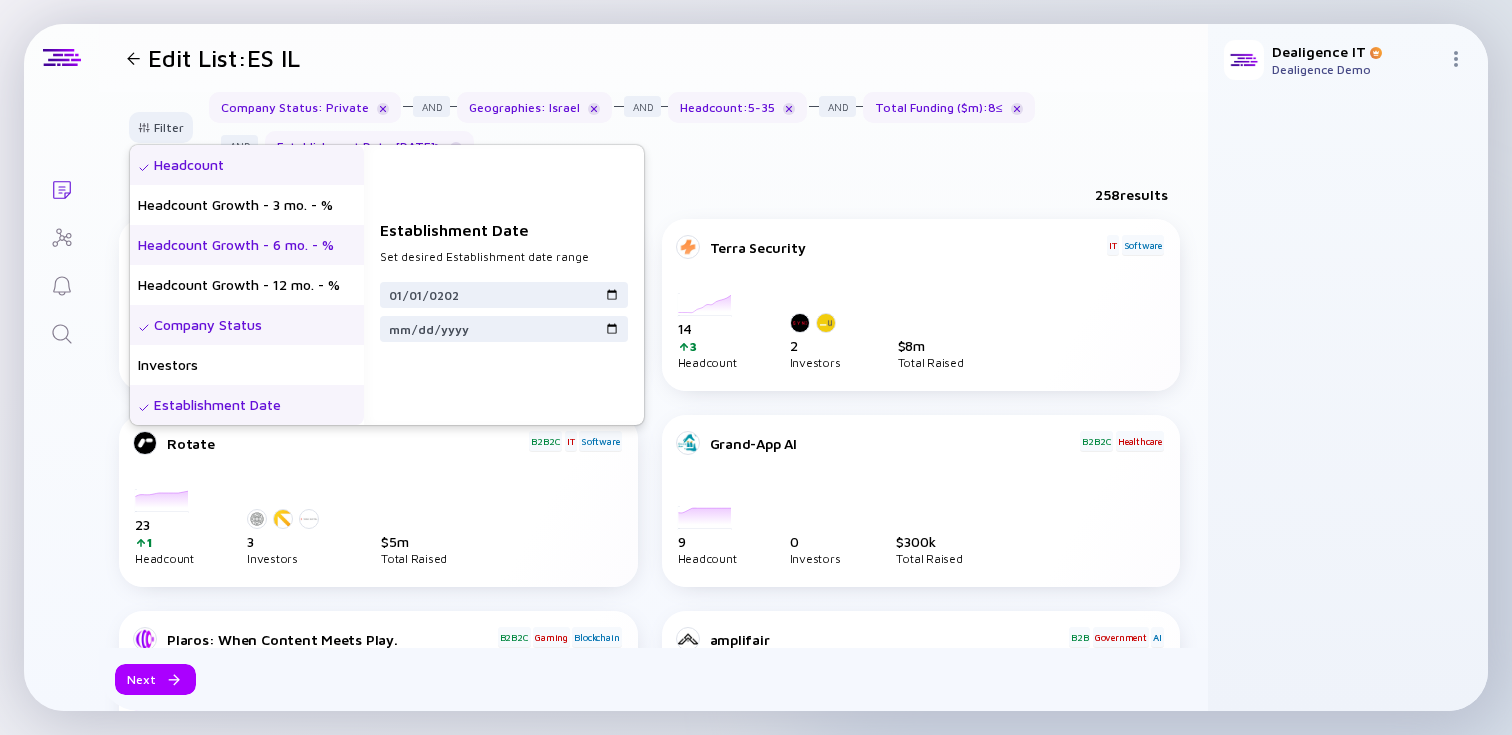 click on "Headcount Growth - 6 mo. - %" at bounding box center (247, 245) 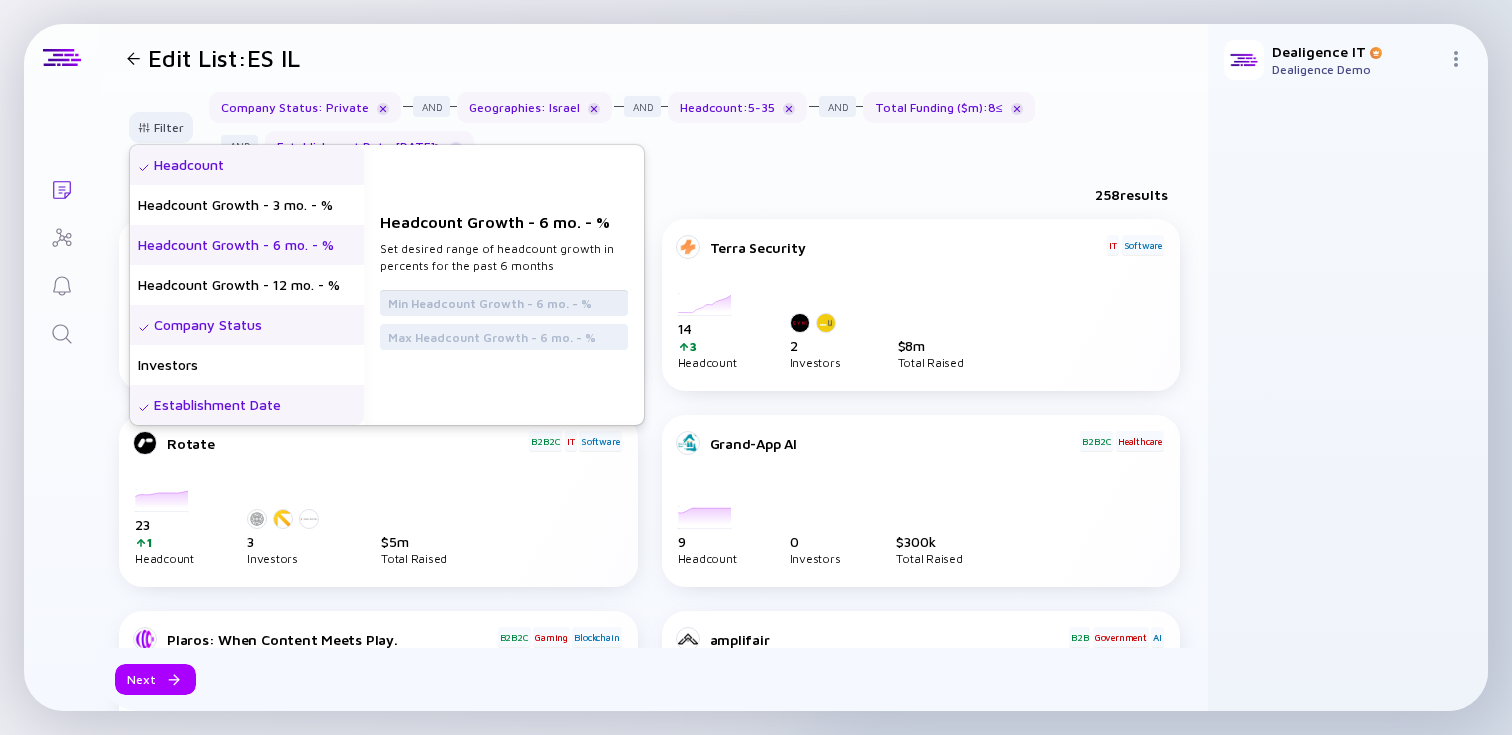 click at bounding box center (504, 303) 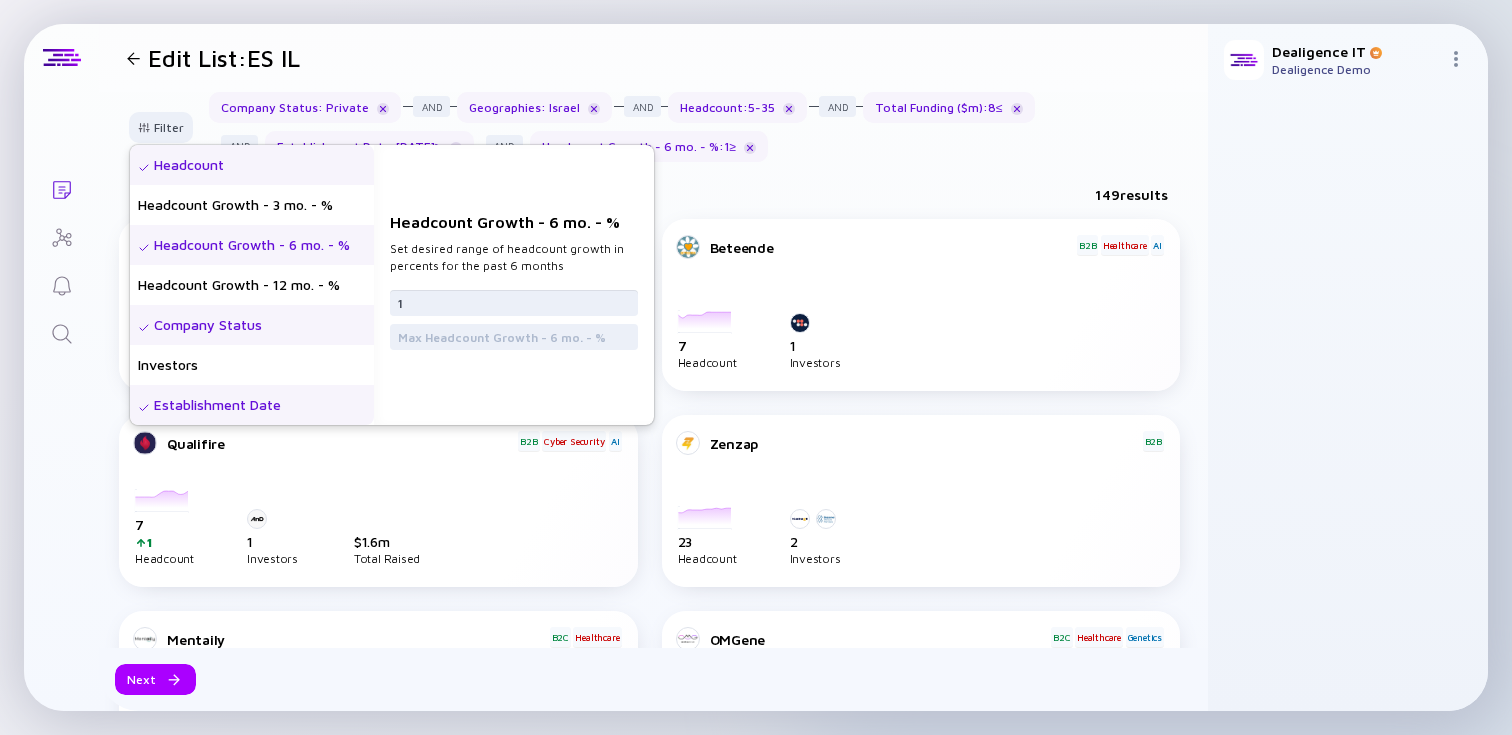 type on "1" 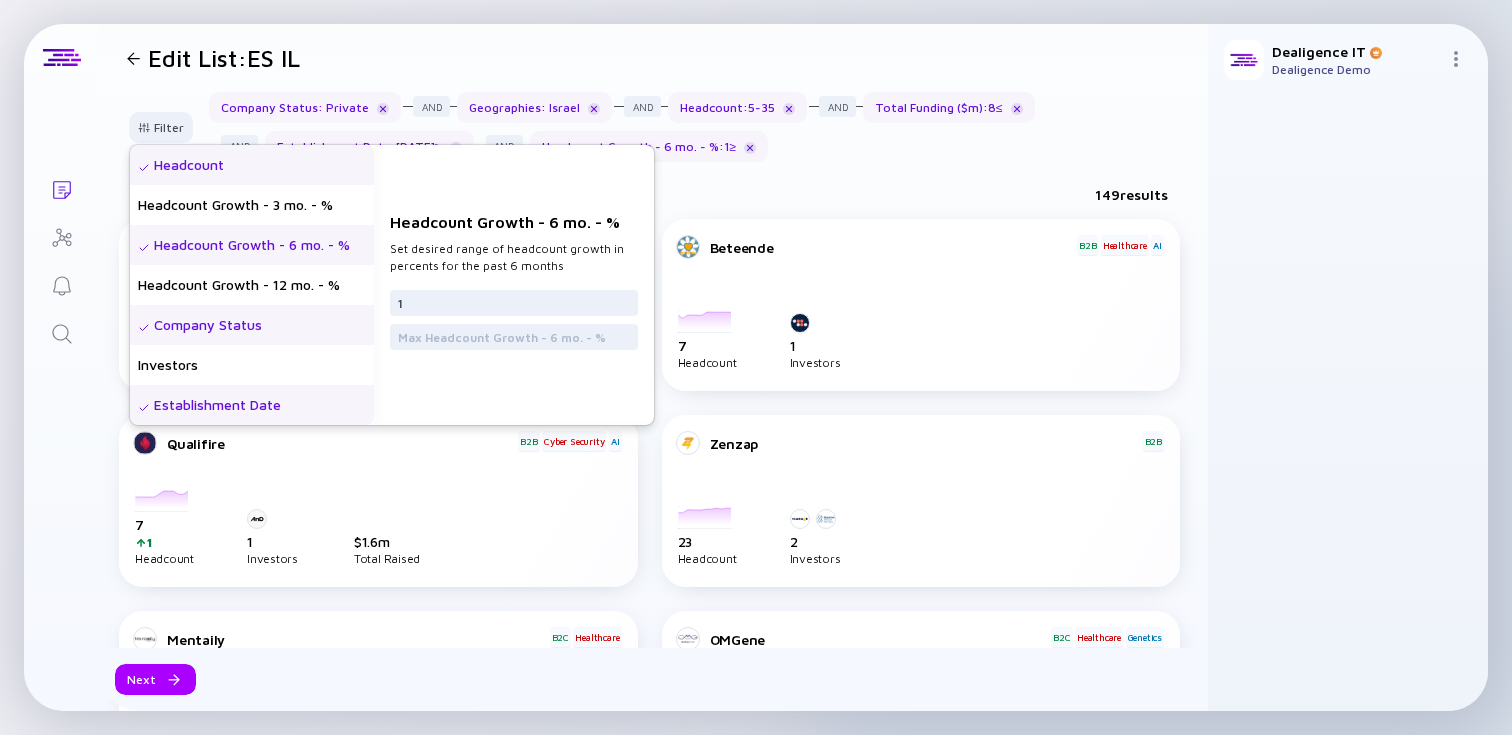 click on "Headcount" at bounding box center [252, 165] 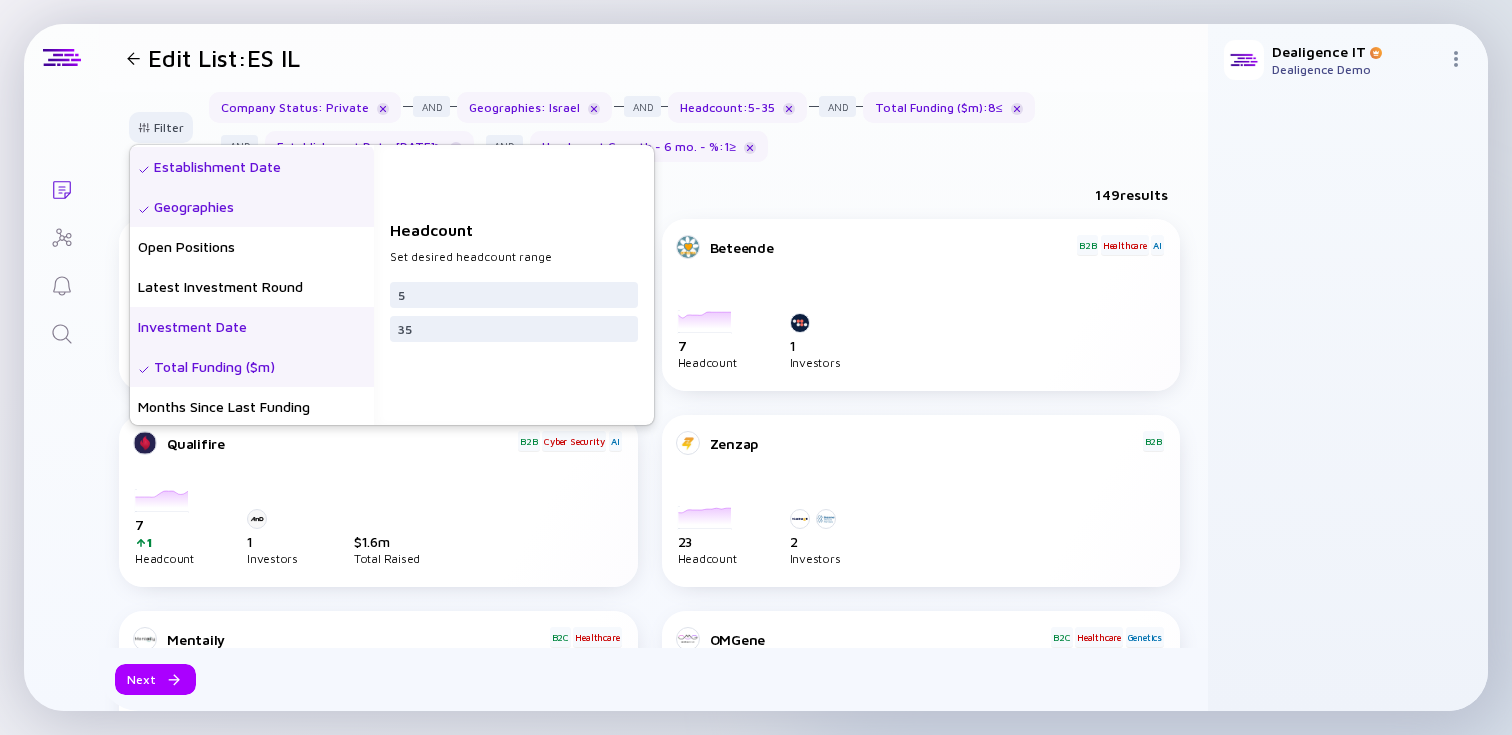 scroll, scrollTop: 240, scrollLeft: 0, axis: vertical 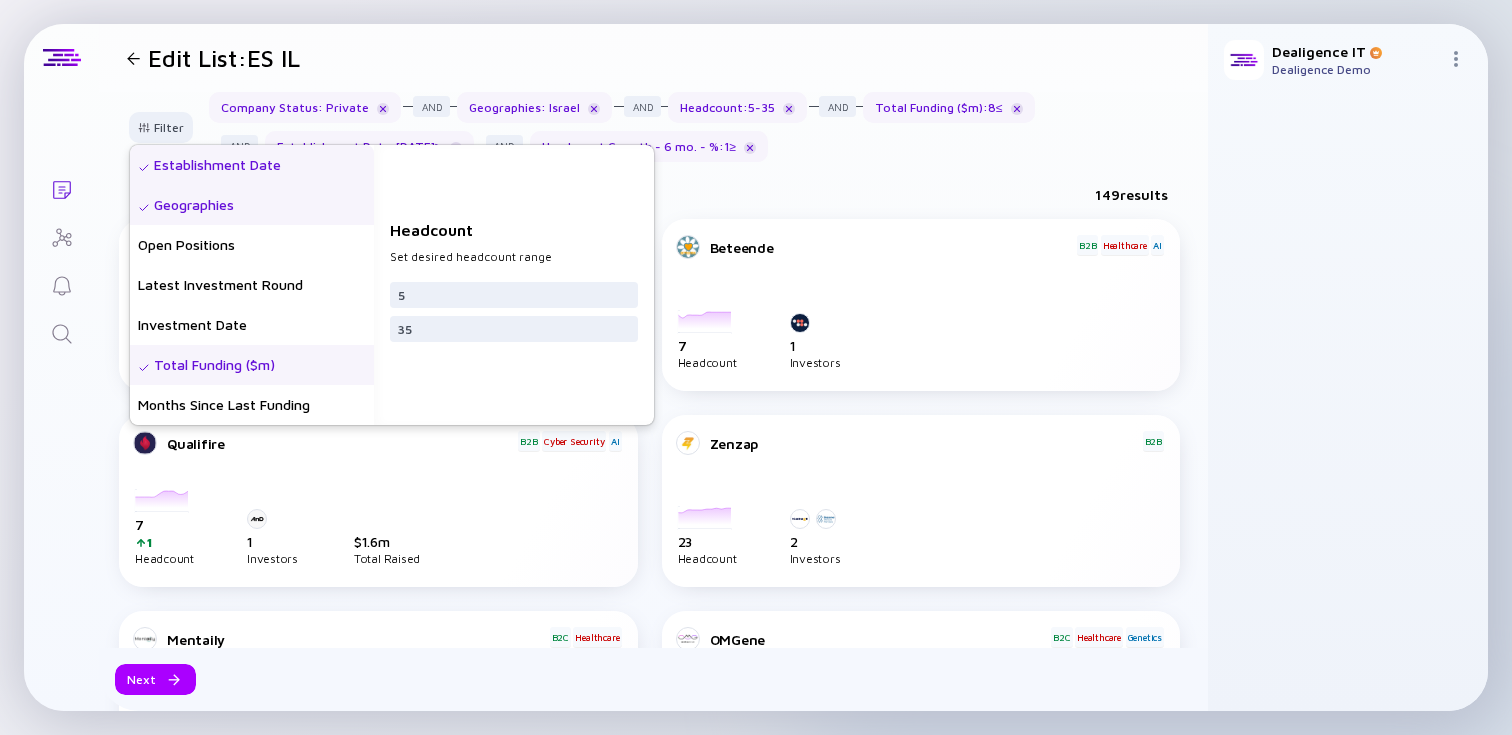 click on "Total Funding ($m)" at bounding box center (252, 365) 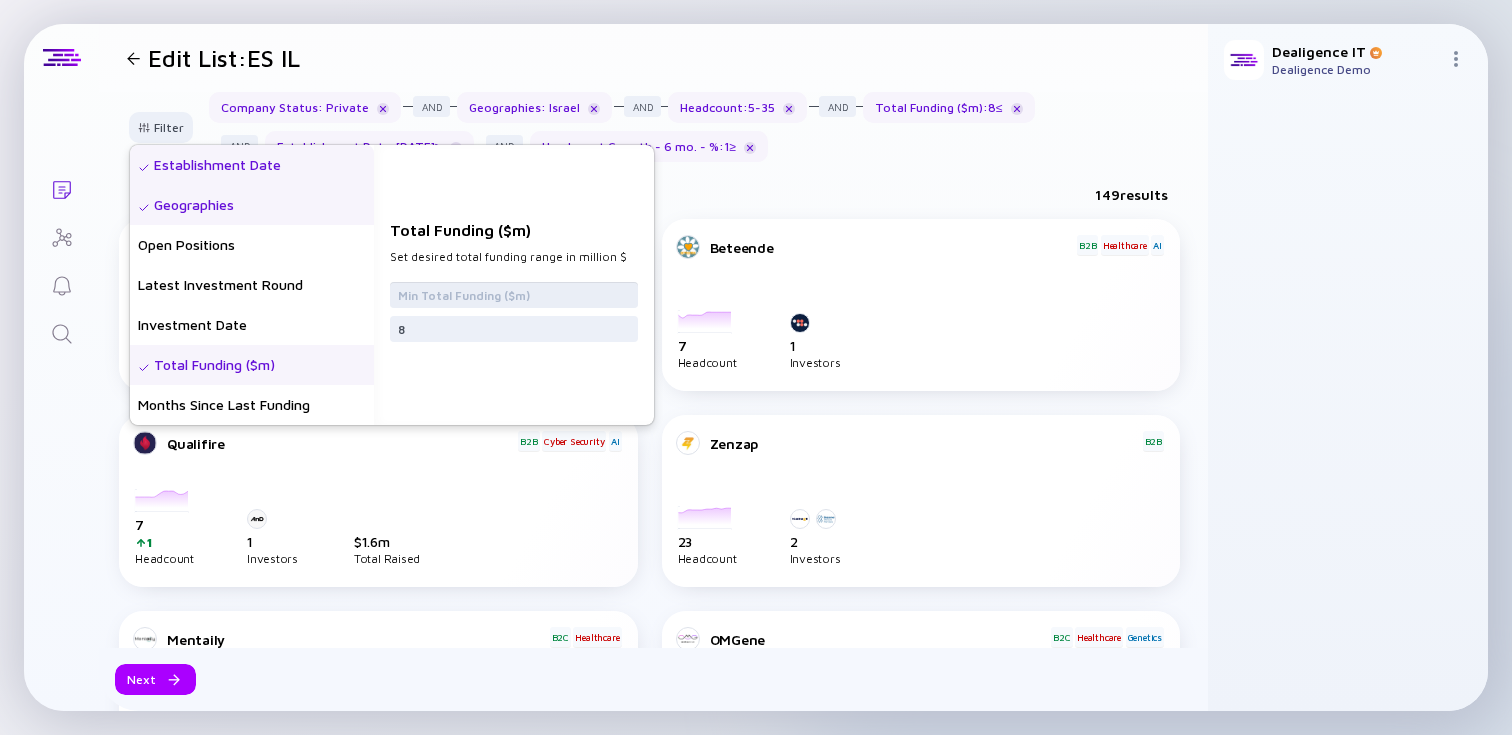 click at bounding box center [514, 295] 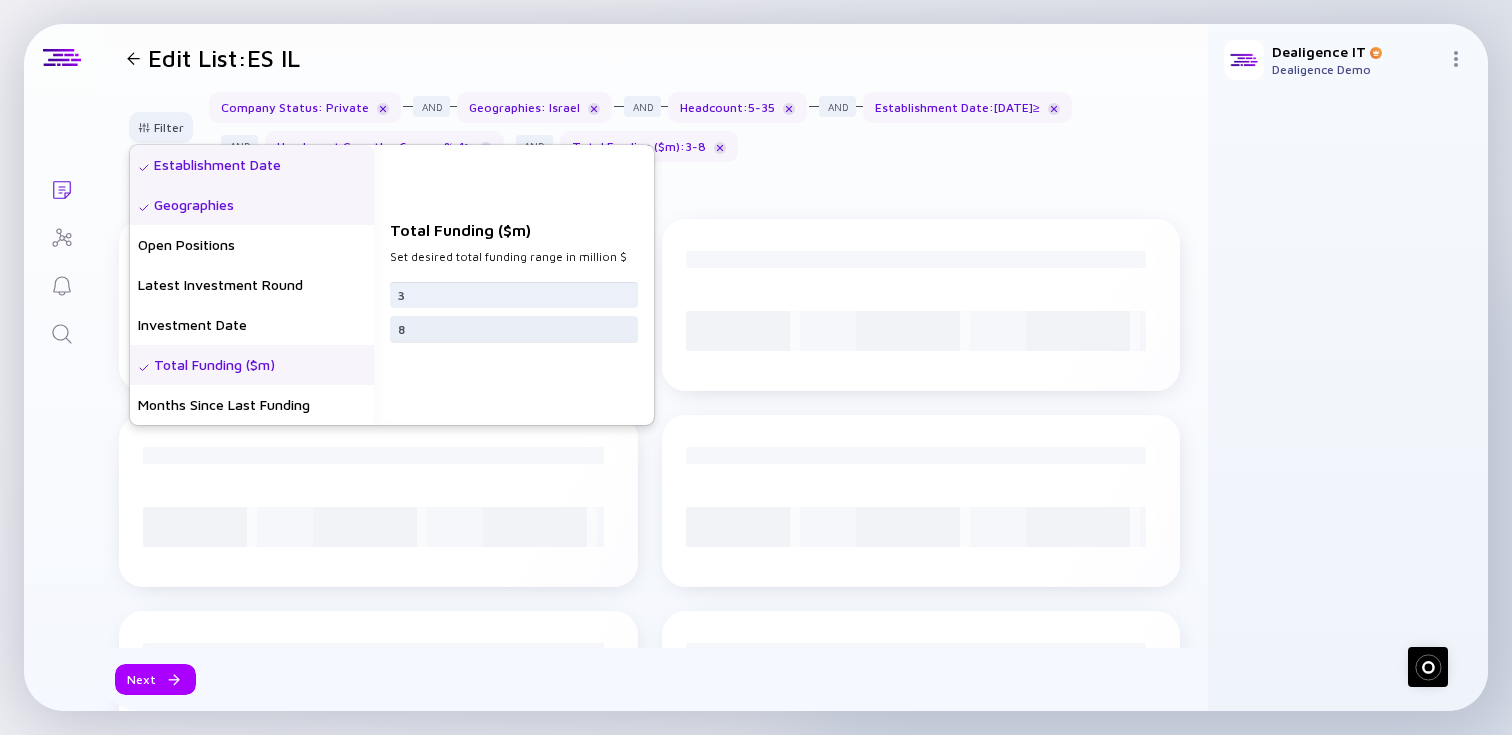 type on "3" 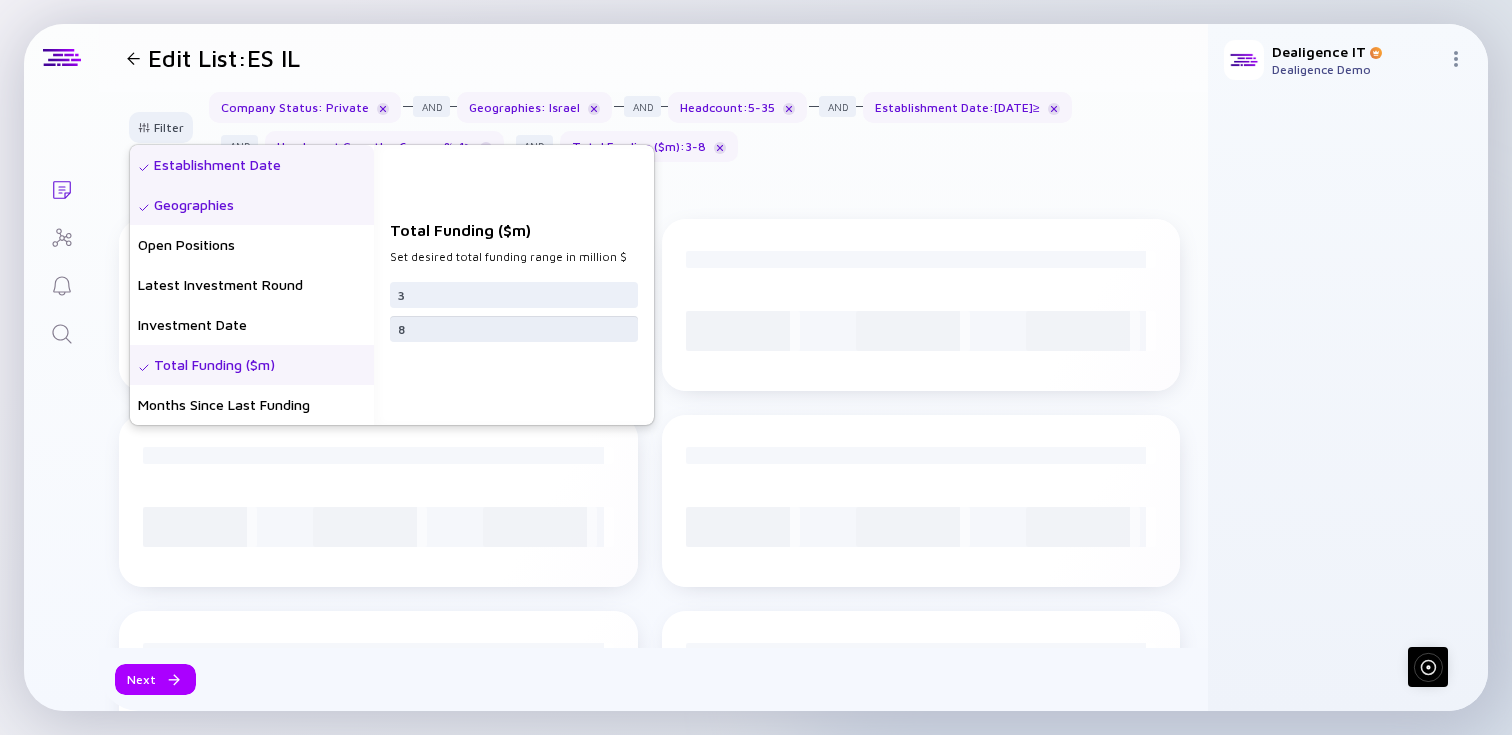 click on "8" at bounding box center [514, 329] 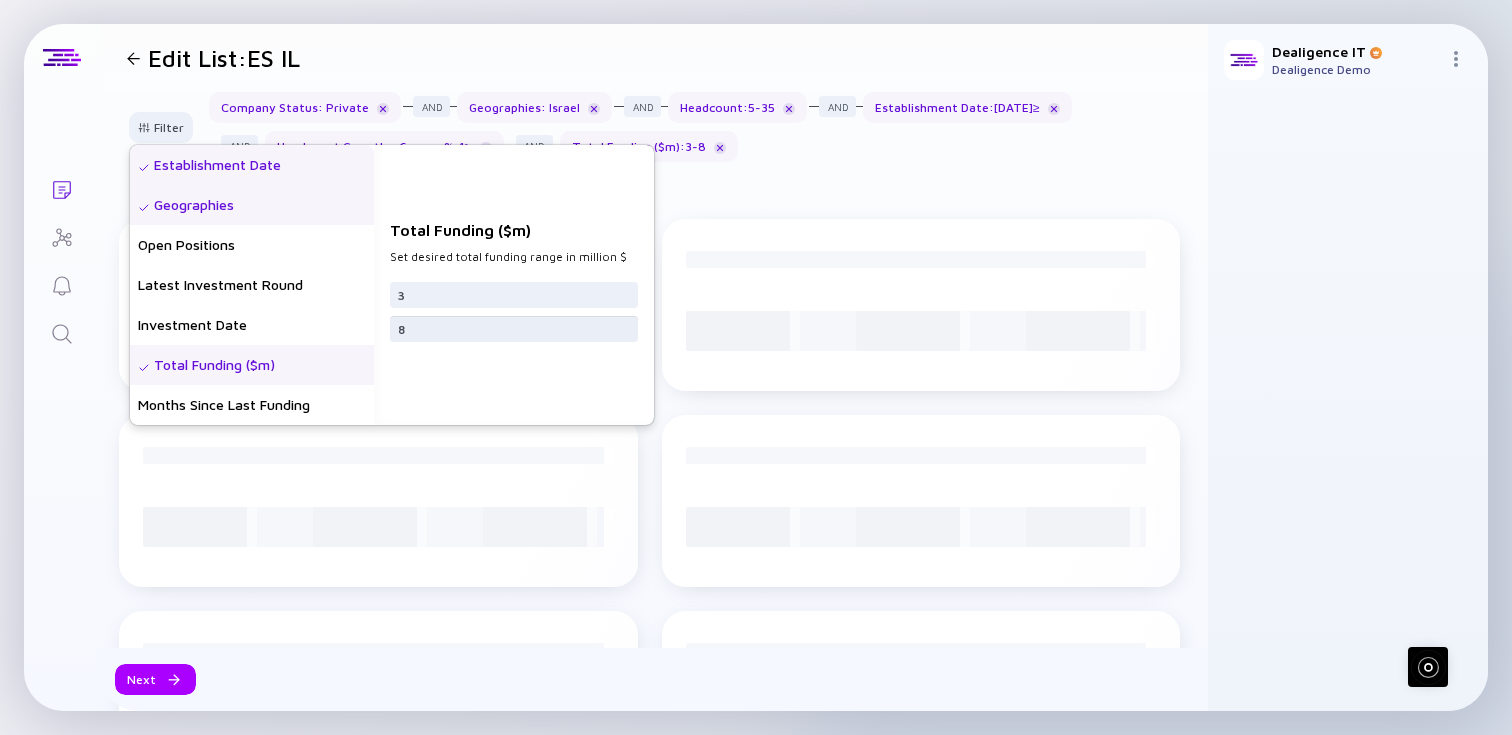 click on "8" at bounding box center [514, 329] 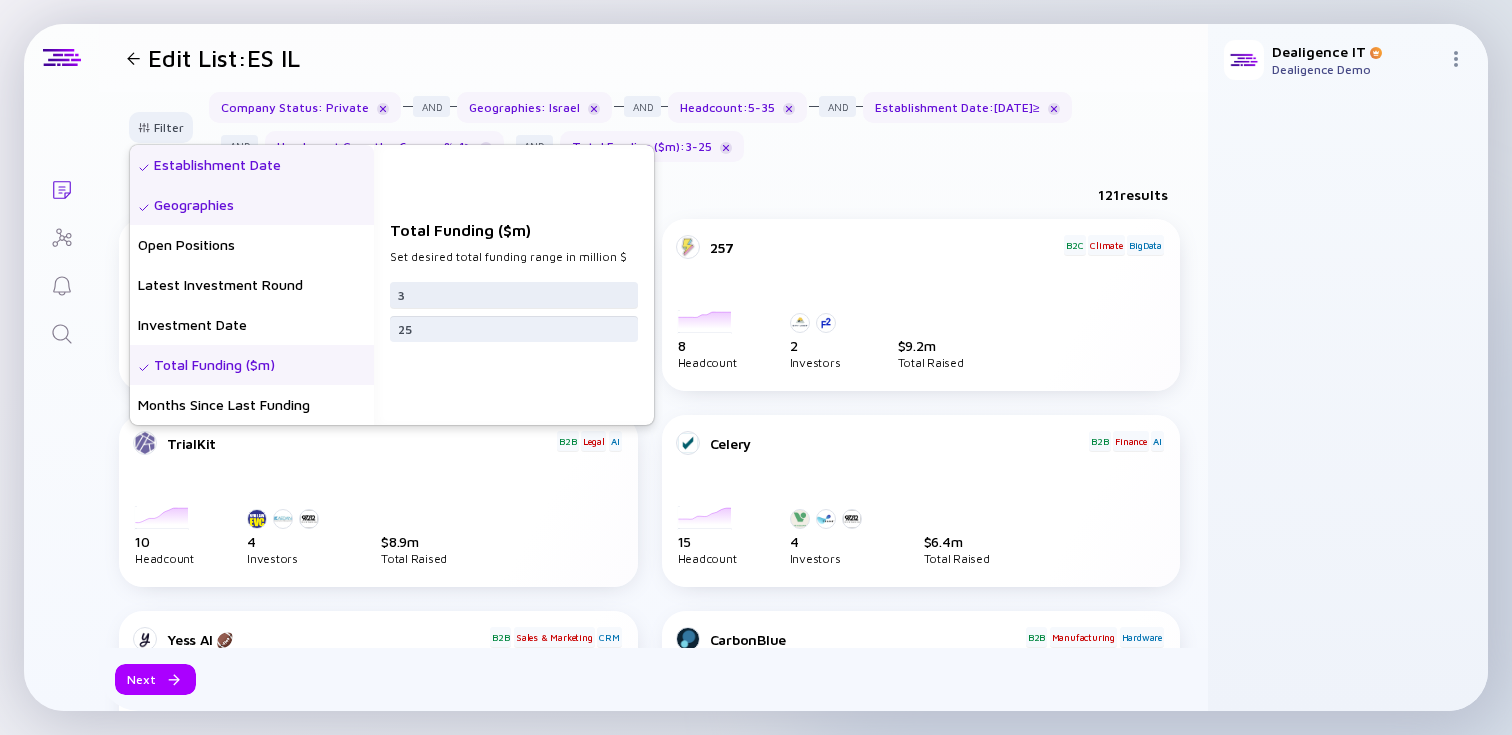 type on "25" 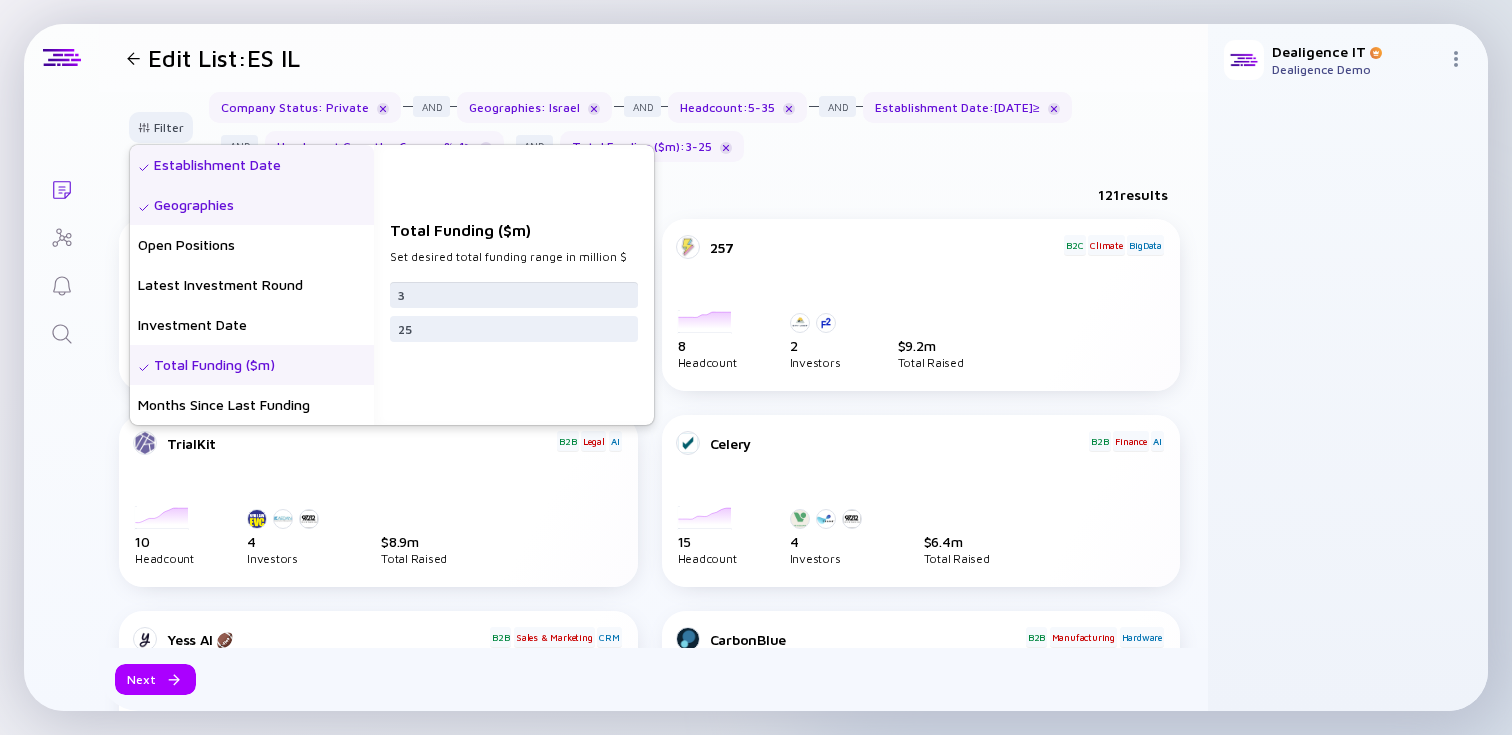 click on "3" at bounding box center [514, 295] 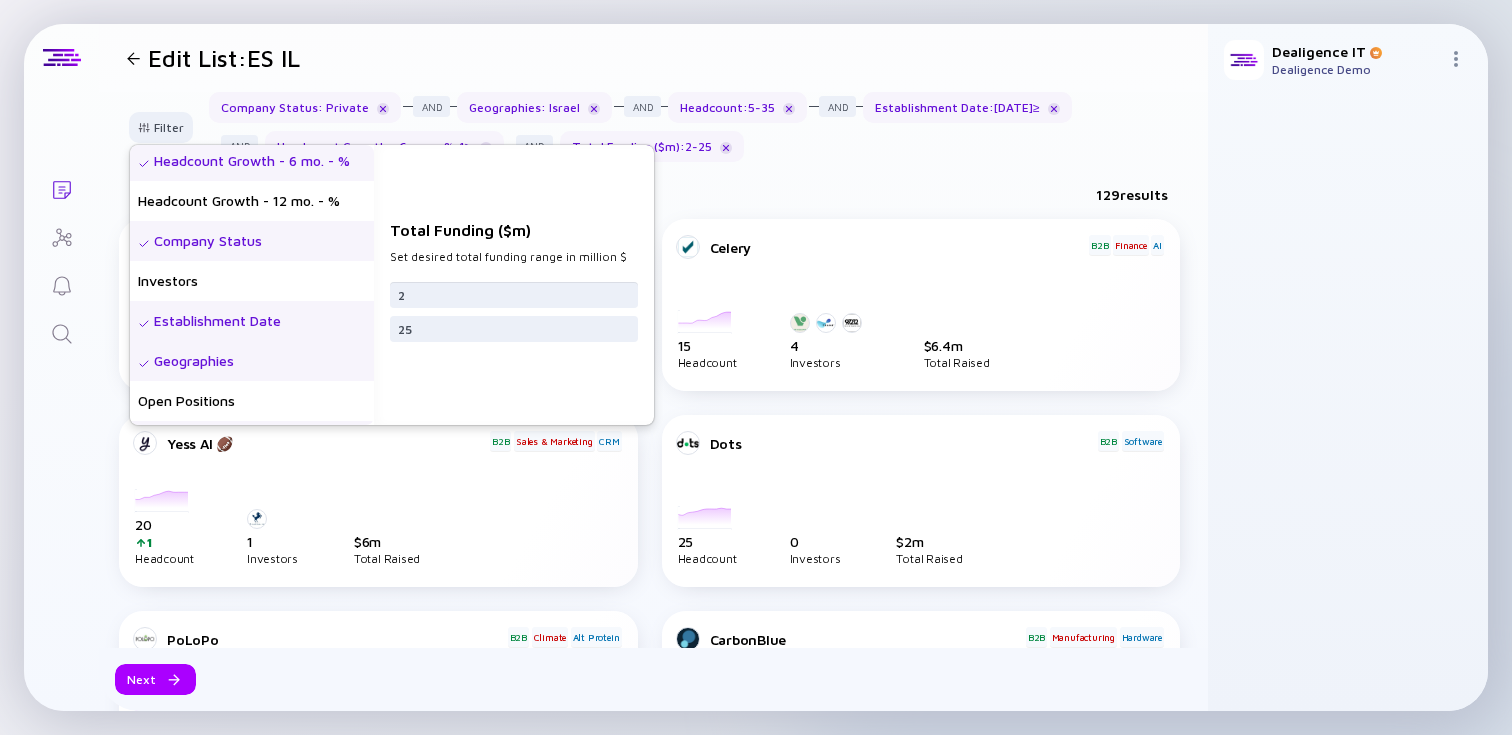scroll, scrollTop: 80, scrollLeft: 0, axis: vertical 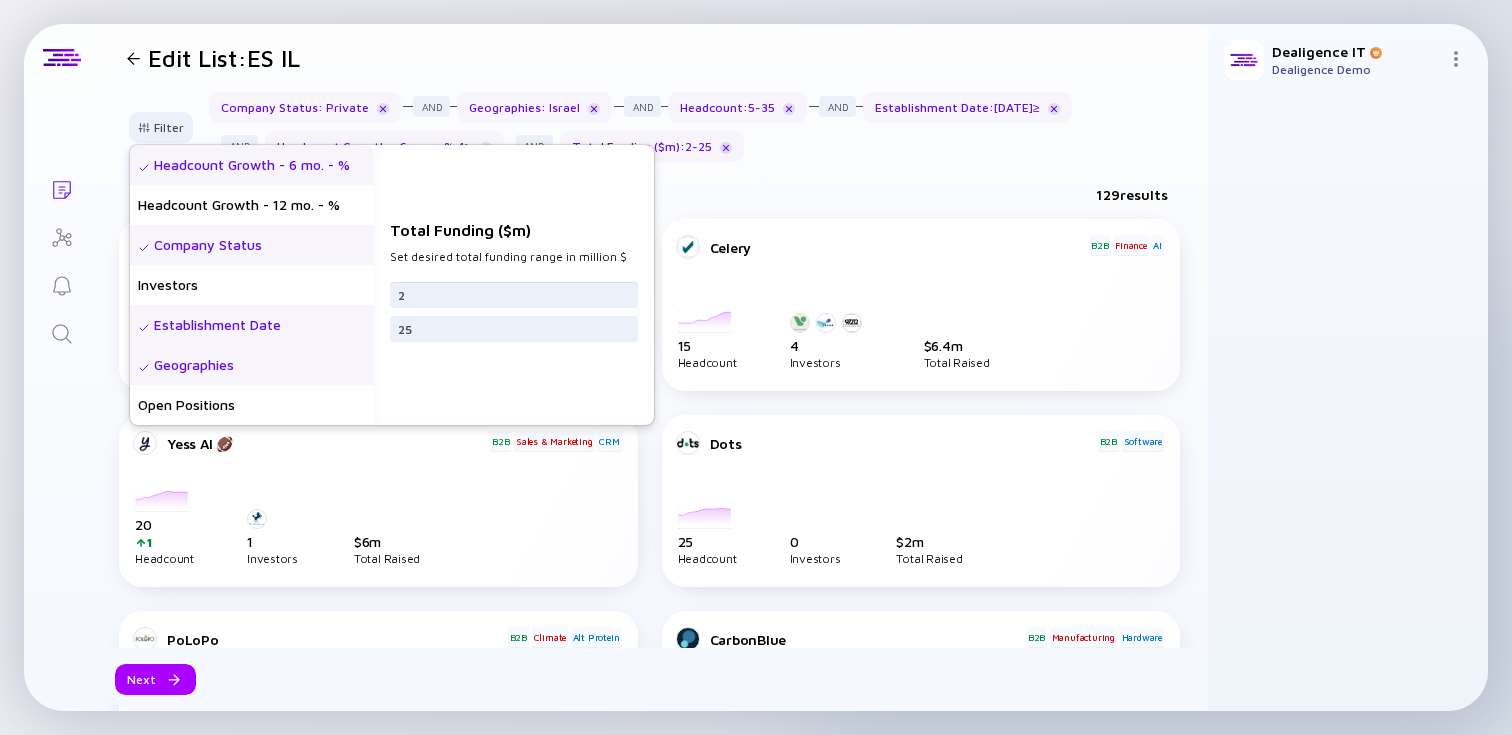 type on "2" 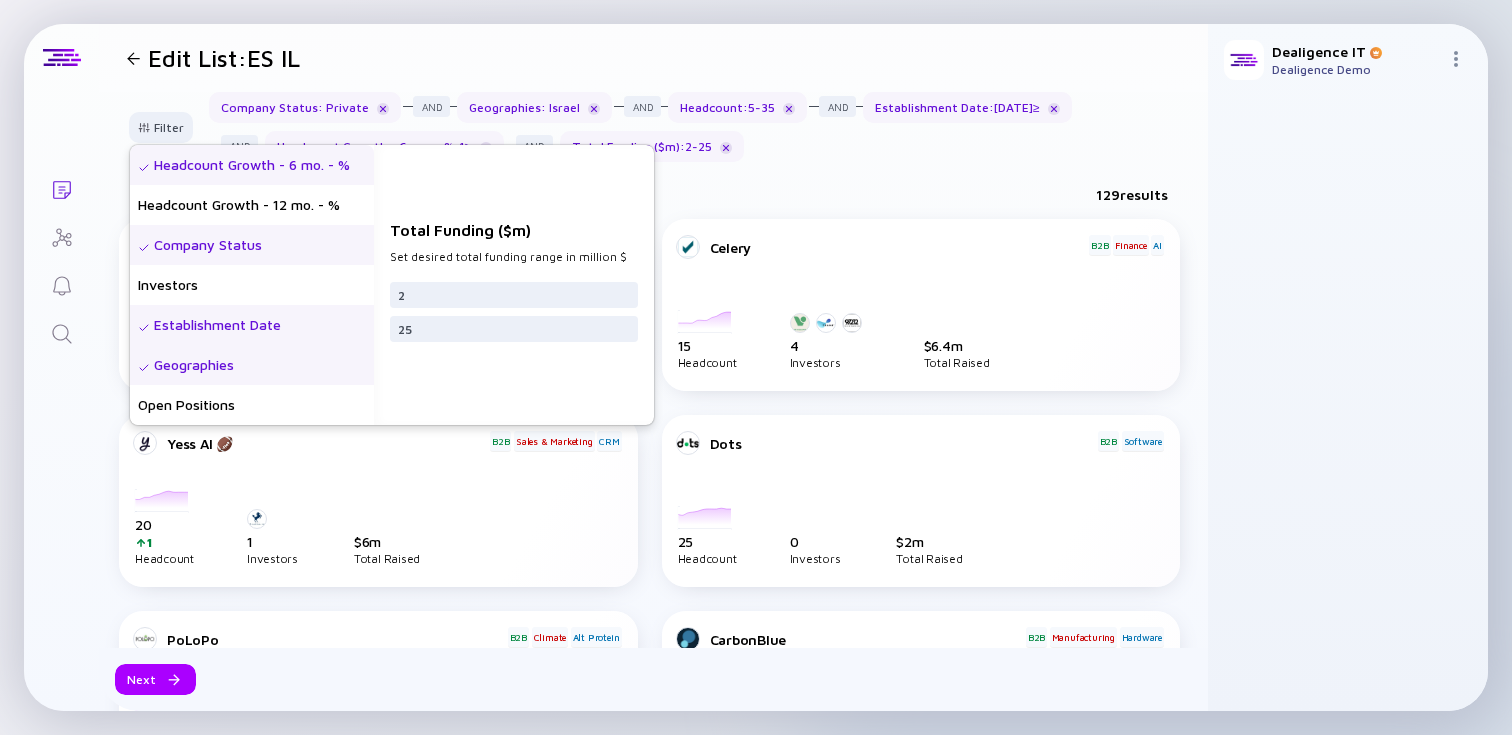 click on "Establishment Date" at bounding box center [252, 325] 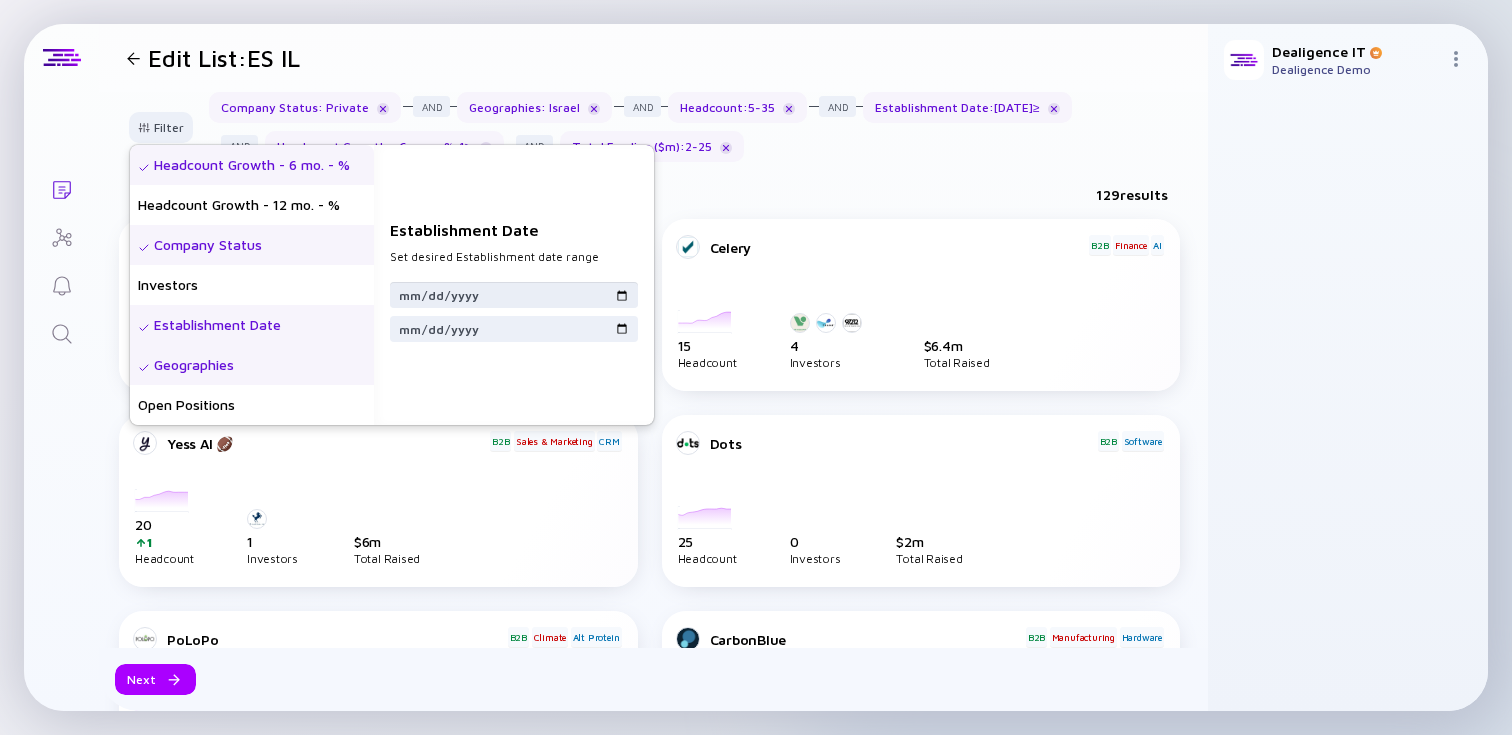 click on "[DATE]" at bounding box center (514, 295) 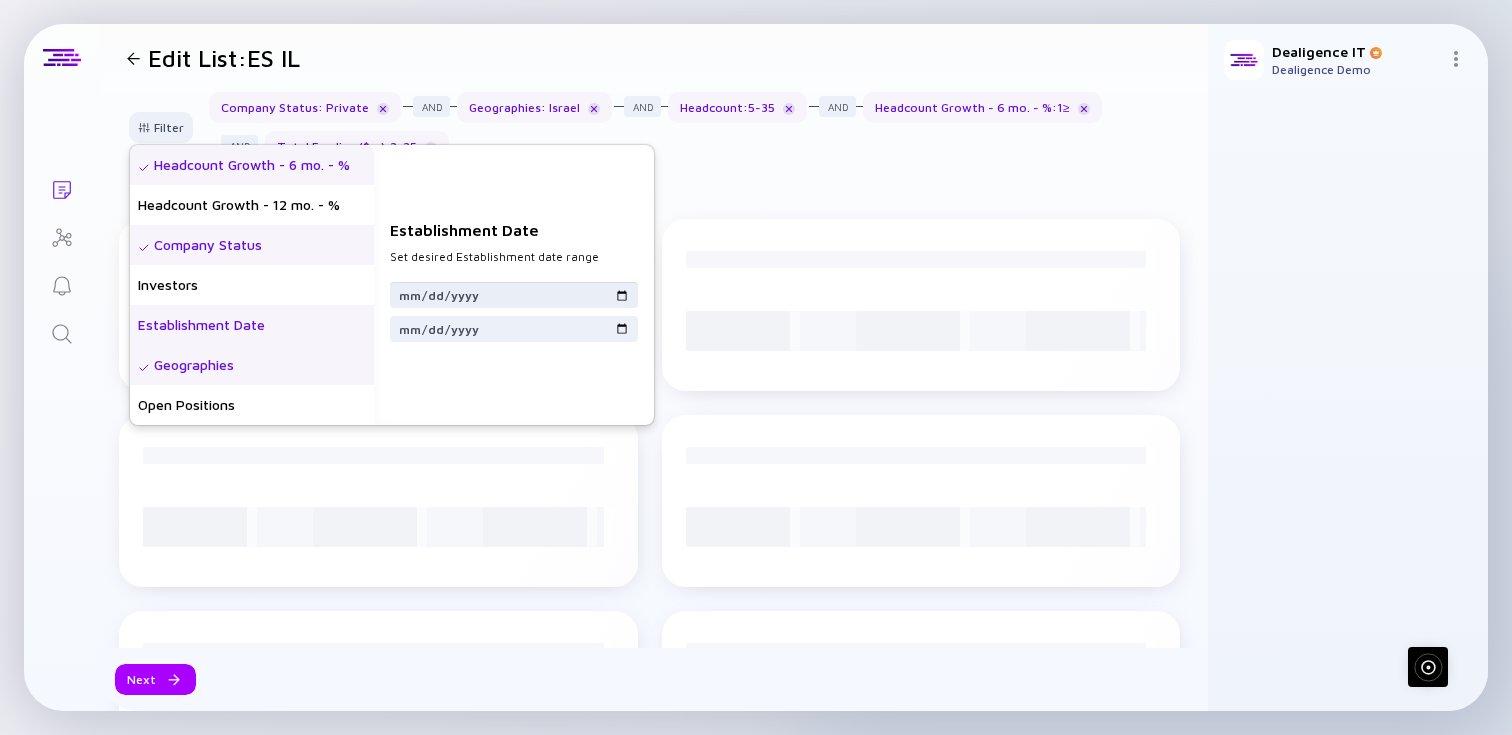 click at bounding box center [514, 295] 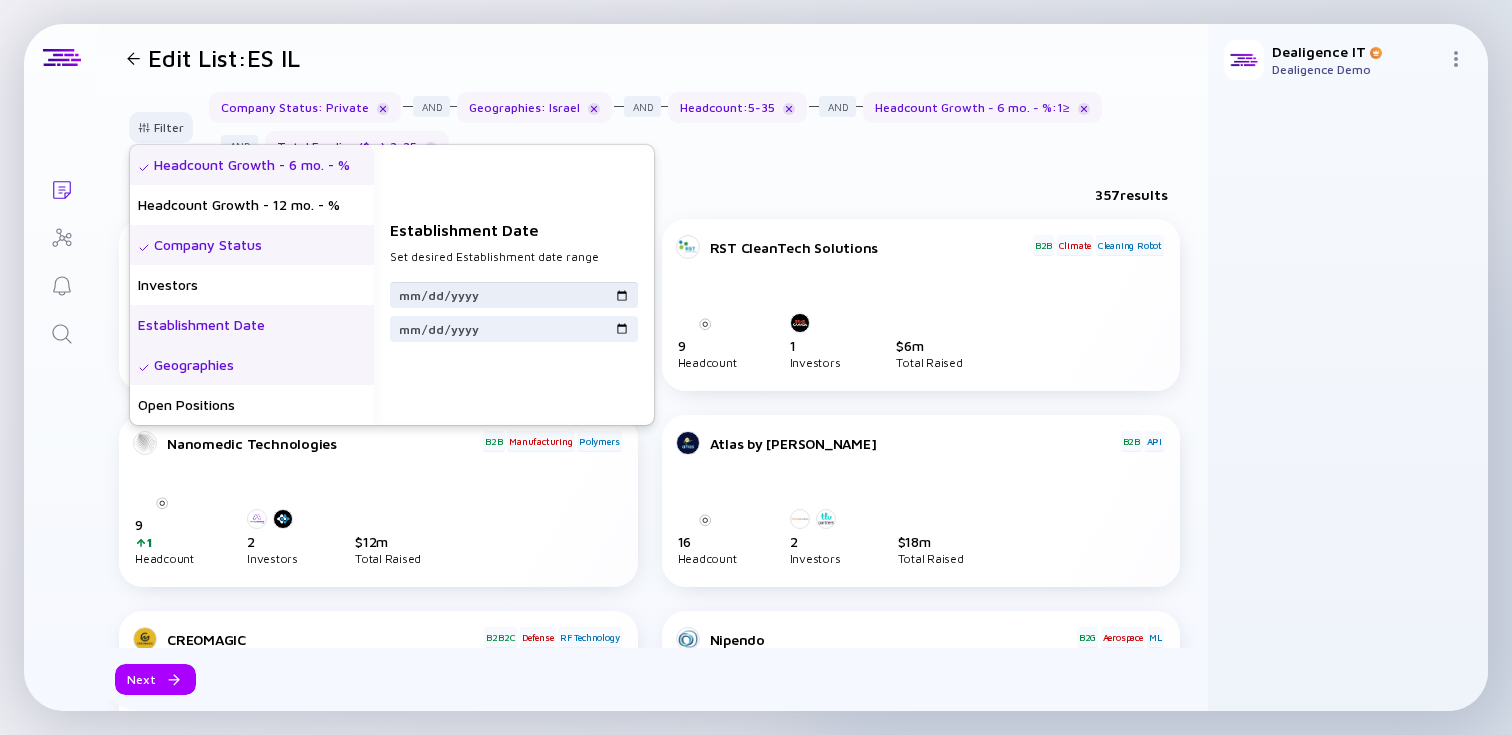 click at bounding box center (514, 295) 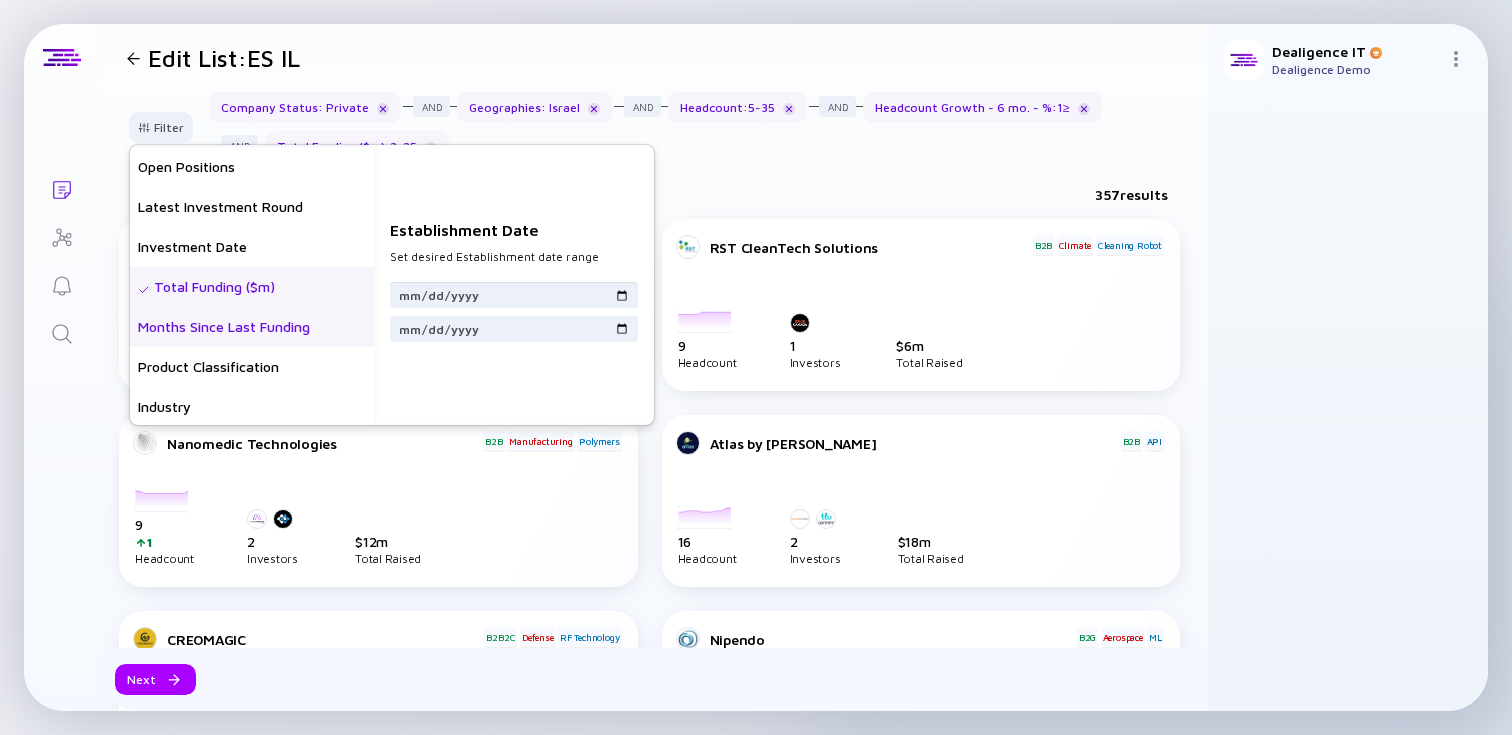 scroll, scrollTop: 320, scrollLeft: 0, axis: vertical 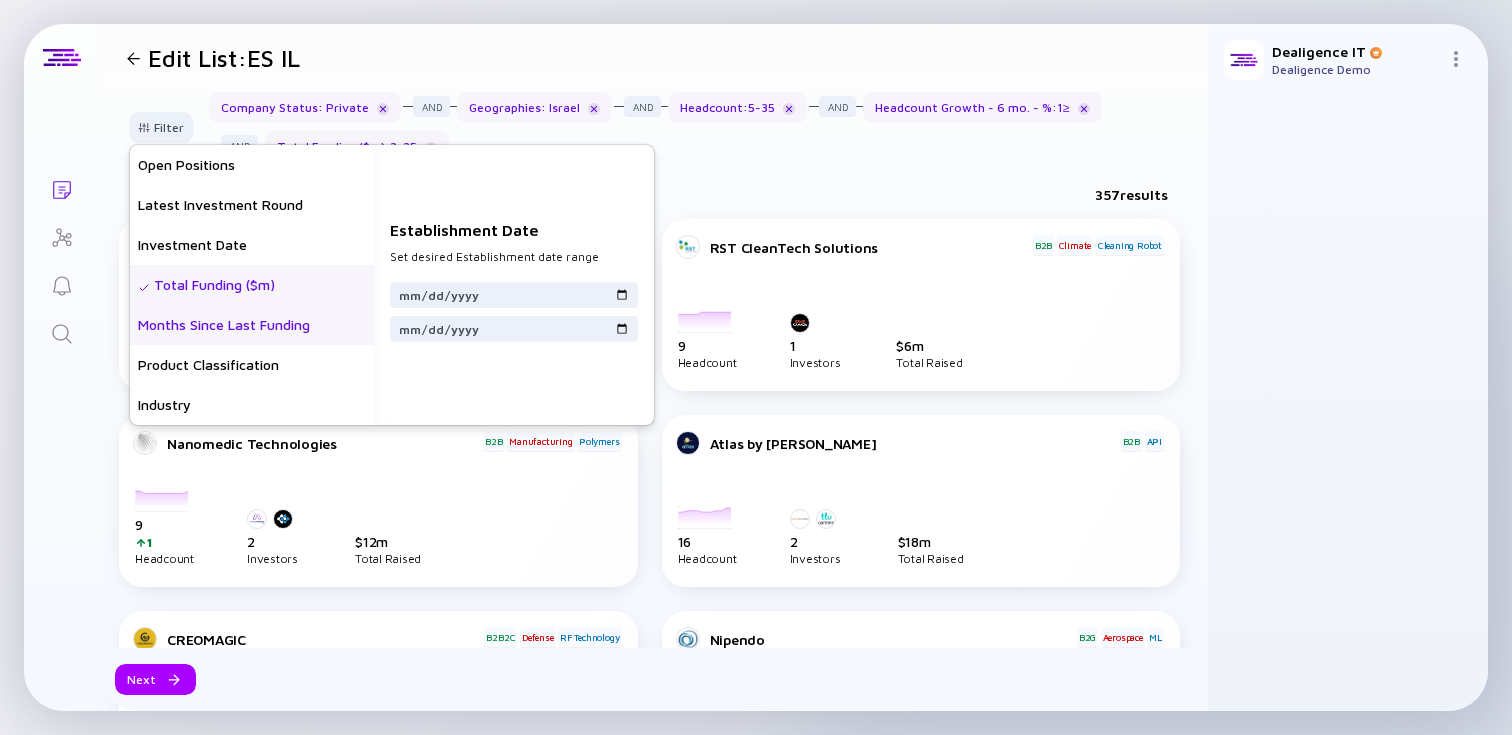 click on "Months Since Last Funding" at bounding box center (252, 325) 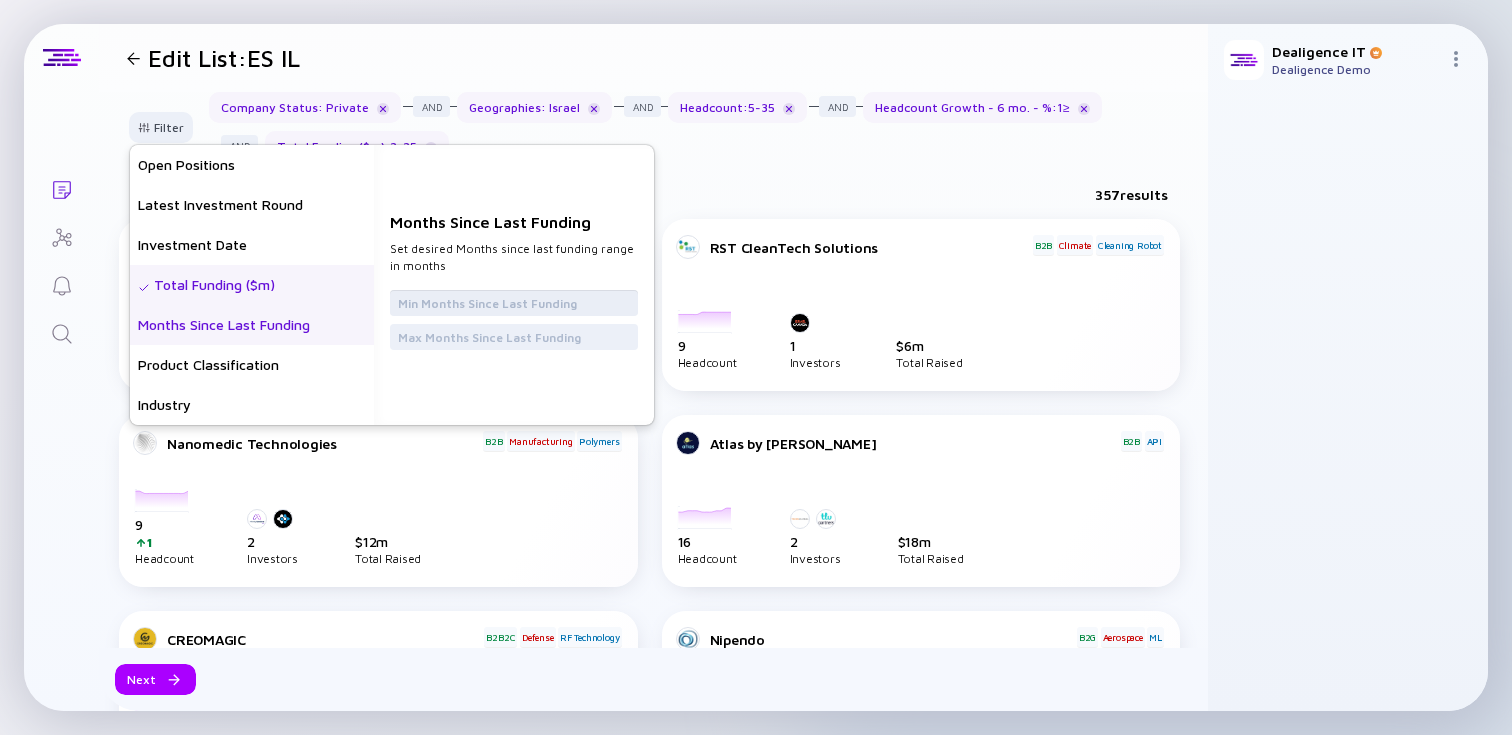 click at bounding box center [514, 303] 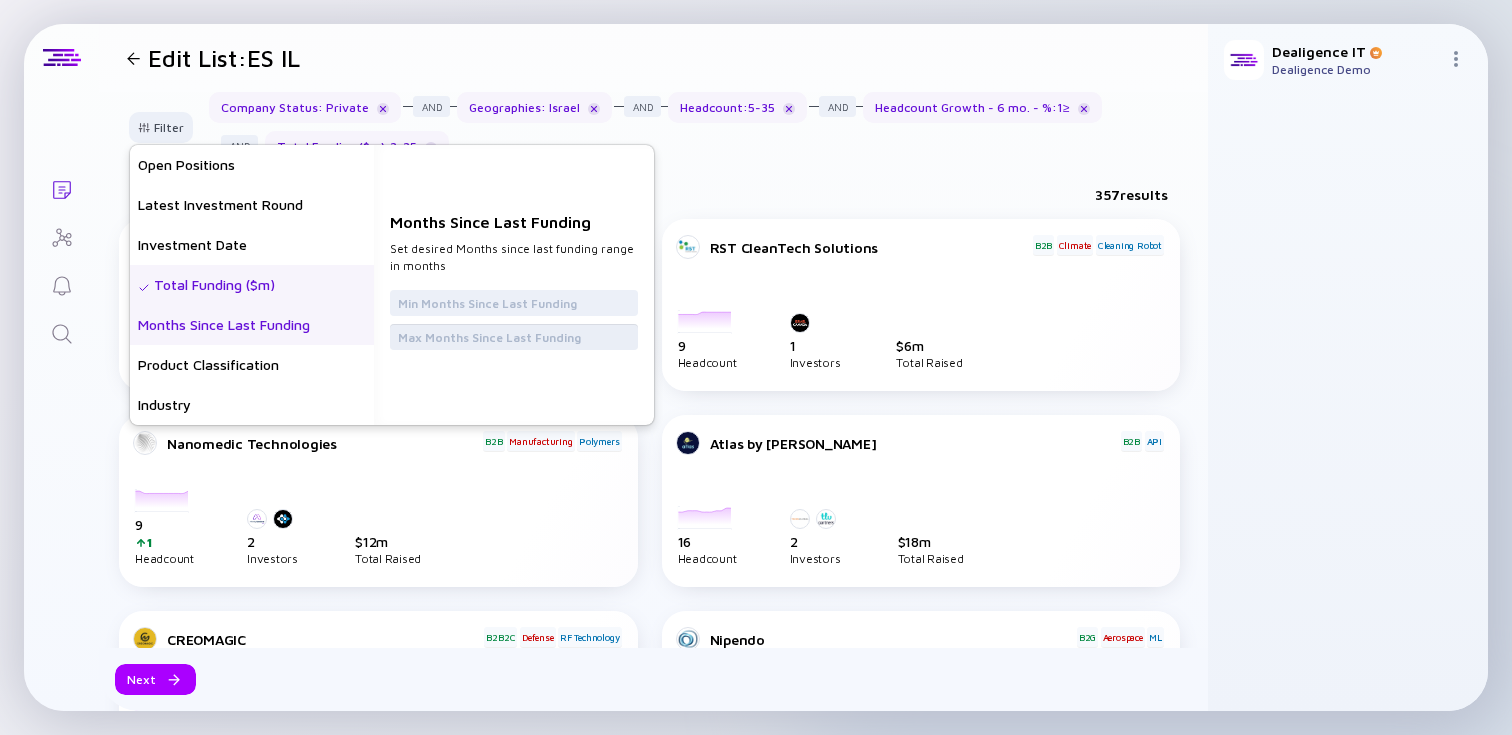 click at bounding box center [514, 337] 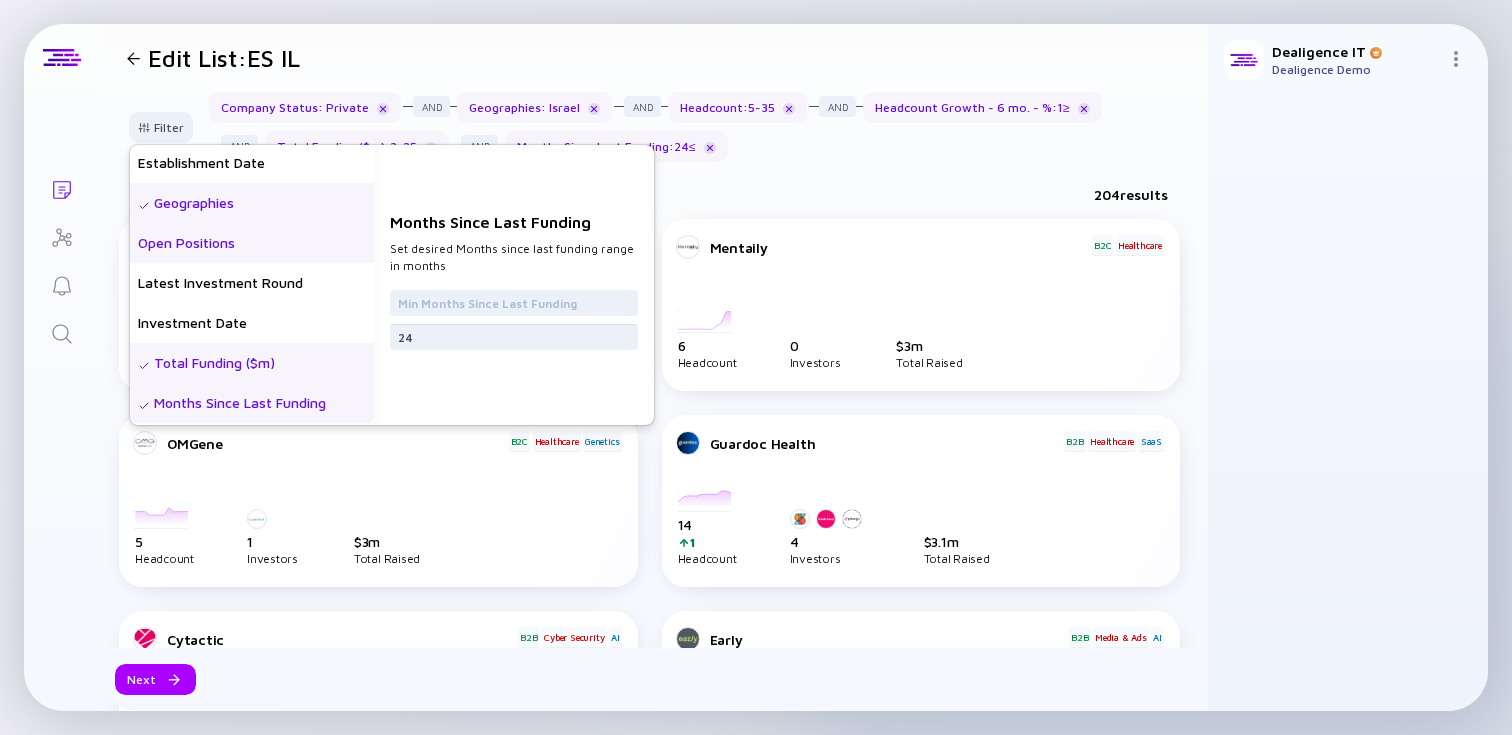 scroll, scrollTop: 240, scrollLeft: 0, axis: vertical 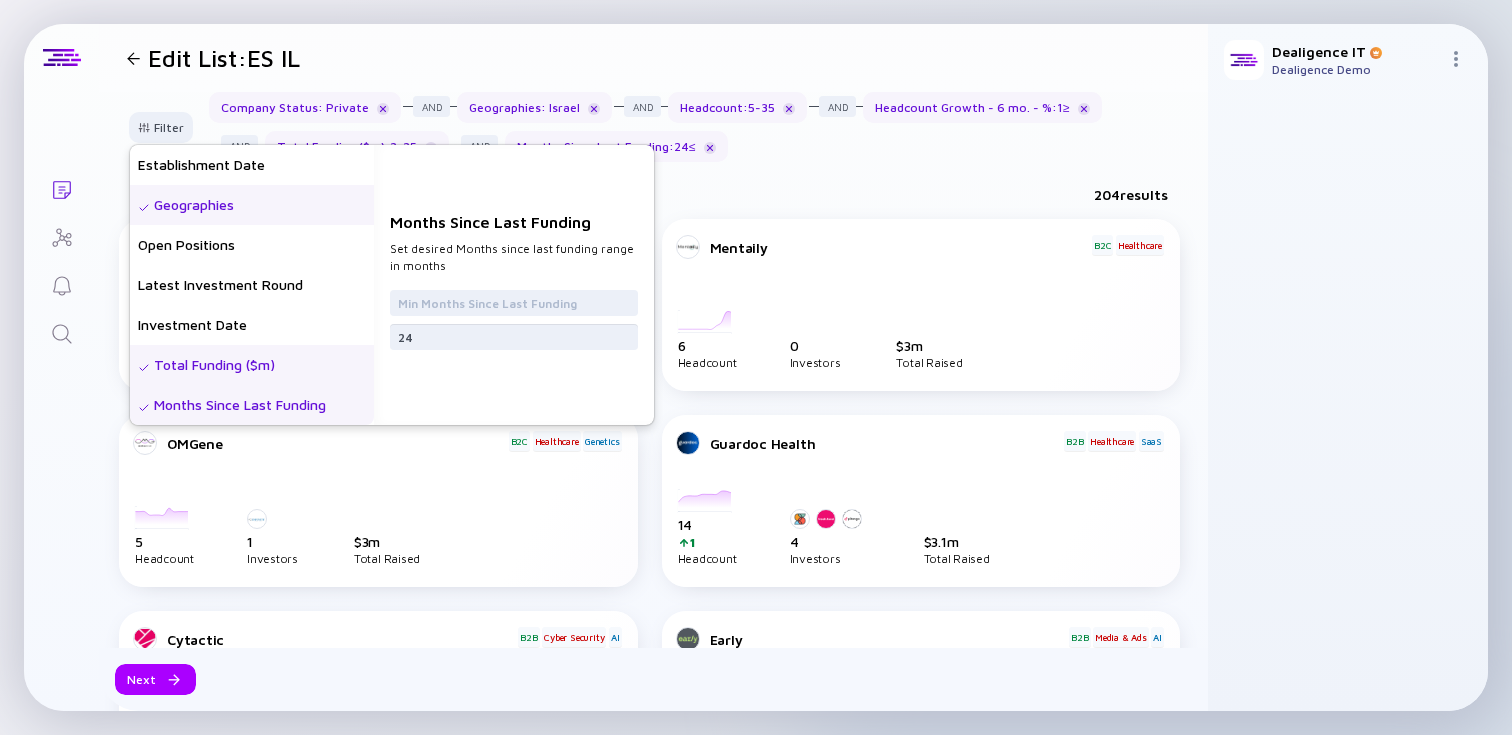 type on "24" 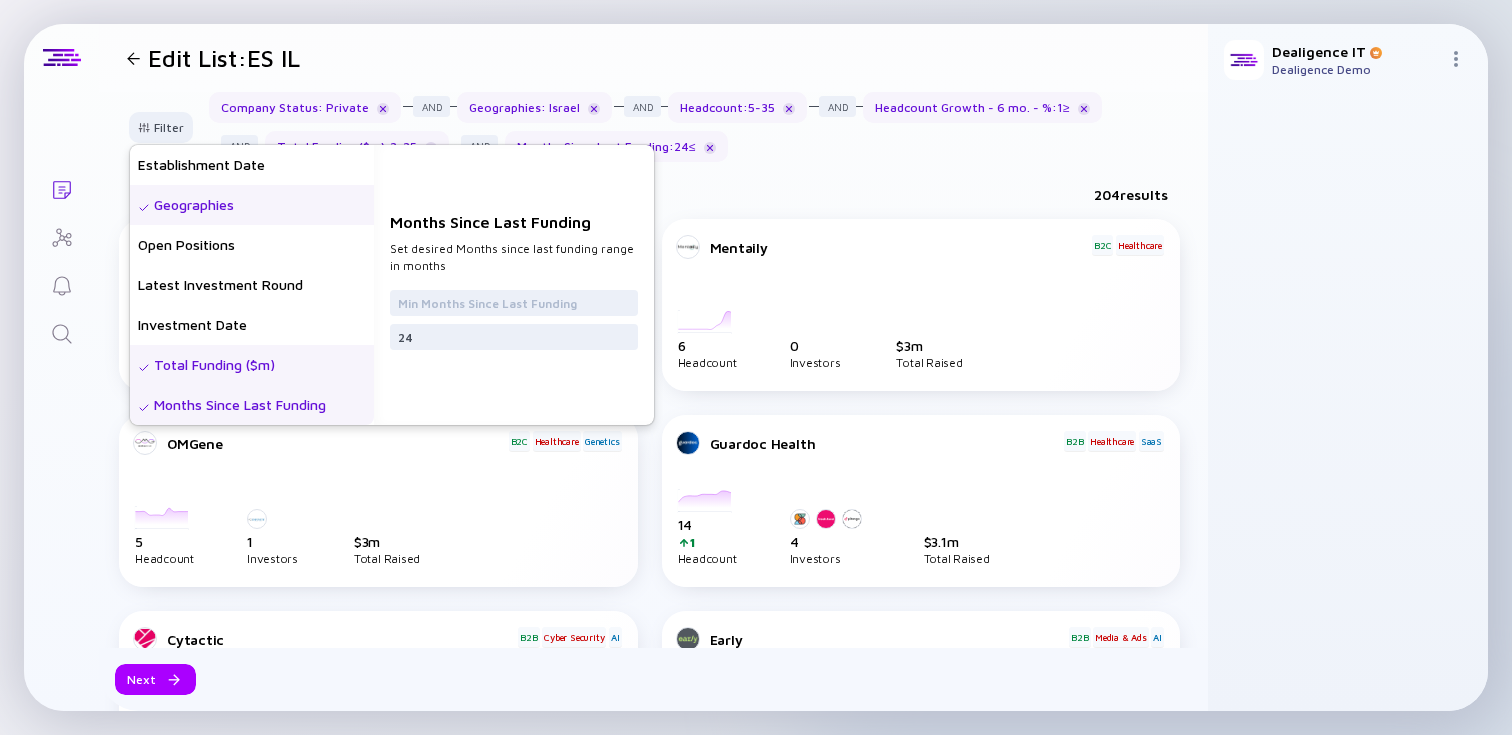 click on "204  results" at bounding box center (653, 198) 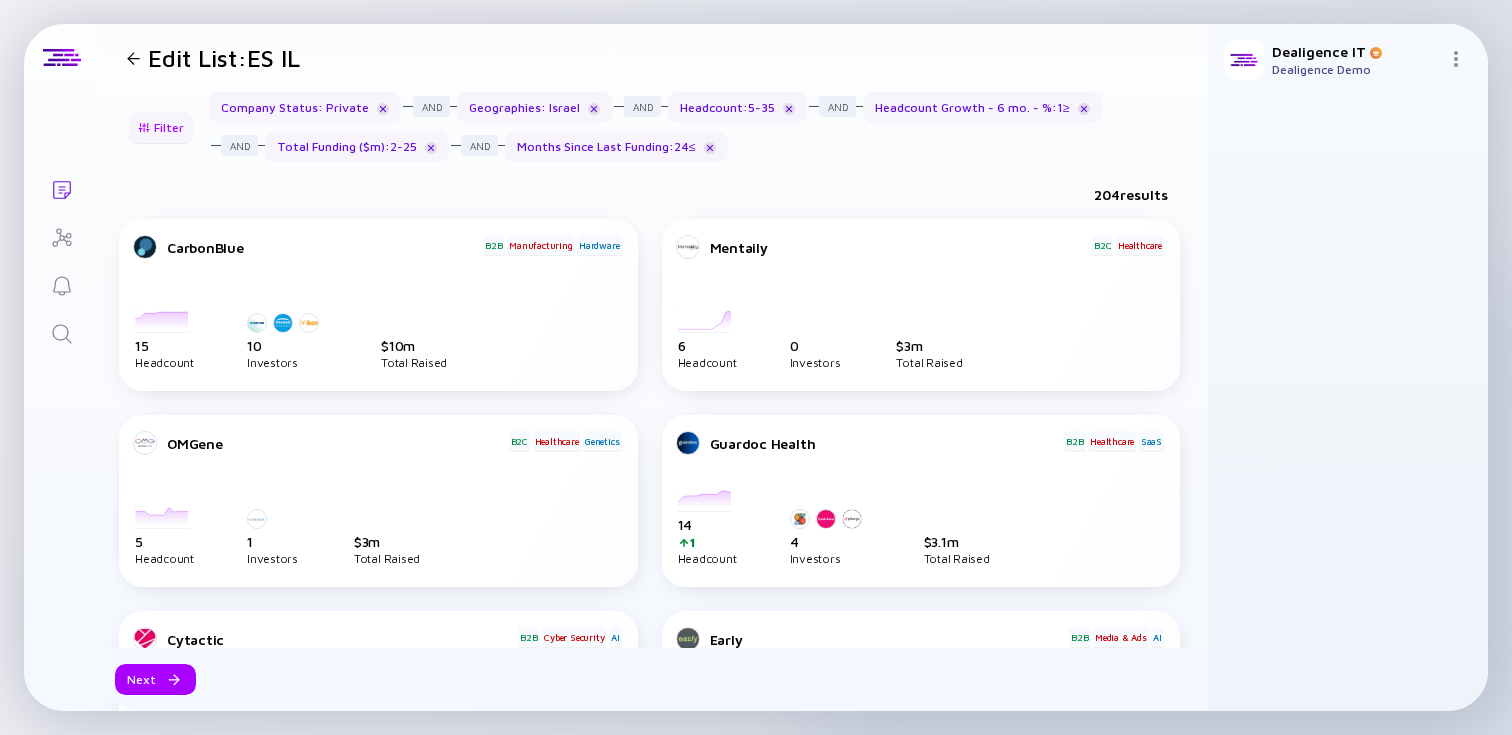 click on "Filter" at bounding box center (161, 127) 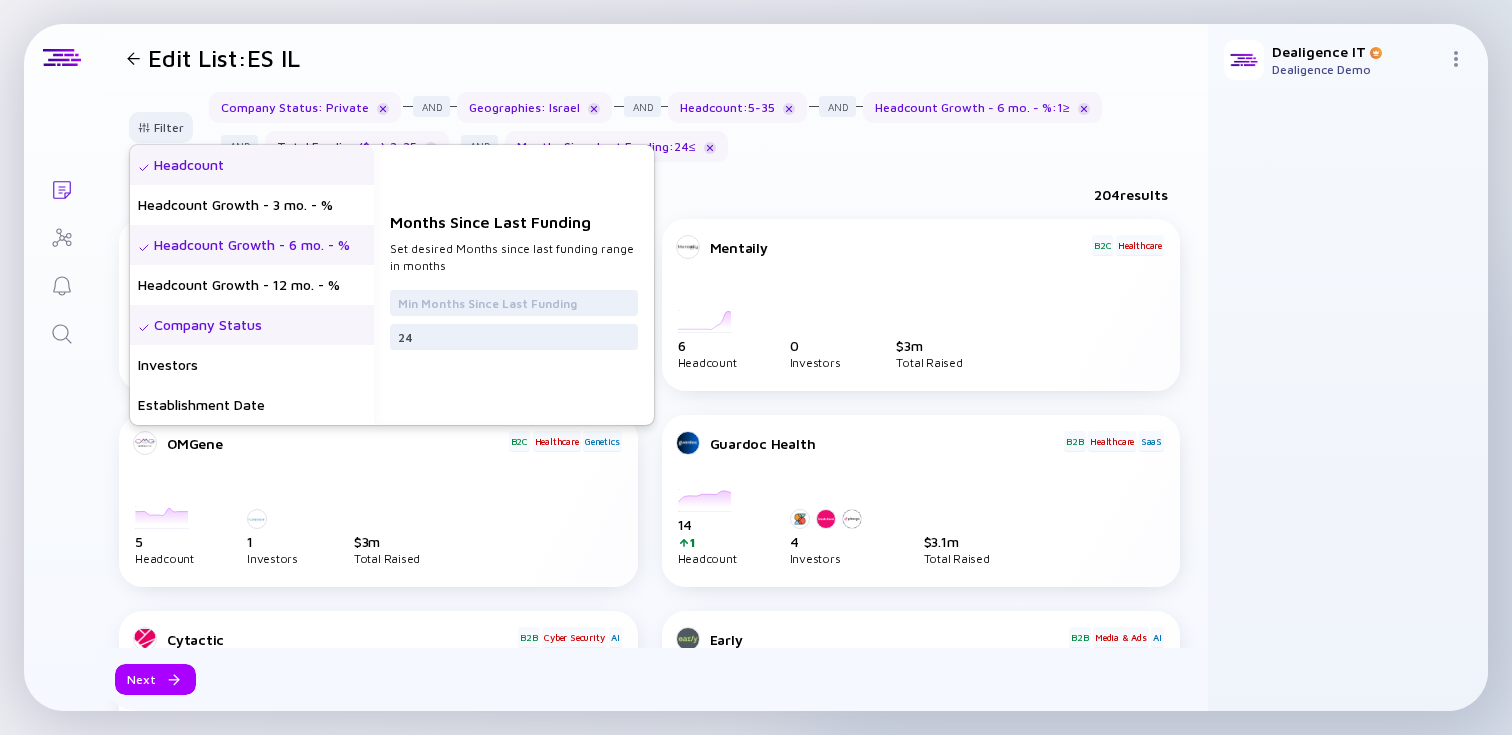click on "Headcount Growth - 6 mo. - %" at bounding box center (252, 245) 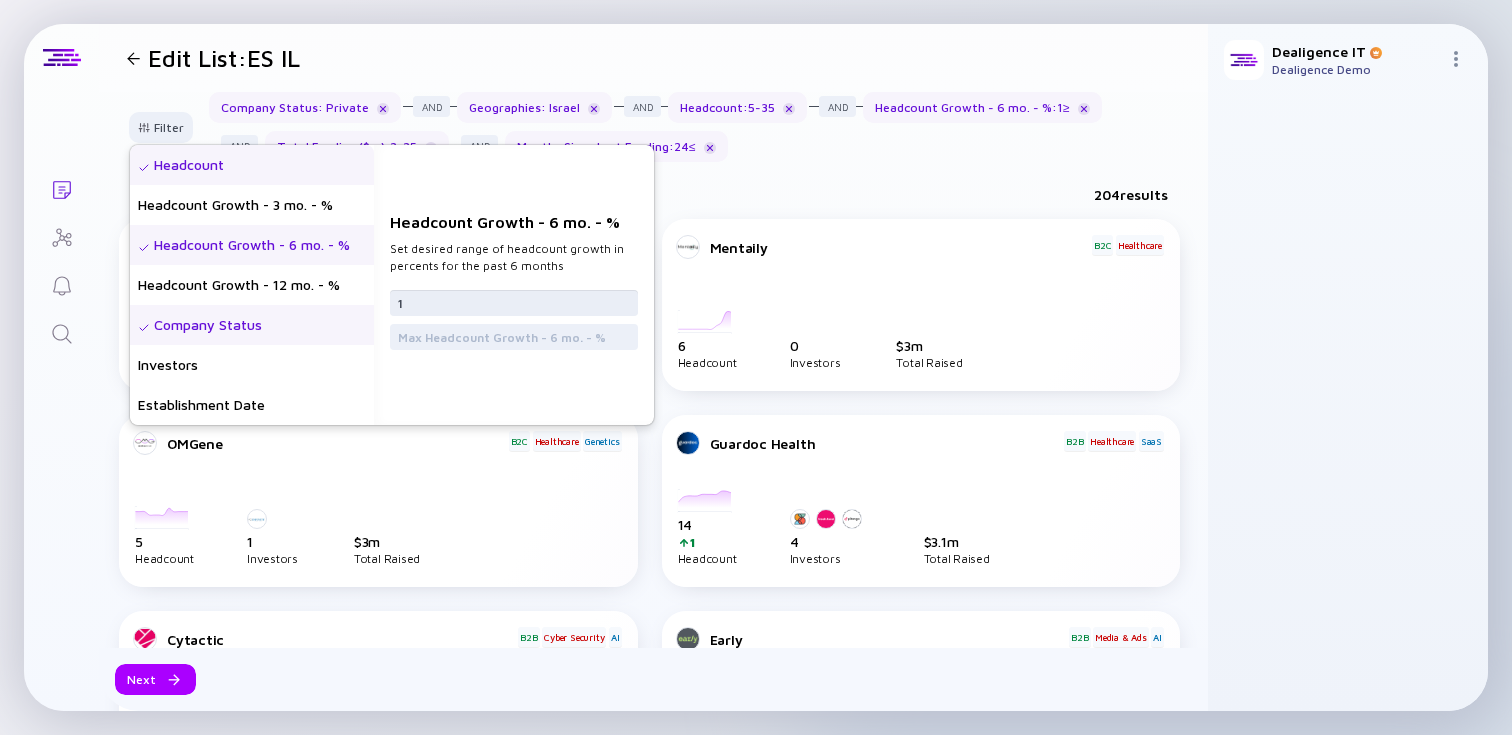 click on "1" at bounding box center [514, 303] 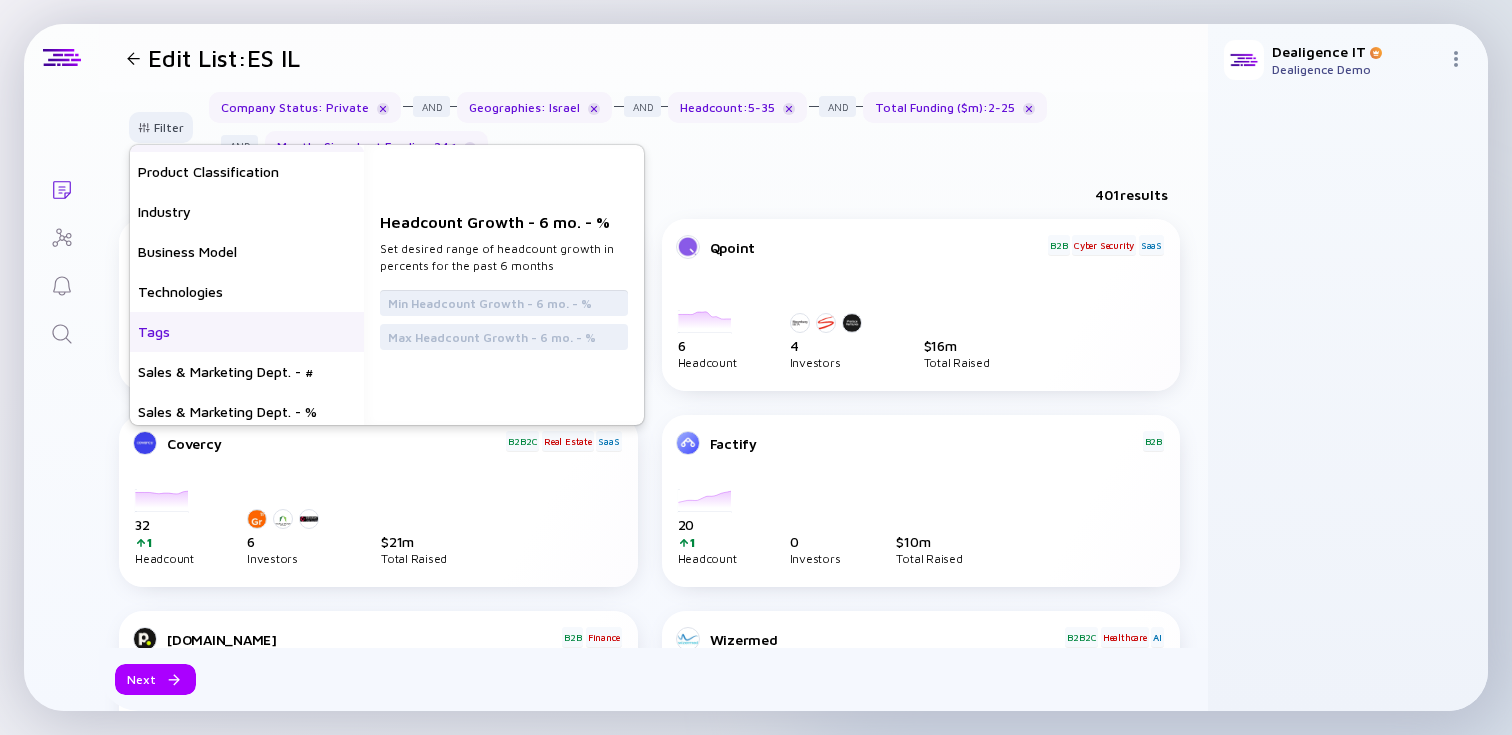 scroll, scrollTop: 560, scrollLeft: 0, axis: vertical 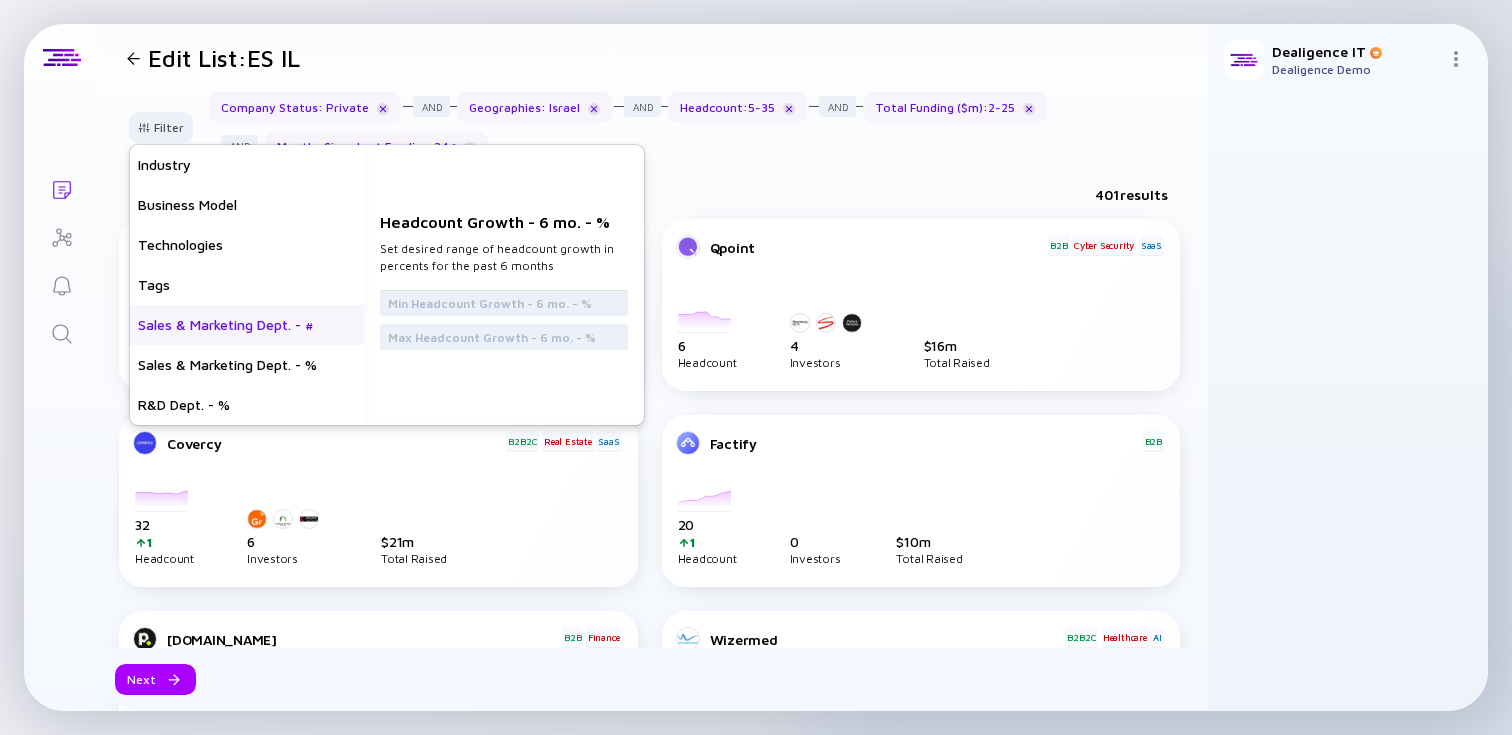type 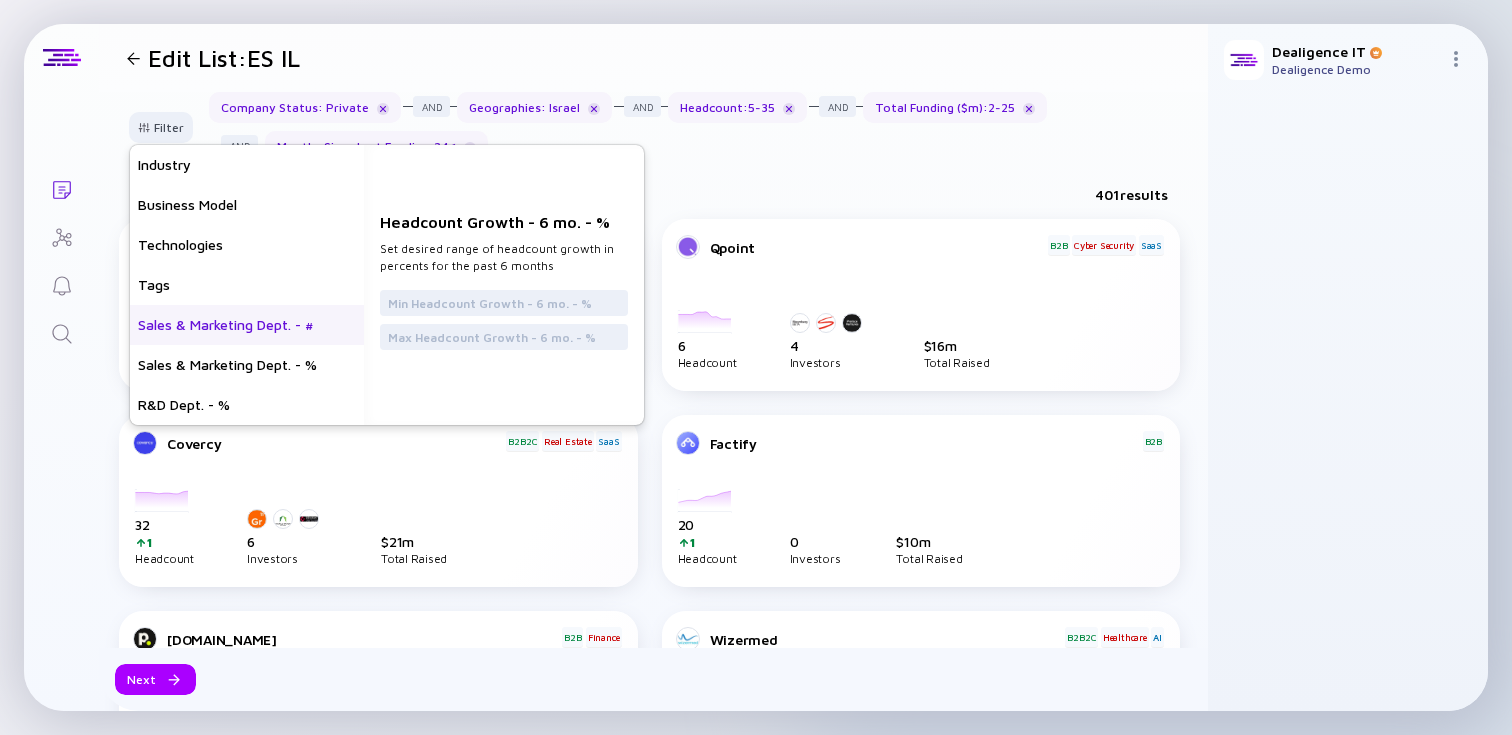 click on "Sales & Marketing Dept. - #" at bounding box center [247, 325] 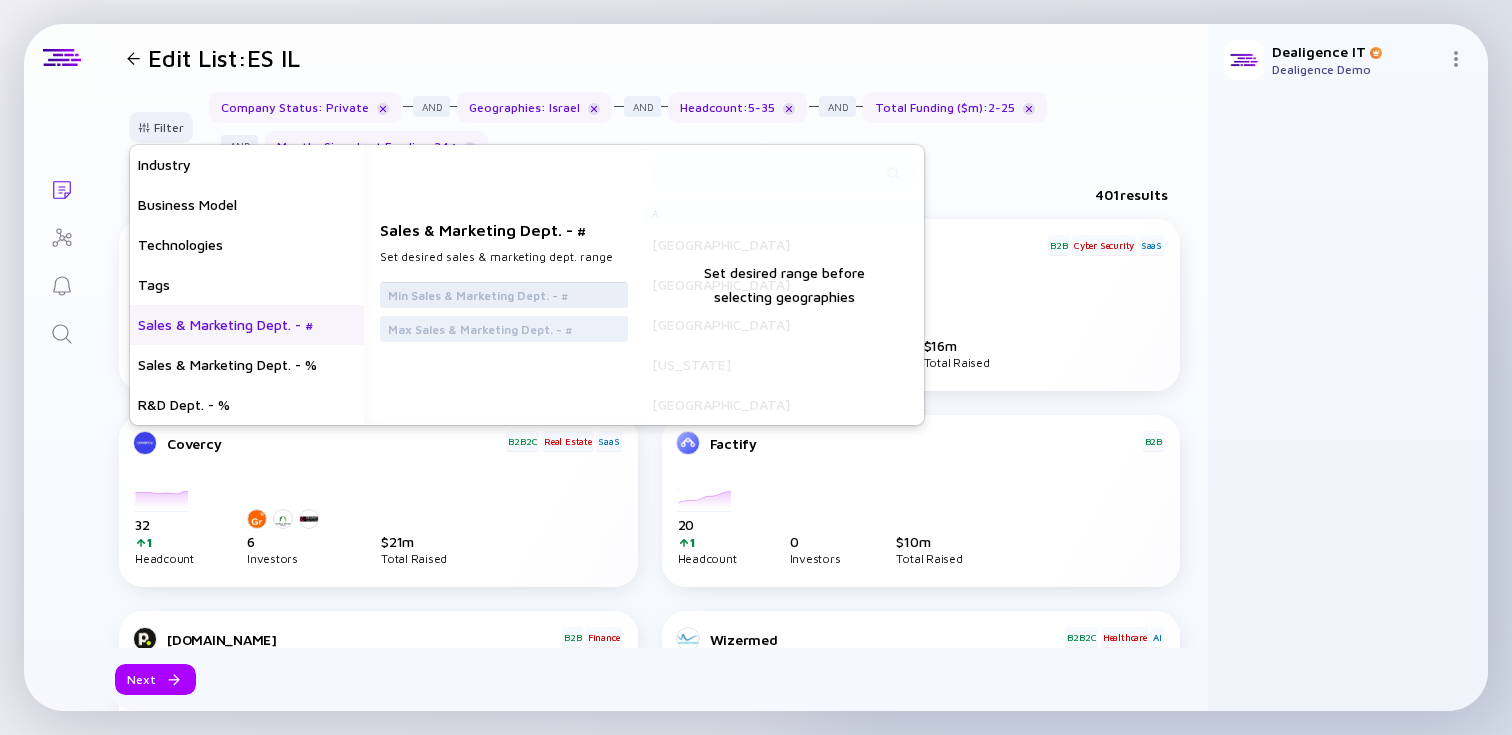click at bounding box center (504, 295) 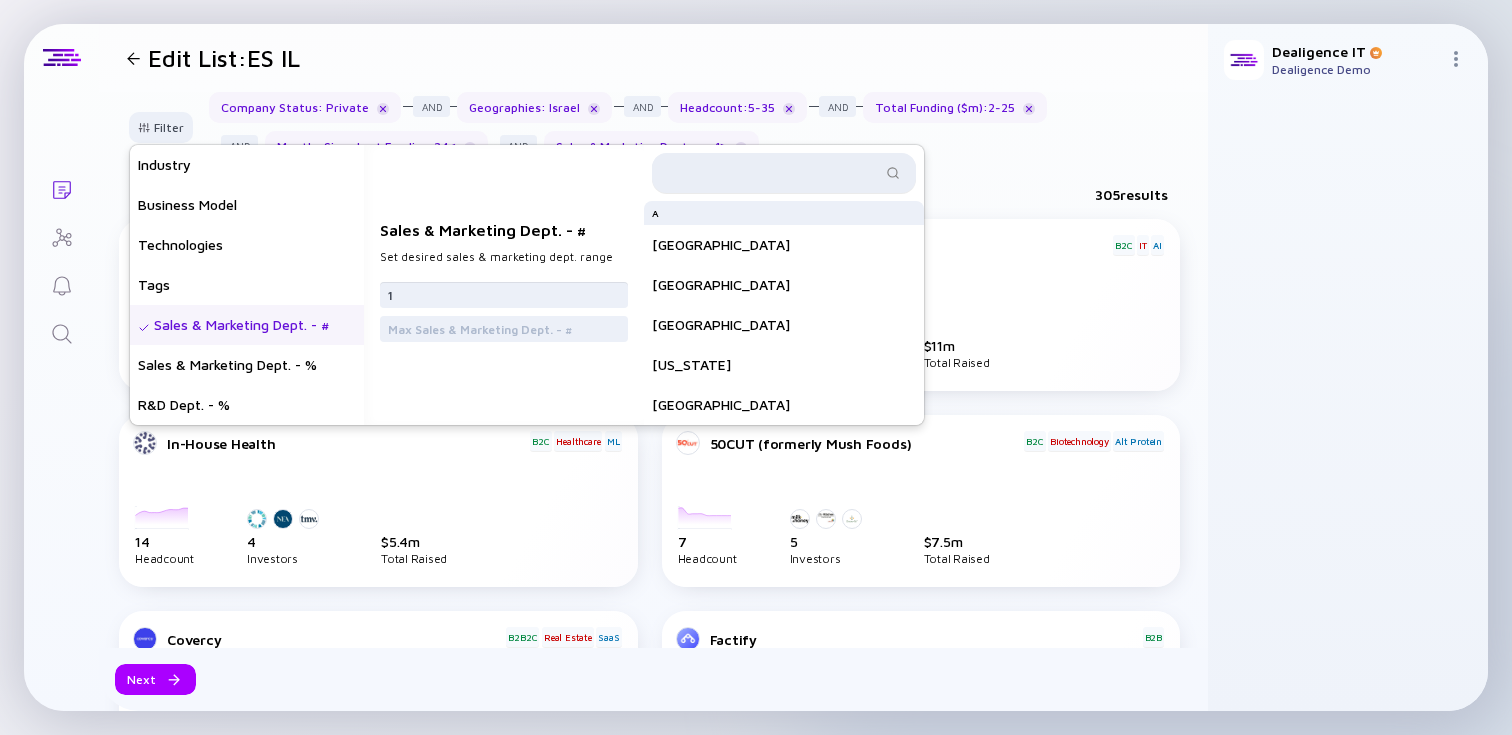 type on "1" 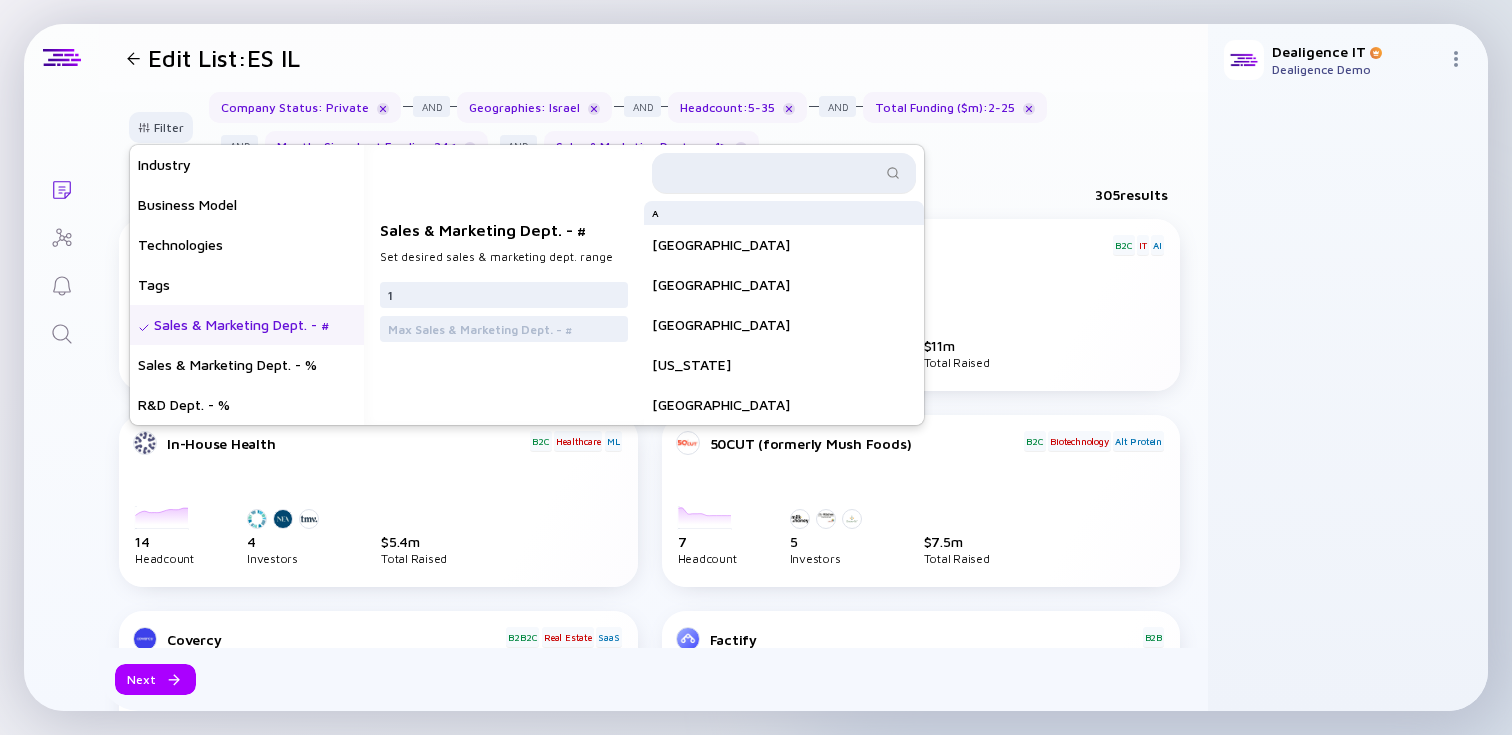 click at bounding box center (784, 173) 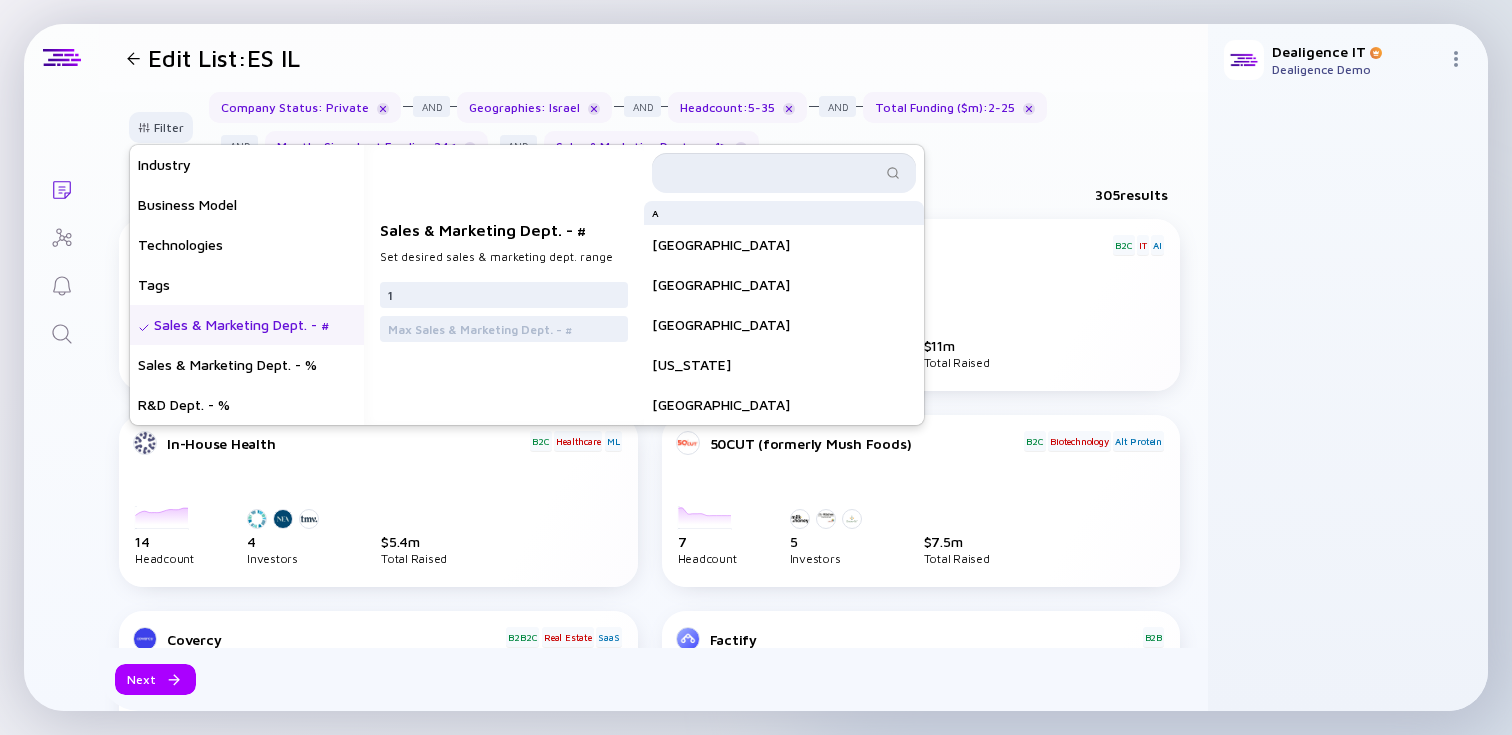 click at bounding box center [772, 173] 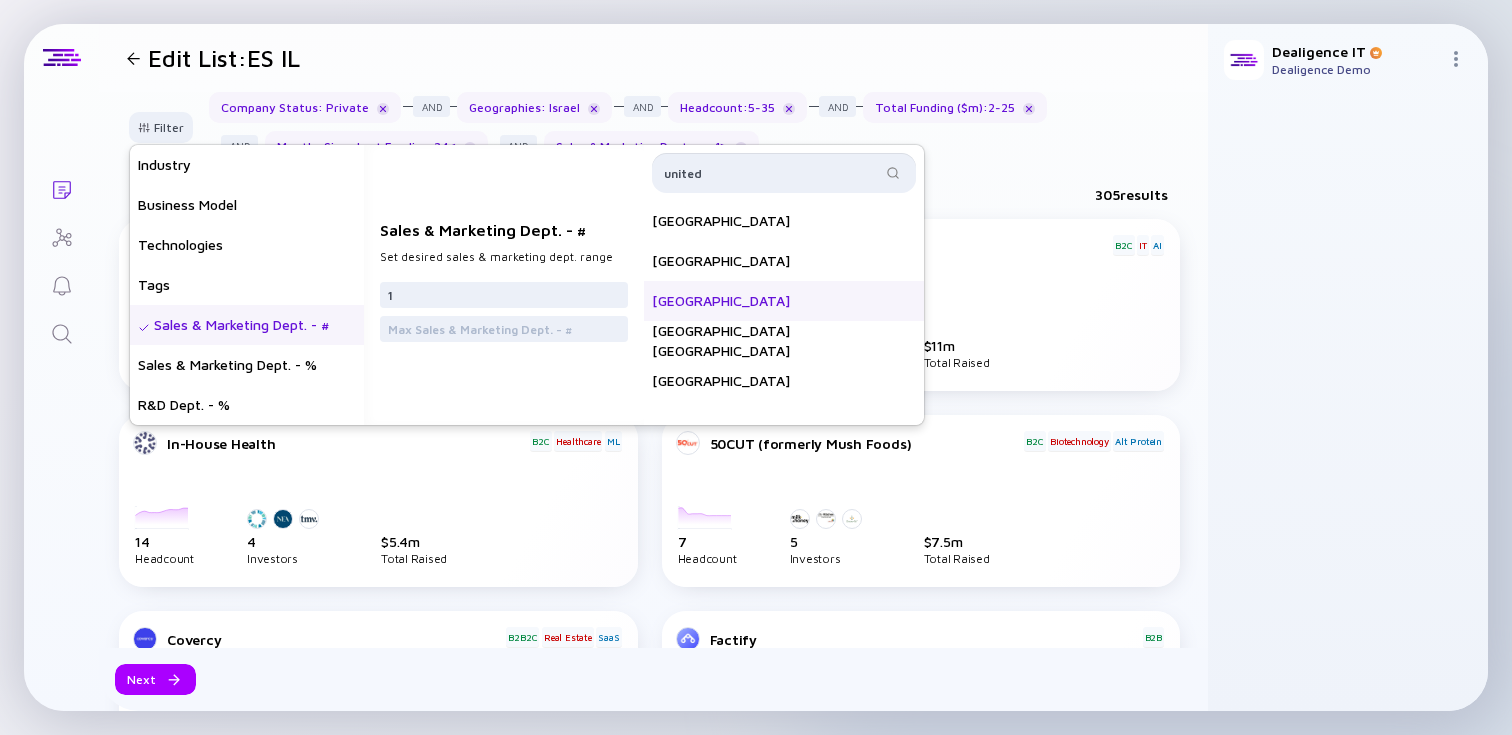 type on "united" 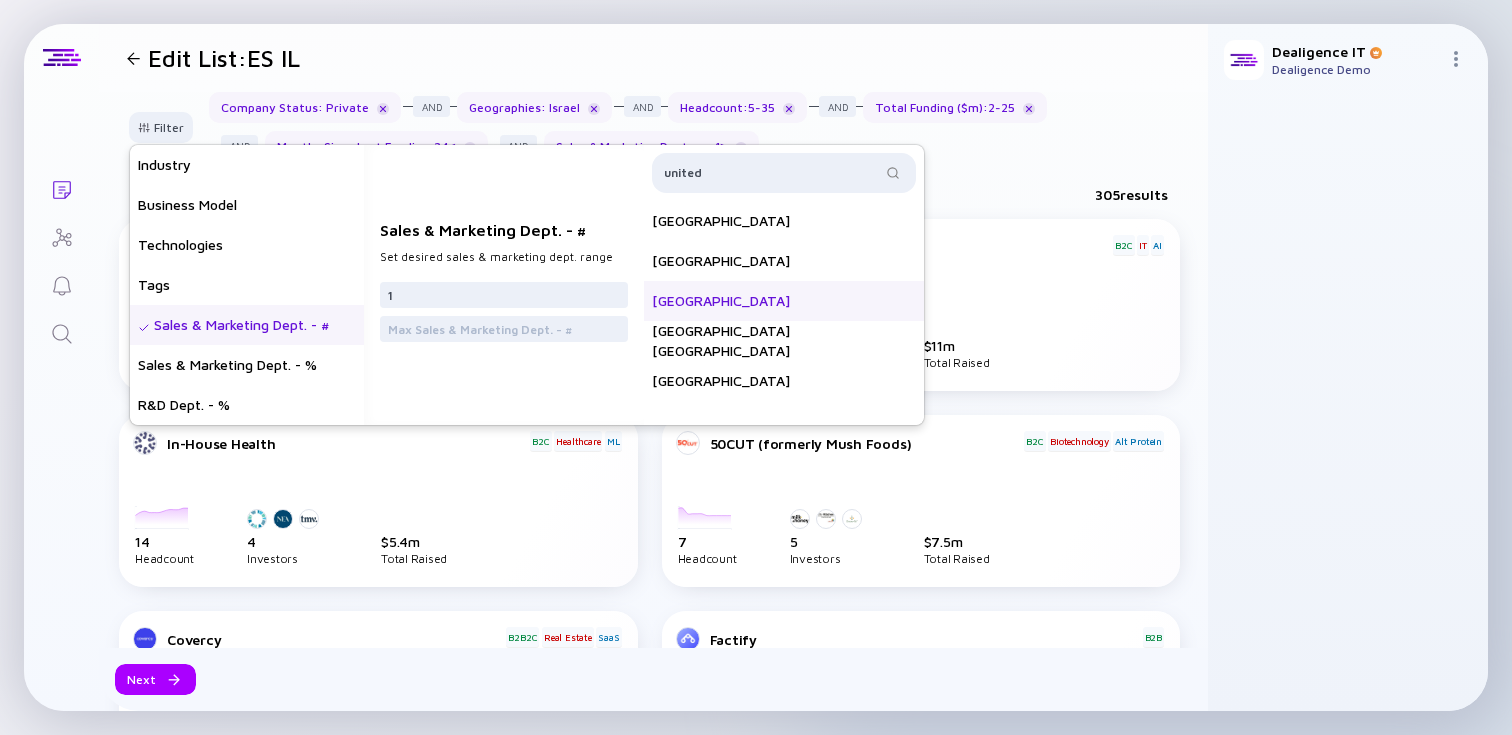 click on "[GEOGRAPHIC_DATA]" at bounding box center (784, 301) 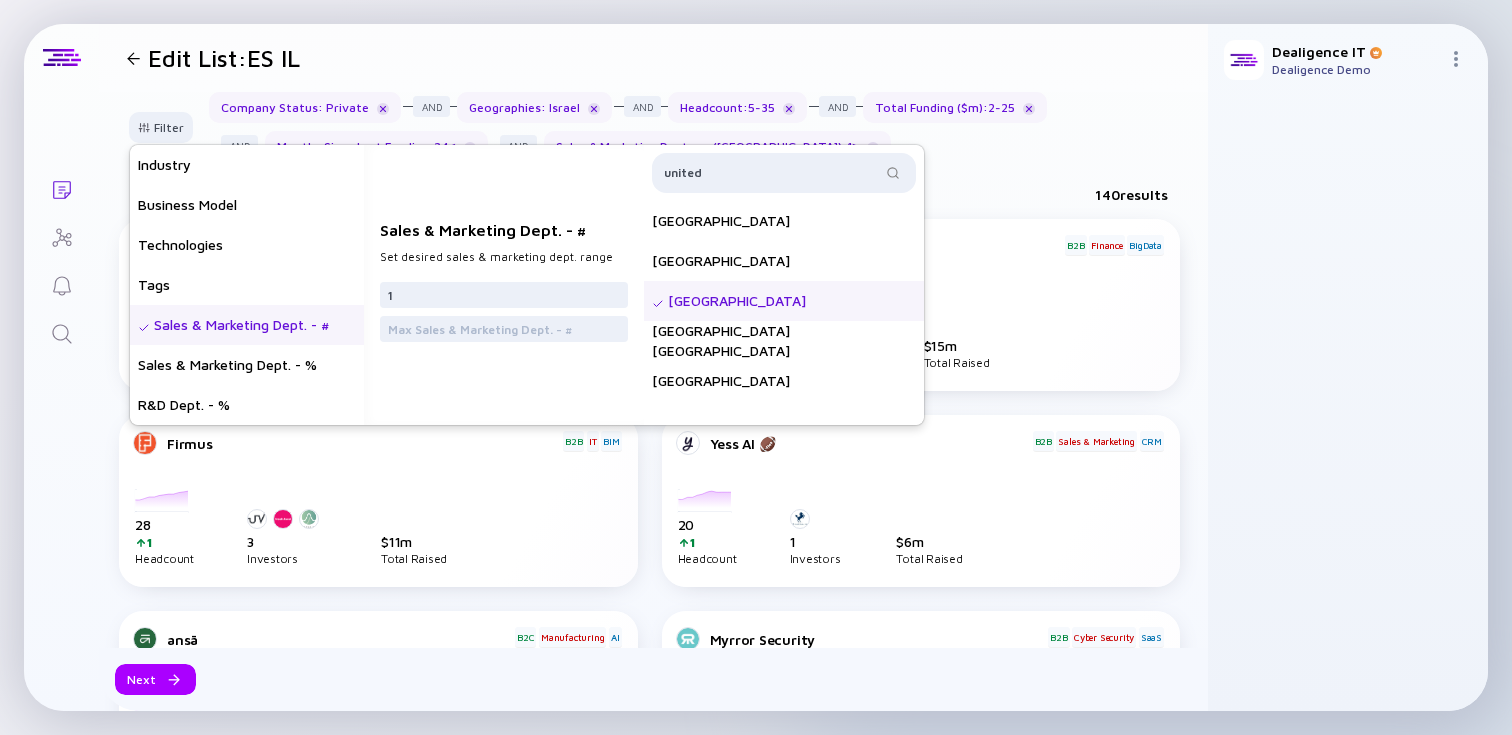 click on "Filter Headcount Headcount Growth - 3 mo. - % Headcount Growth - 6 mo. - % Headcount Growth - 12 mo. - % Company Status Investors Establishment Date Geographies Open Positions Latest Investment Round Investment Date Total Funding ($m) Months Since Last Funding Product Classification Industry Business Model Technologies Tags Sales & Marketing Dept. - # Sales & Marketing Dept. - % R&D Dept. - % Sales & Marketing Dept. - # Set desired sales & marketing dept. range 1 [GEOGRAPHIC_DATA] [GEOGRAPHIC_DATA] [GEOGRAPHIC_DATA] [GEOGRAPHIC_DATA] [GEOGRAPHIC_DATA] [GEOGRAPHIC_DATA] [GEOGRAPHIC_DATA] Company Status :   Private Geographies :   [GEOGRAPHIC_DATA] Headcount :  5 - 35 Total Funding ($m) :  2 - 25 Months Since Last Funding :  24 ≤ Sales & Marketing Dept. - # ([GEOGRAPHIC_DATA]) :  1 ≥" at bounding box center (653, 135) 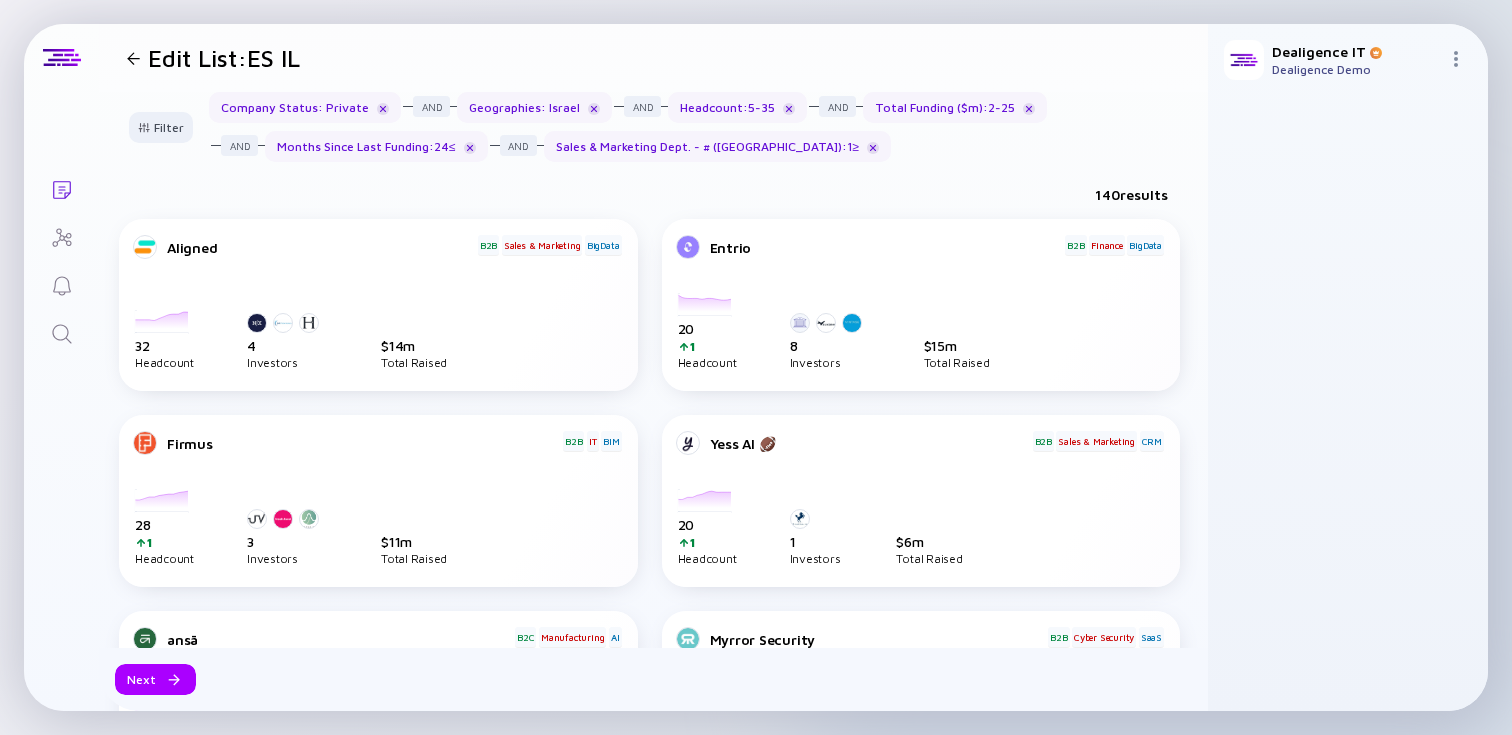 click at bounding box center [133, 58] 